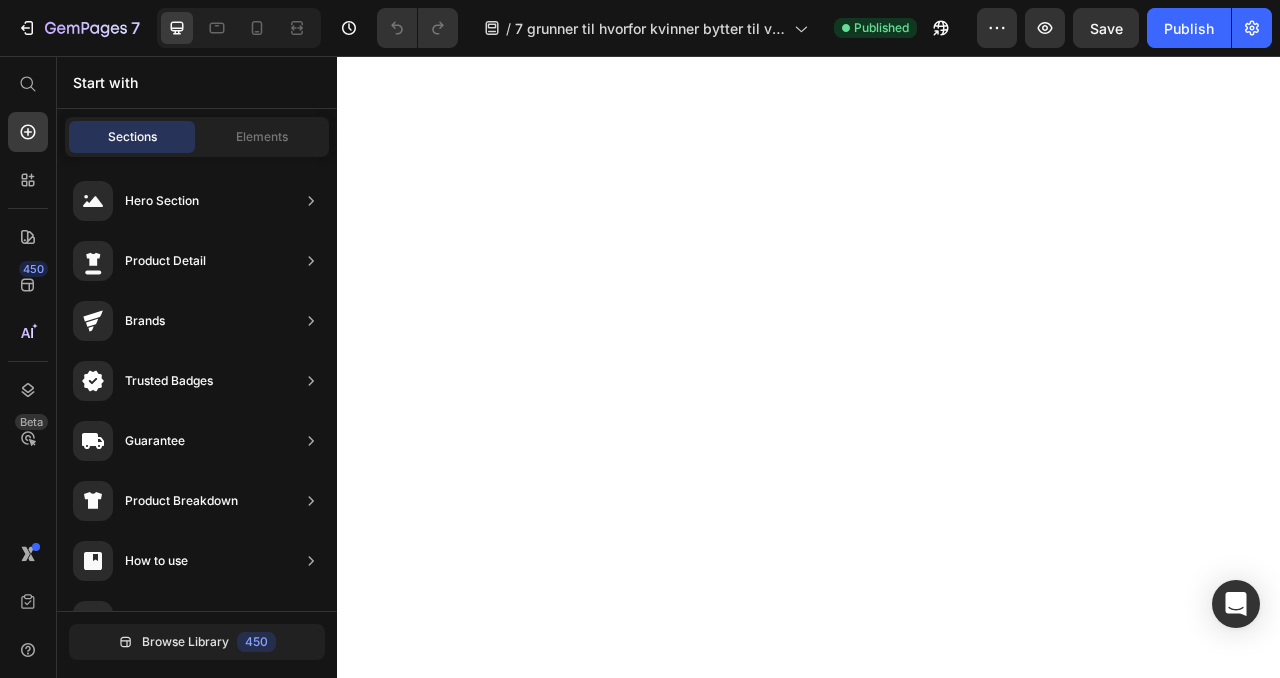 scroll, scrollTop: 0, scrollLeft: 0, axis: both 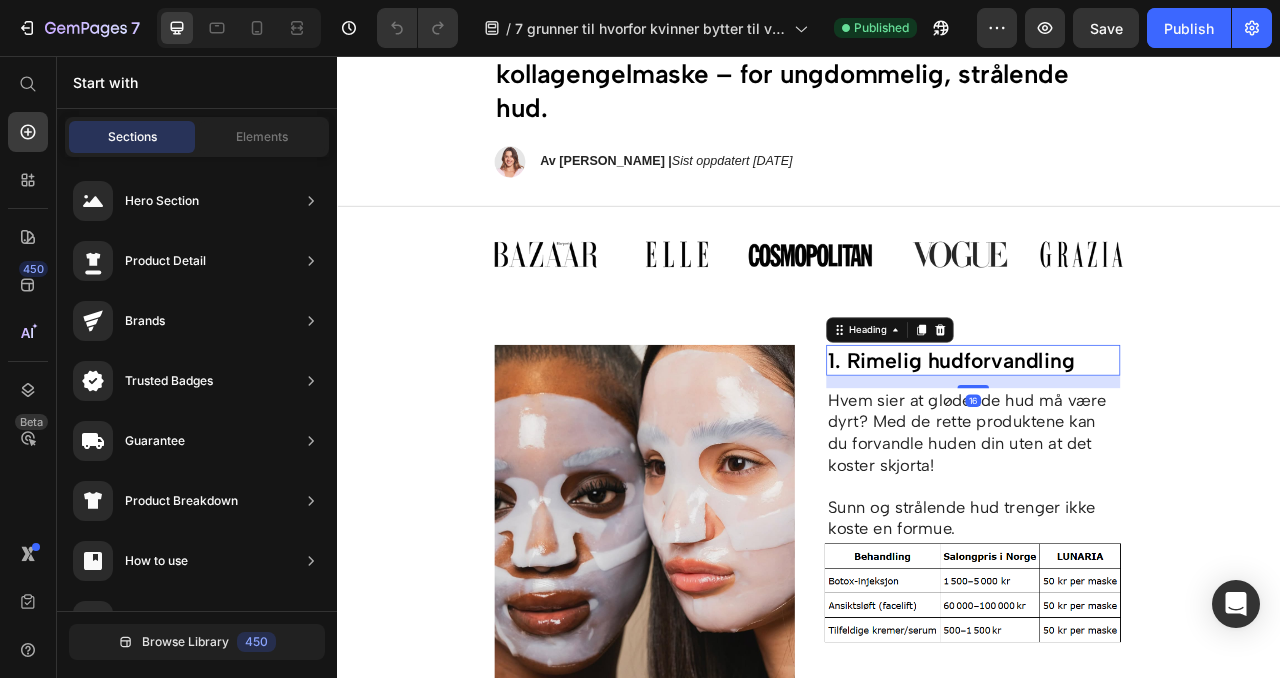 click on "1. Rimelig hudforvandling" at bounding box center [1146, 443] 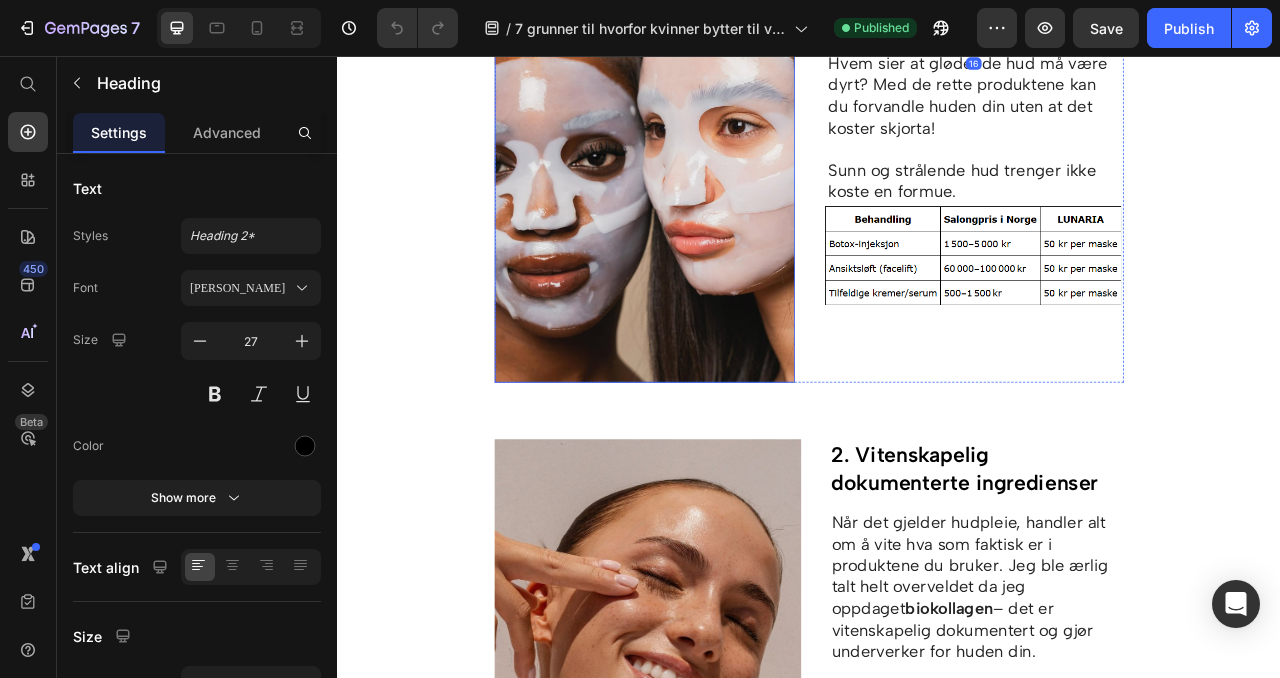 scroll, scrollTop: 164, scrollLeft: 0, axis: vertical 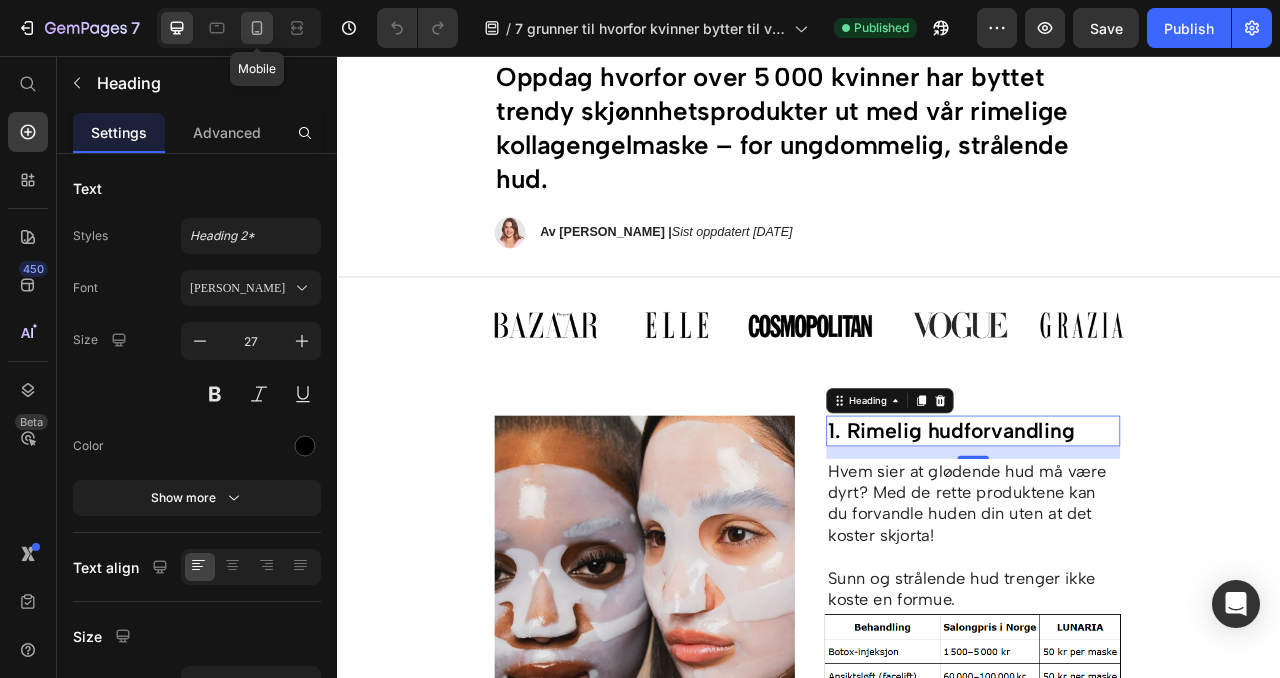 click 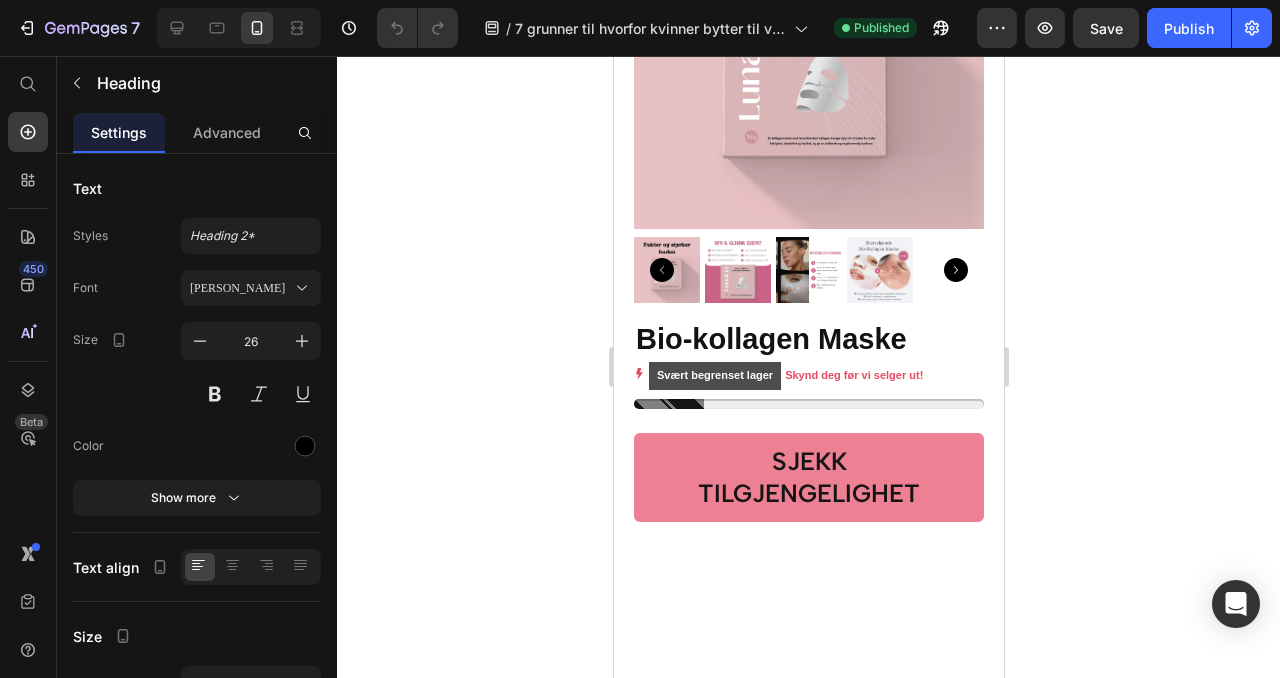 scroll, scrollTop: 5647, scrollLeft: 0, axis: vertical 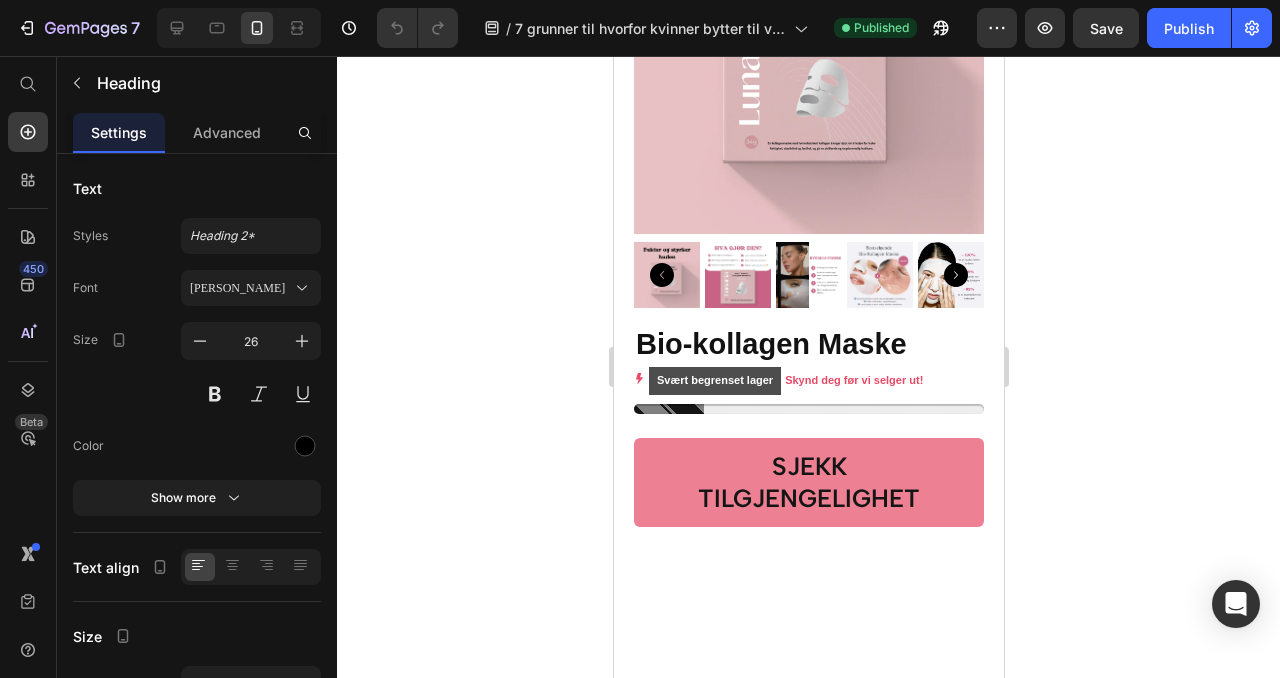 click on "⭐️⭐️⭐️⭐️⭐️ 20 000+ | 5-stjerners anmeldelser  Hva Lunaria-kundene våre sier:" at bounding box center (808, -1318) 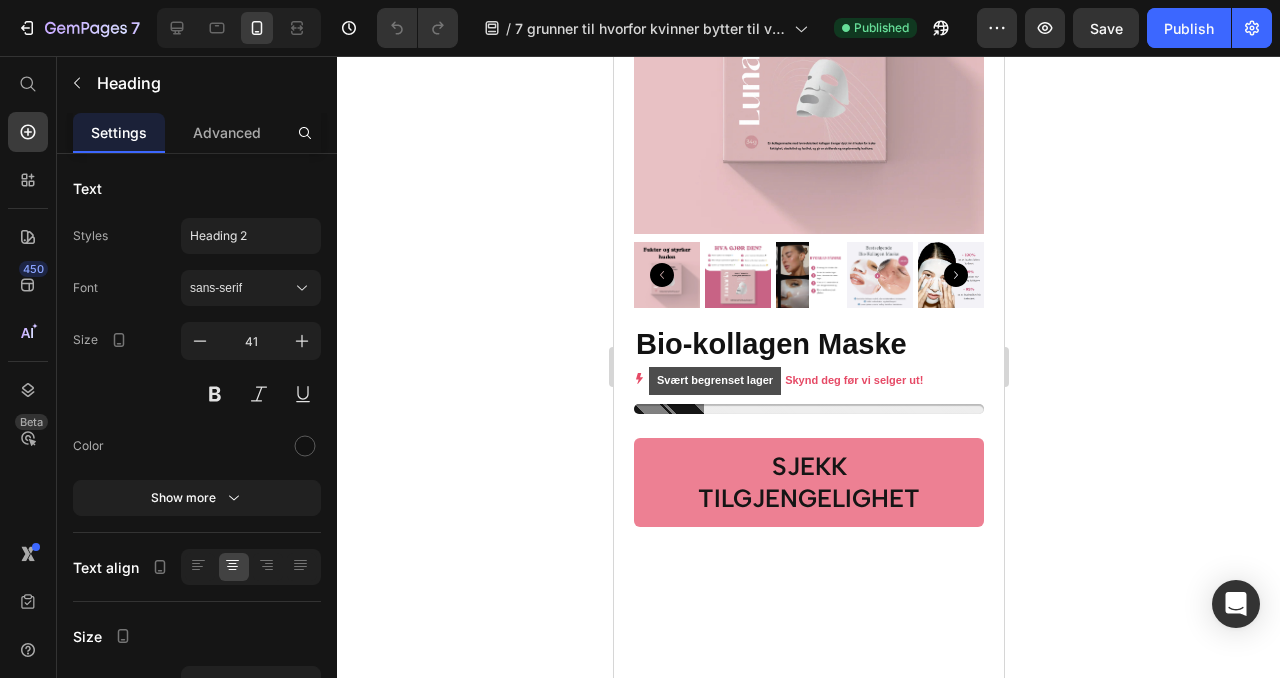 click on "⭐️⭐️⭐️⭐️⭐️ 20 000+ | 5-stjerners anmeldelser" at bounding box center (807, -1343) 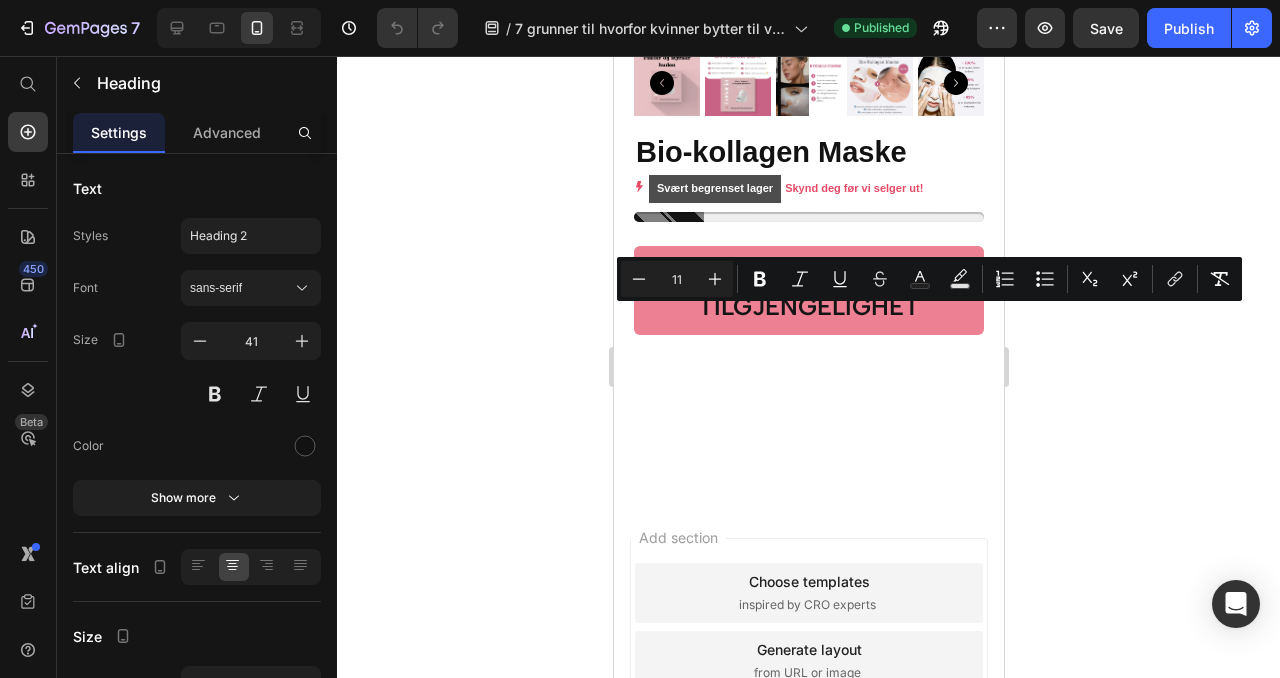 scroll, scrollTop: 5845, scrollLeft: 0, axis: vertical 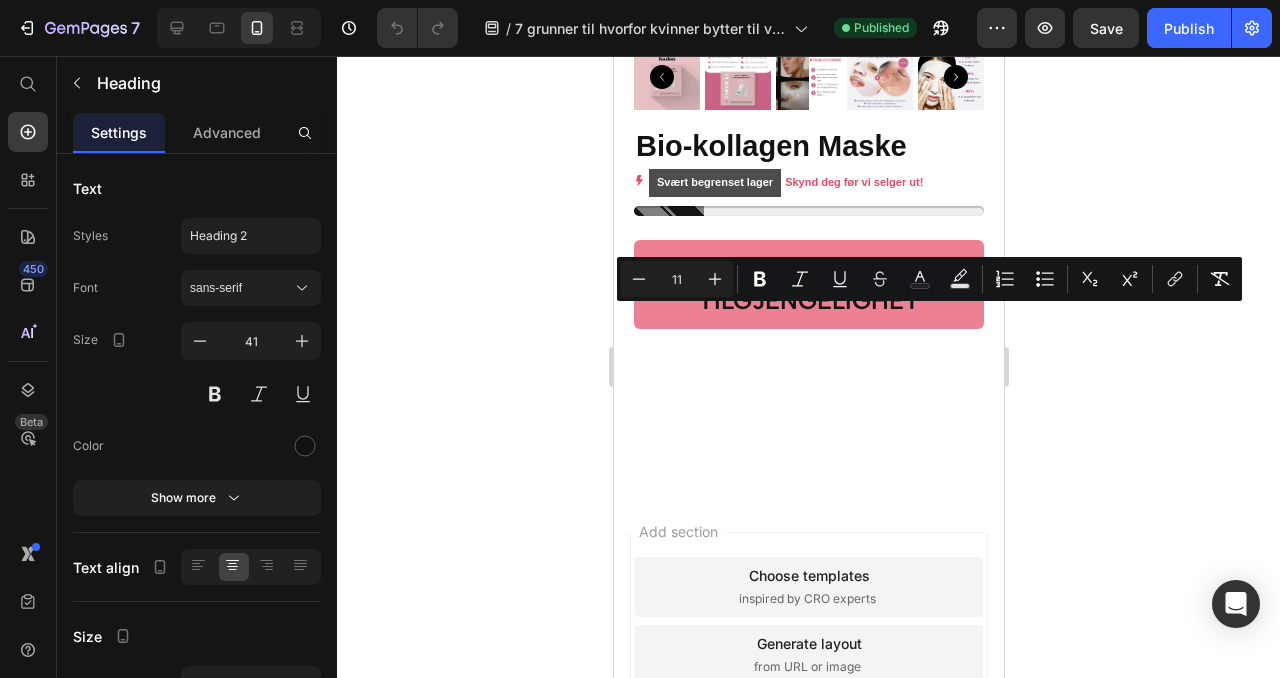 type on "16" 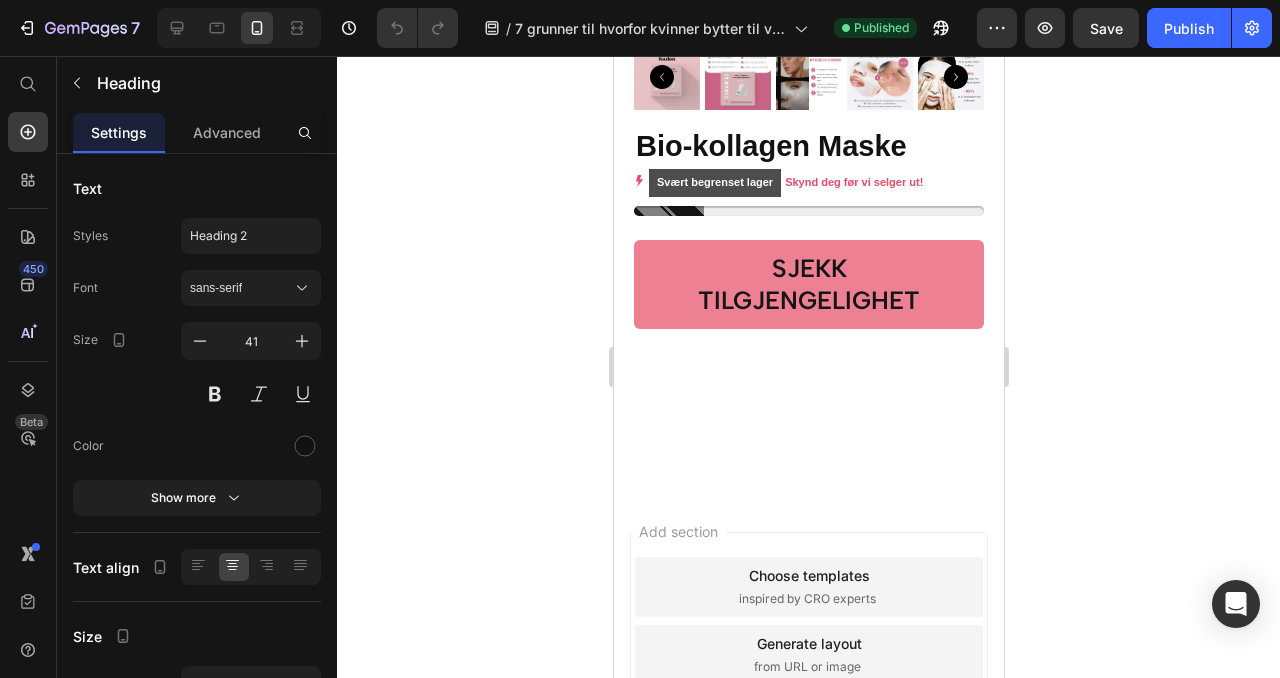 click on "Hva Lunaria-kundene våre sier:" at bounding box center (808, -1480) 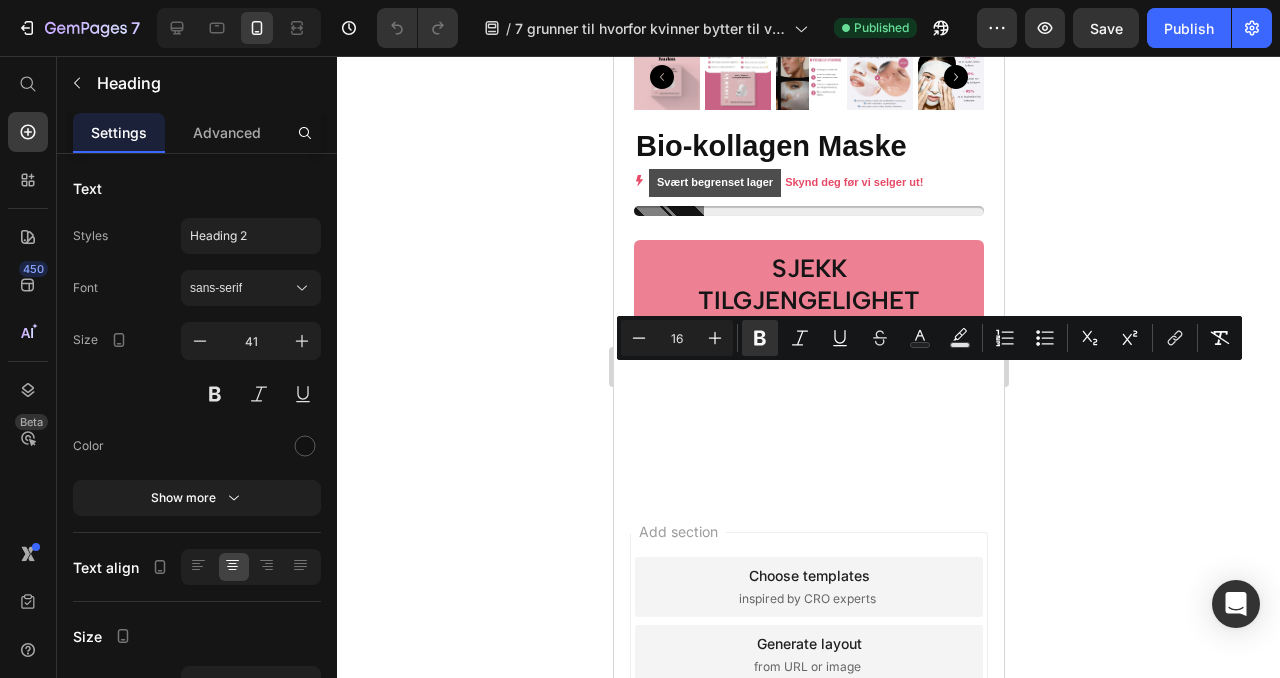click on "Hva Lunaria-kundene våre sier:" at bounding box center [808, -1480] 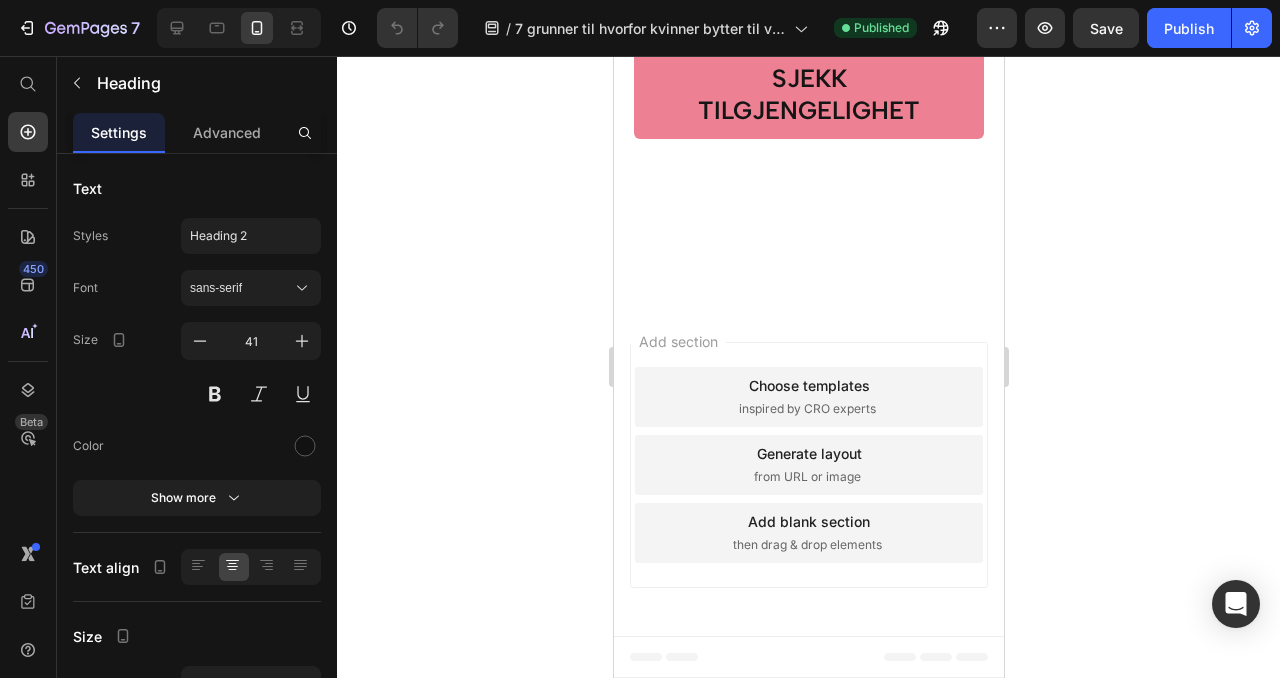 scroll, scrollTop: 6498, scrollLeft: 0, axis: vertical 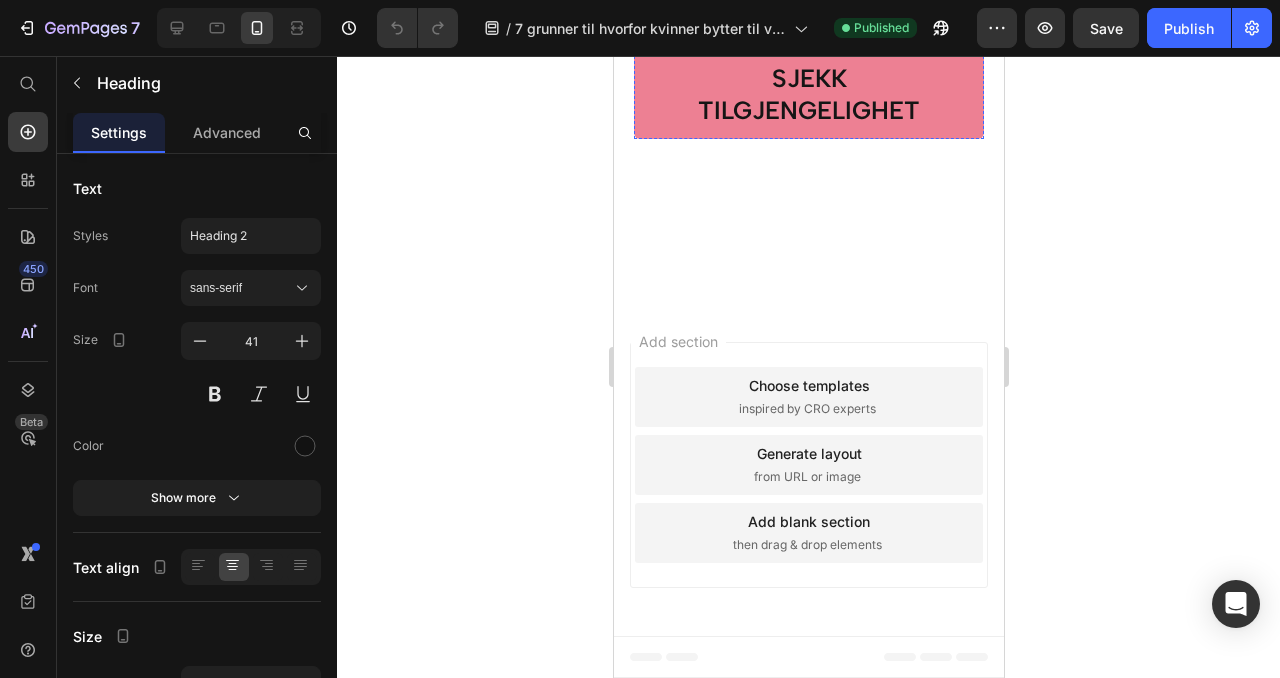 click at bounding box center (828, -1340) 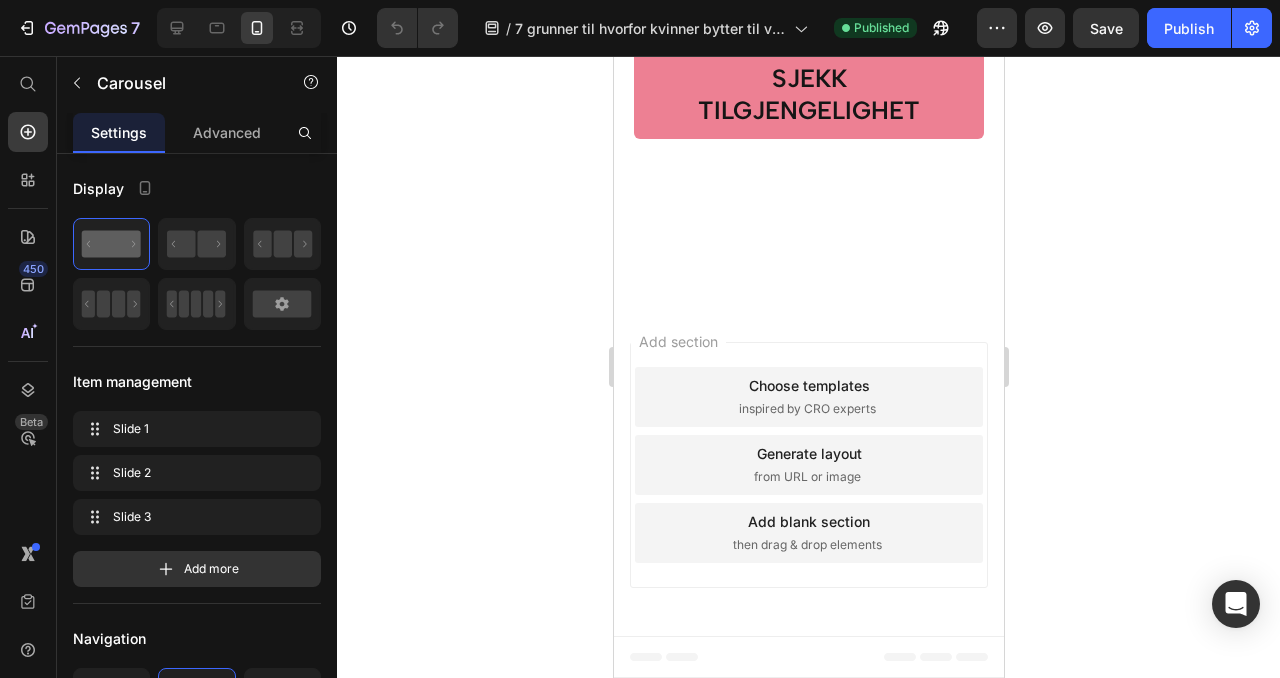scroll, scrollTop: 6302, scrollLeft: 0, axis: vertical 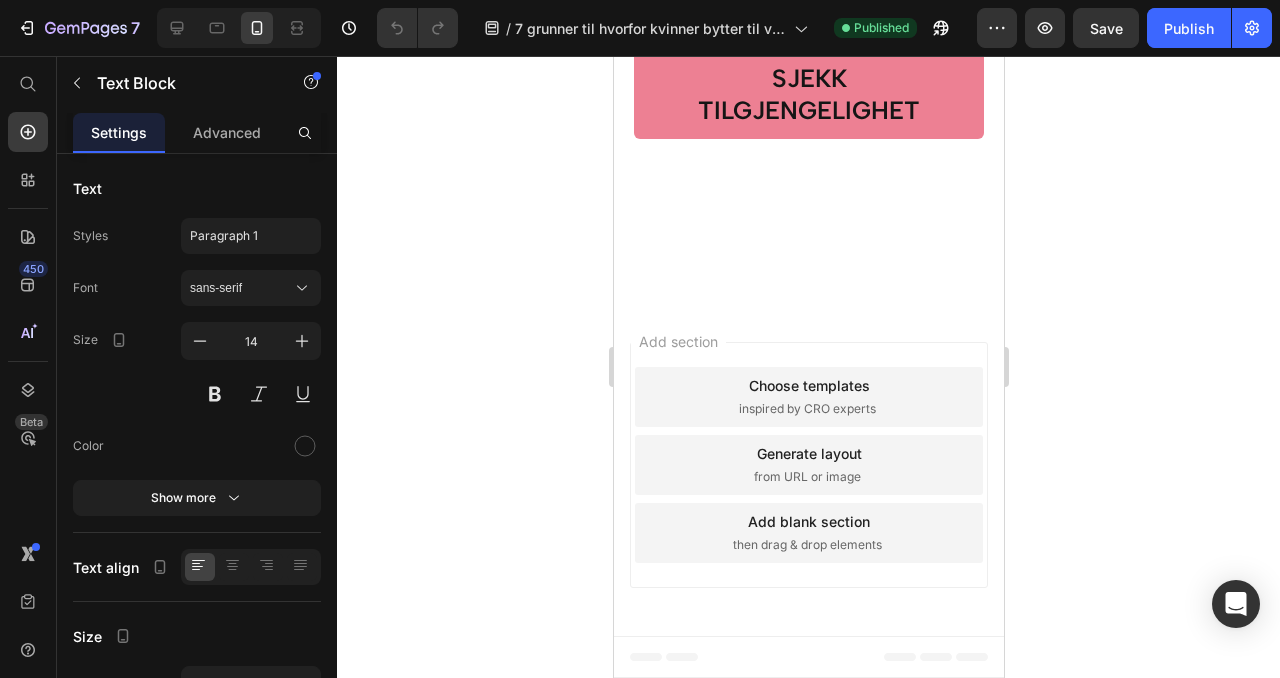 click on "[PERSON_NAME]" at bounding box center [693, -1604] 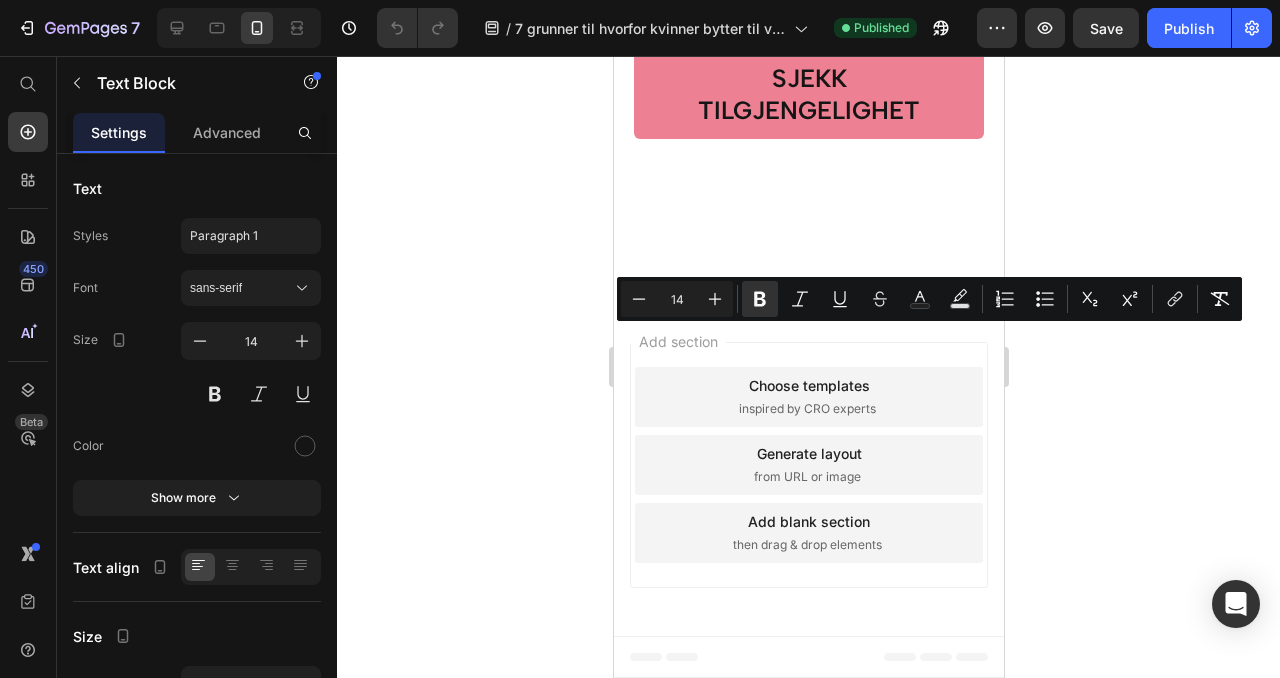 copy on "[PERSON_NAME]" 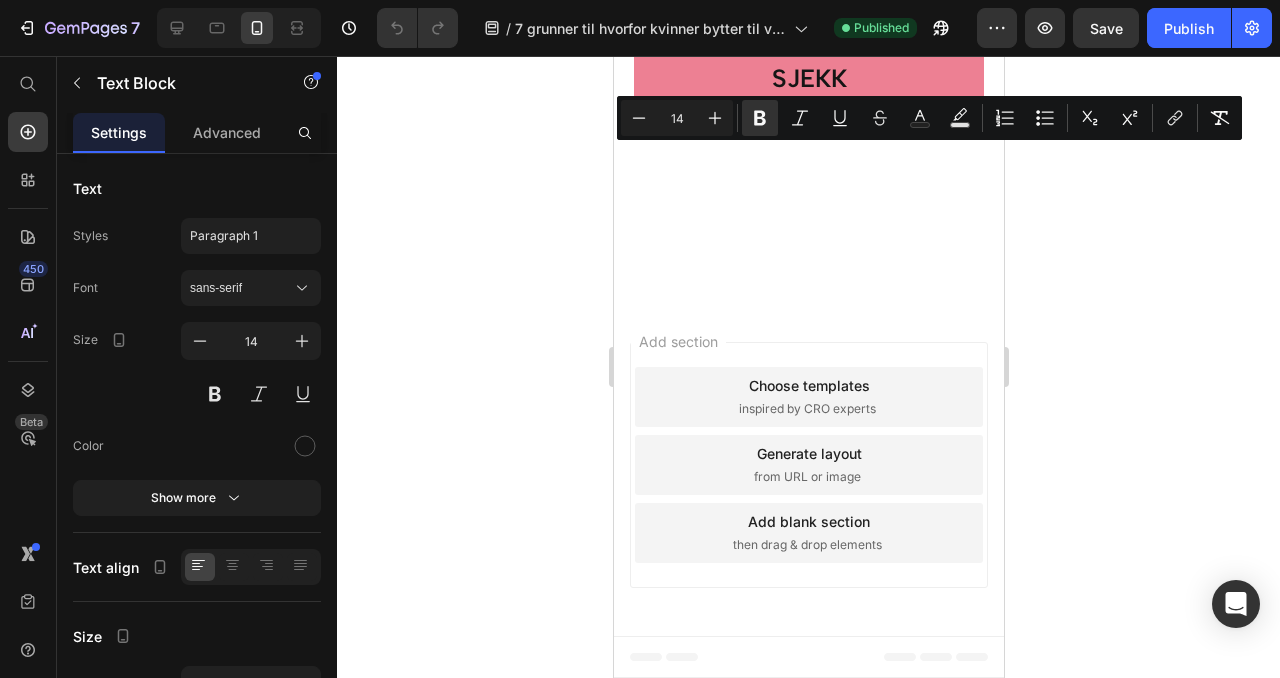 scroll, scrollTop: 6517, scrollLeft: 0, axis: vertical 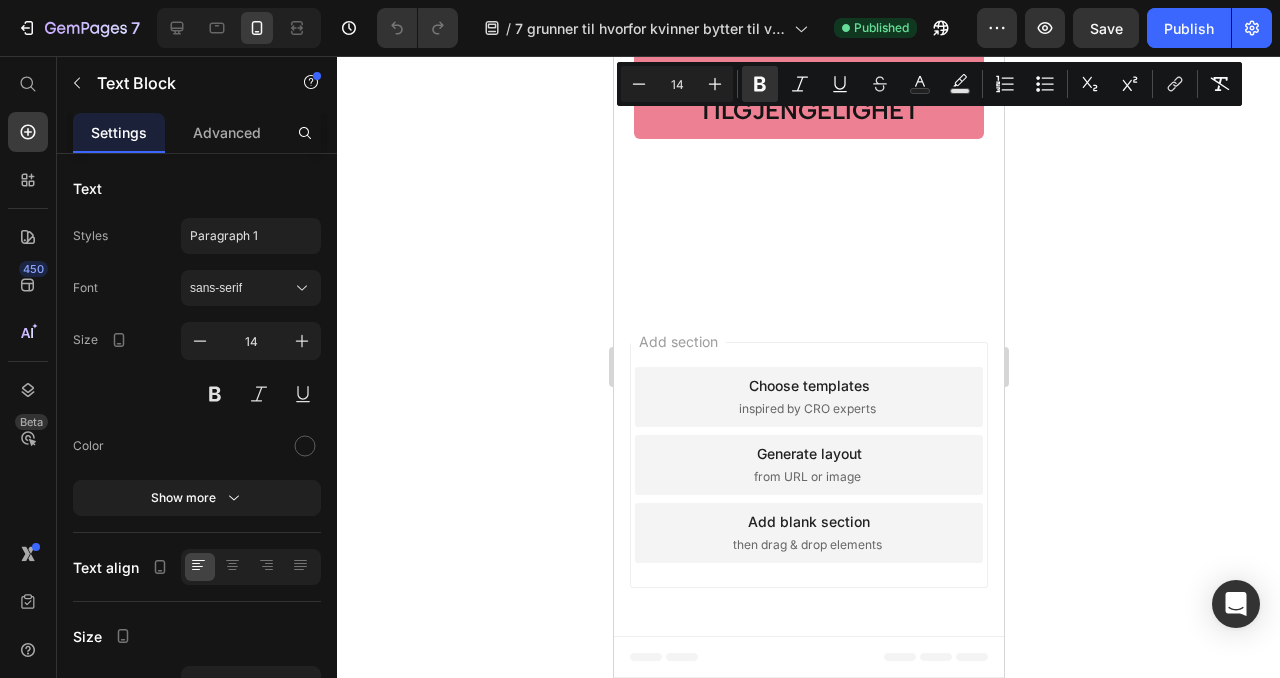 click on "[PERSON_NAME] "Omg disse maskene!!! Jeg begynte bokstavelig talt å gråte da jeg så resultatene mine etter tre uker. Øynene mine har alltid vært min største usikkerhet (takk, genetikk 🙄), men nå ser de fantastiske ut! De mørke ringene er mye lysere, og de irriterende posene under øynene er nesten borte. Søsteren min spør hele tiden hva jeg har gjort, haha. Jeg er så glad for at jeg fant disse!"" at bounding box center (808, -1503) 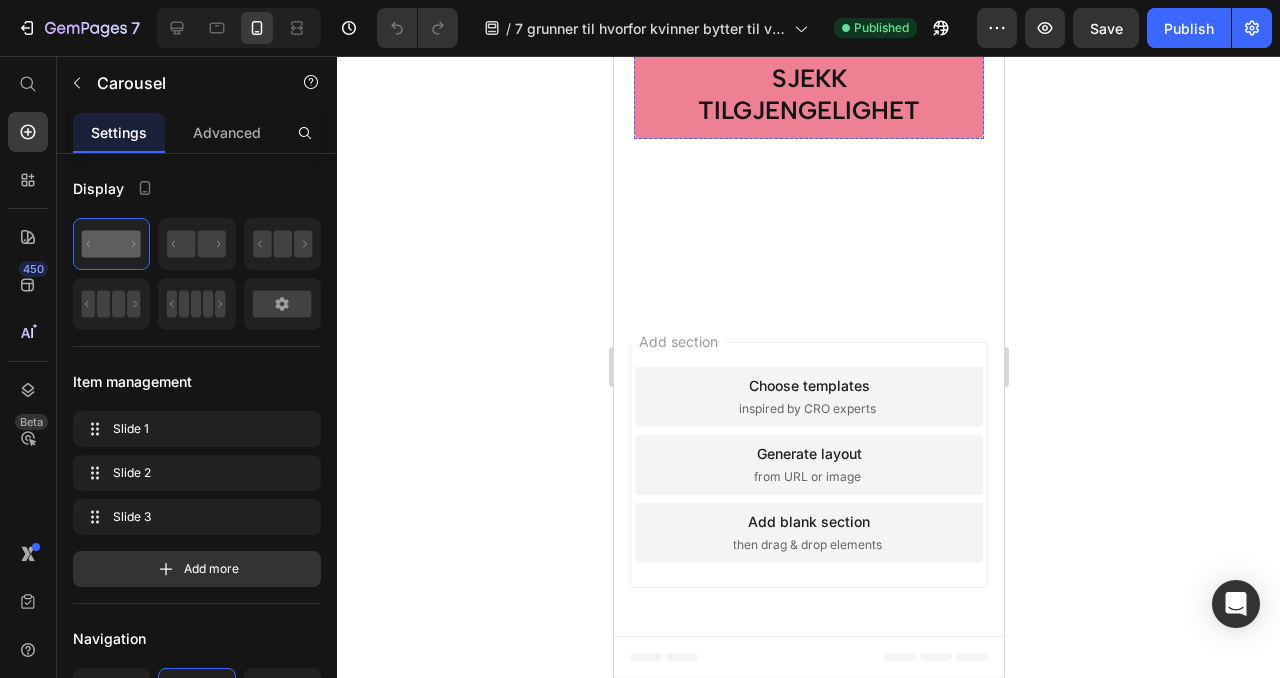 click at bounding box center (808, -1340) 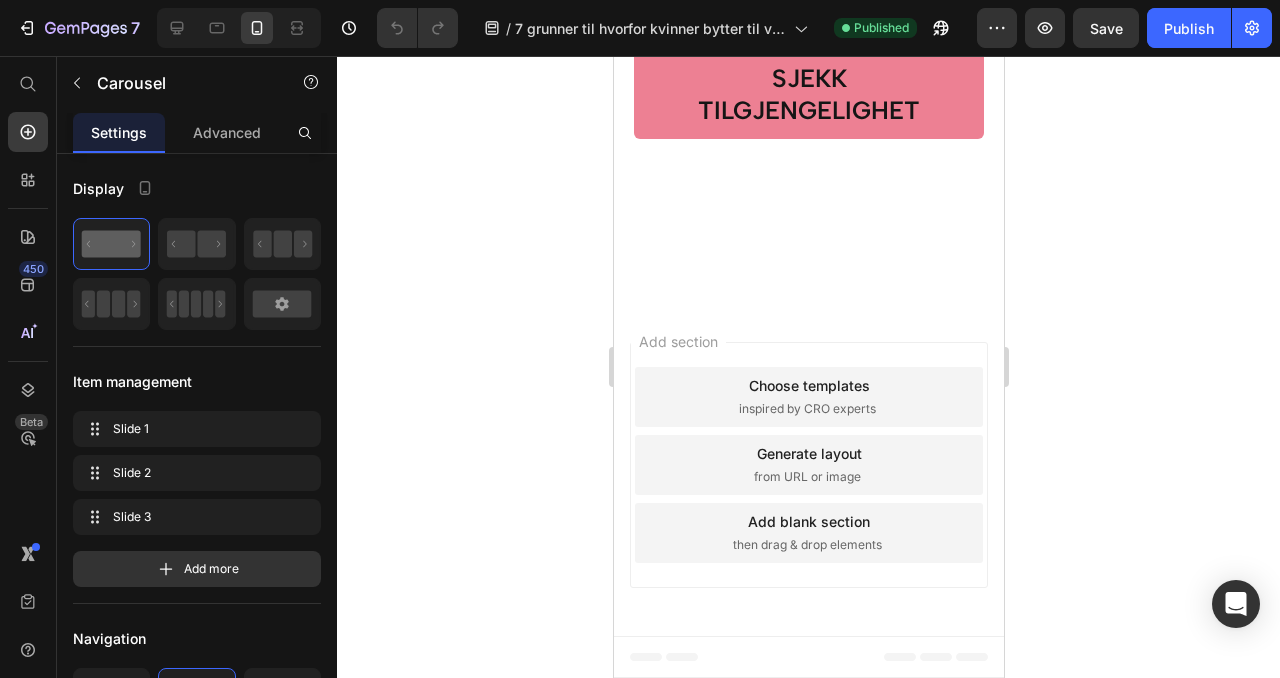 click at bounding box center (788, -1340) 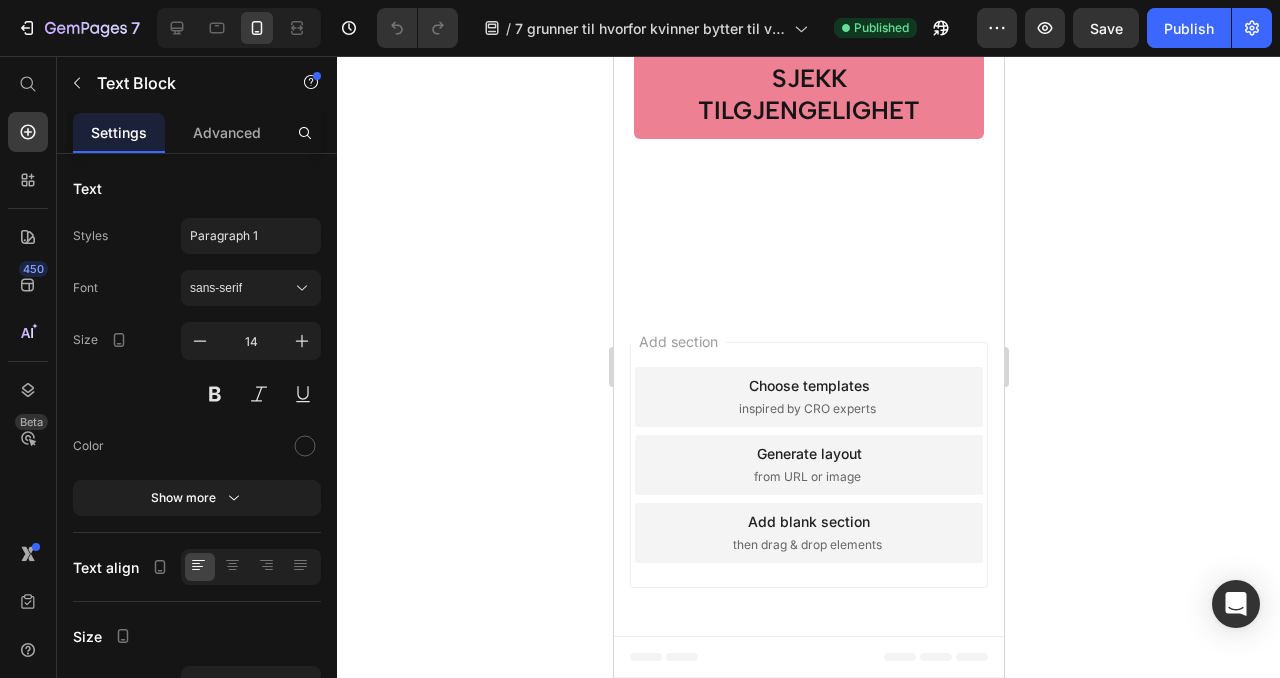 click on "[PERSON_NAME]" at bounding box center [693, -1604] 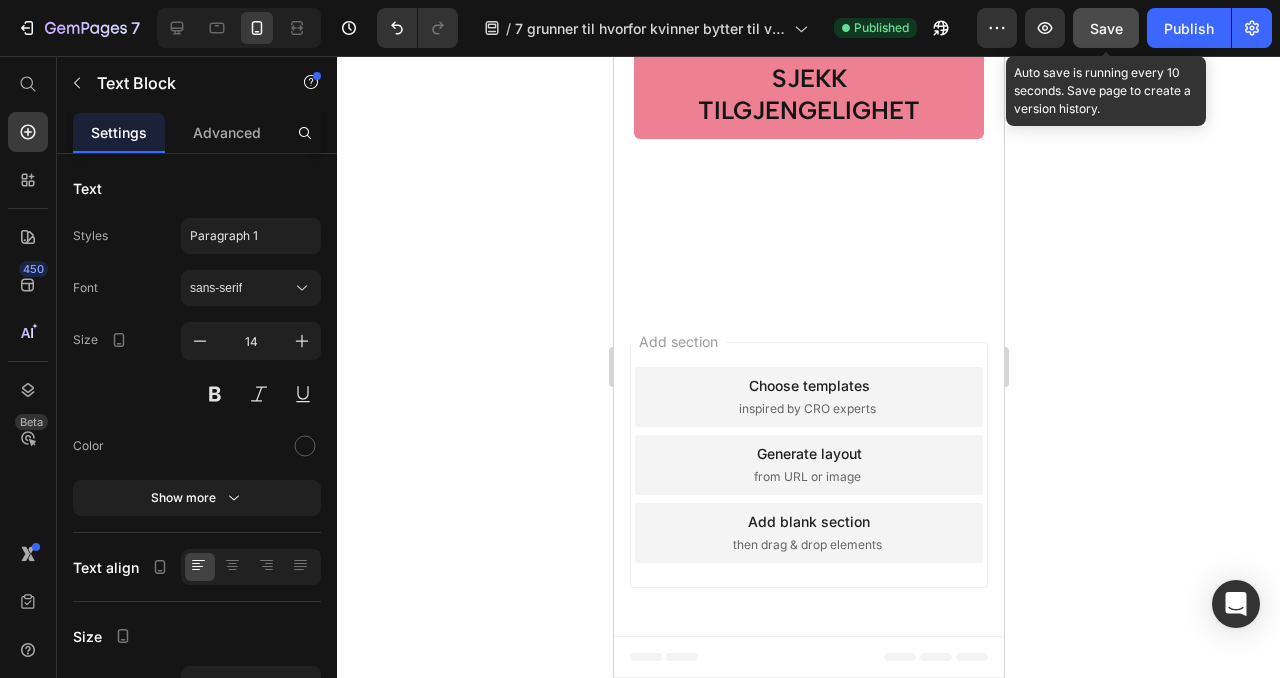 click on "Save" at bounding box center (1106, 28) 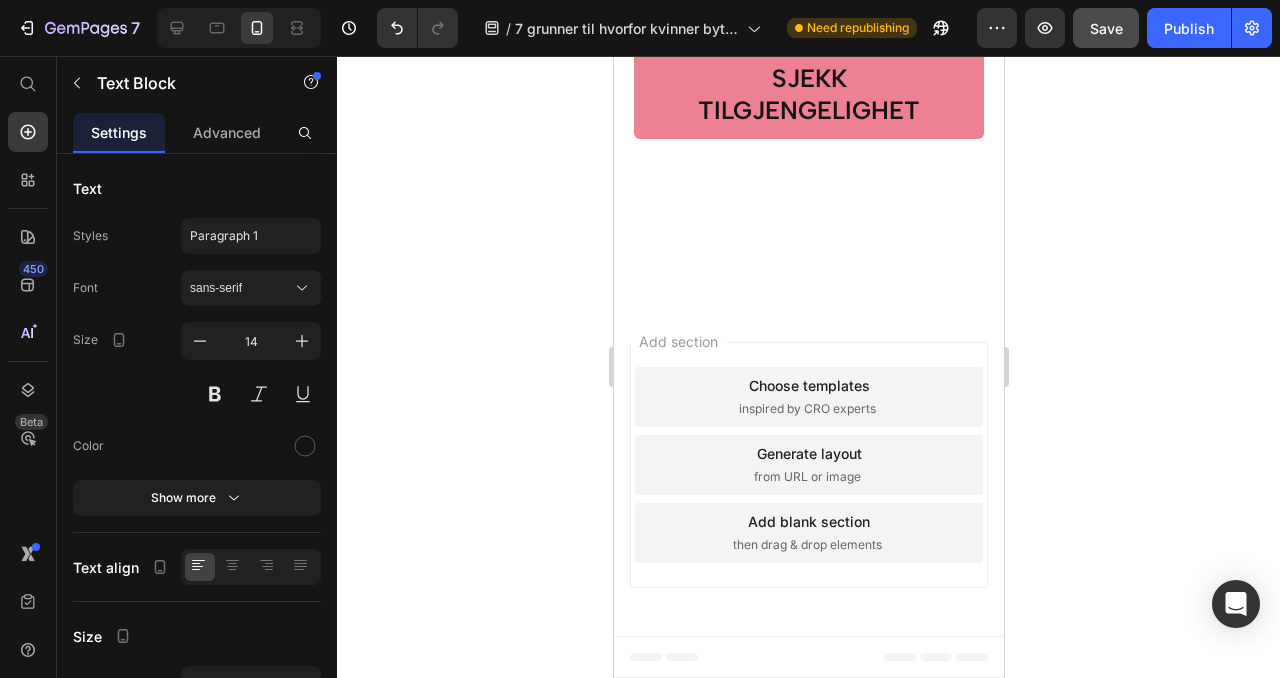 scroll, scrollTop: 6389, scrollLeft: 0, axis: vertical 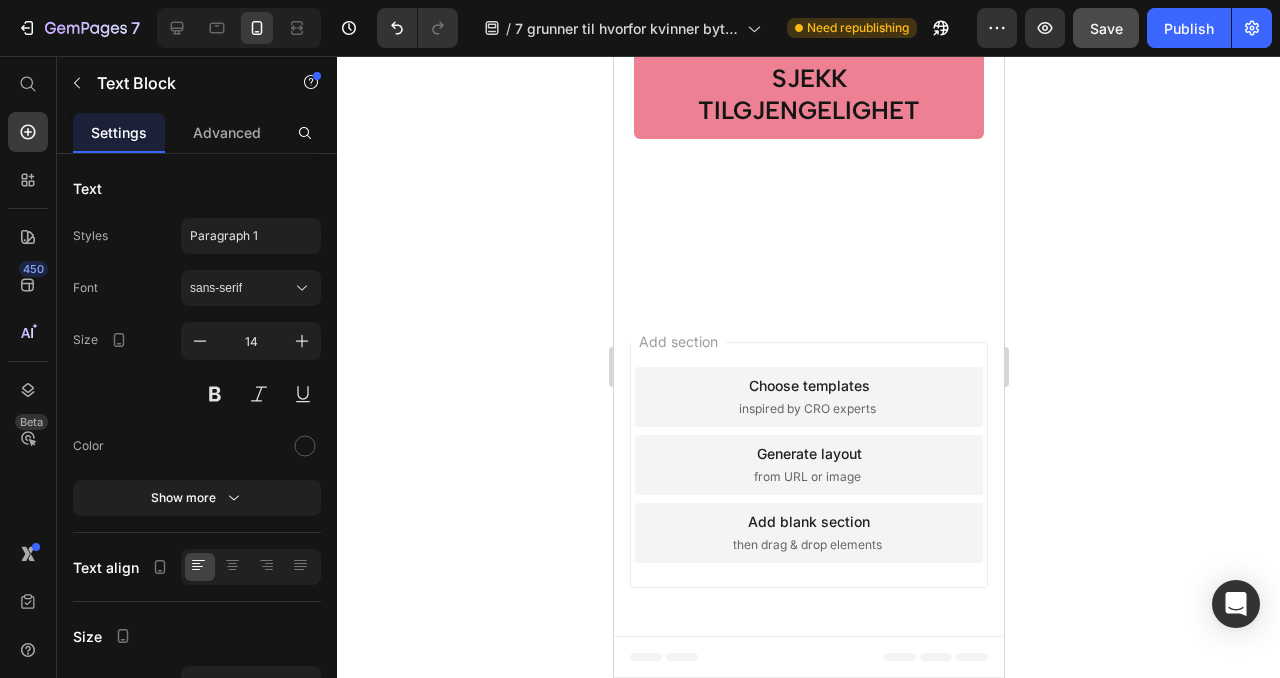 click on ""Omg disse maskene!!! Jeg begynte bokstavelig talt å gråte da jeg så resultatene mine etter tre uker. Øynene mine har alltid vært min største usikkerhet (takk, genetikk 🙄), men nå ser de fantastiske ut! De mørke ringene er mye lysere, og de irriterende posene under øynene er nesten borte. Søsteren min spør hele tiden hva jeg har gjort, haha. Jeg er så glad for at jeg fant disse!"" at bounding box center (805, -1490) 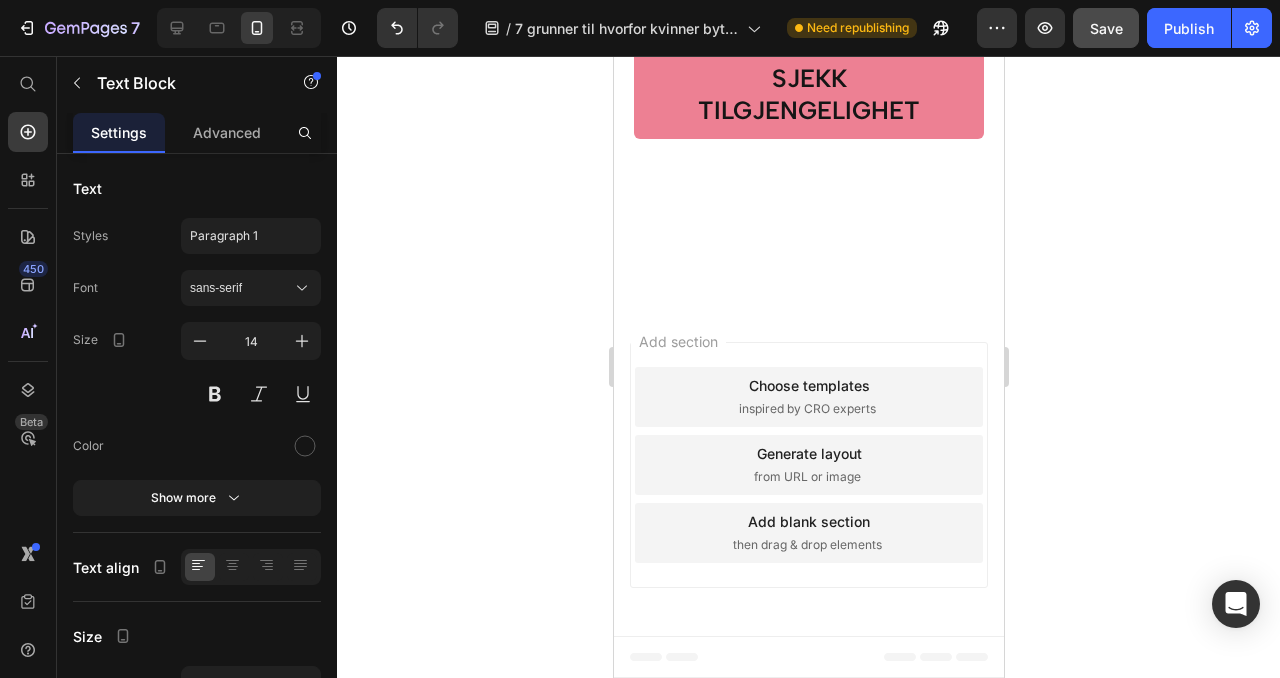 click on ""Omg disse maskene!!! Jeg begynte bokstavelig talt å gråte da jeg så resultatene mine etter tre uker. Øynene mine har alltid vært min største usikkerhet (takk, genetikk 🙄), men nå ser de fantastiske ut! De mørke ringene er mye lysere, og de irriterende posene under øynene er nesten borte. Søsteren min spør hele tiden hva jeg har gjort, haha. Jeg er så glad for at jeg fant disse!"" at bounding box center [805, -1490] 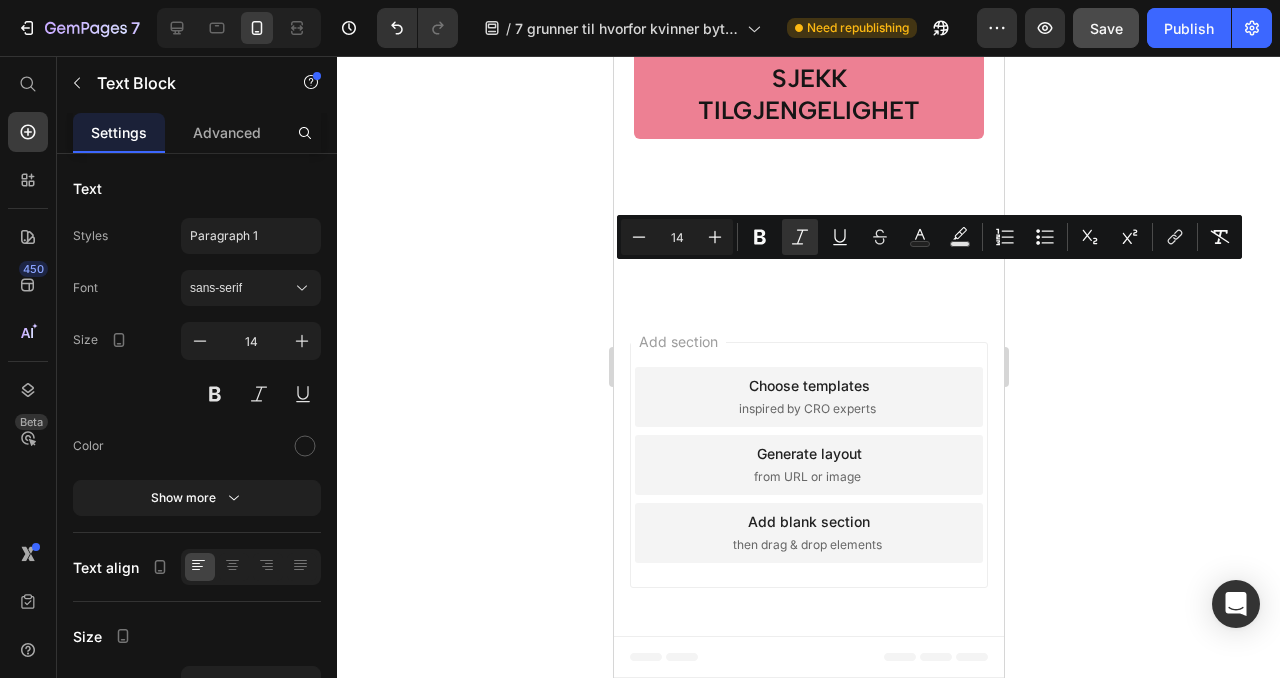 drag, startPoint x: 637, startPoint y: 271, endPoint x: 670, endPoint y: 424, distance: 156.51837 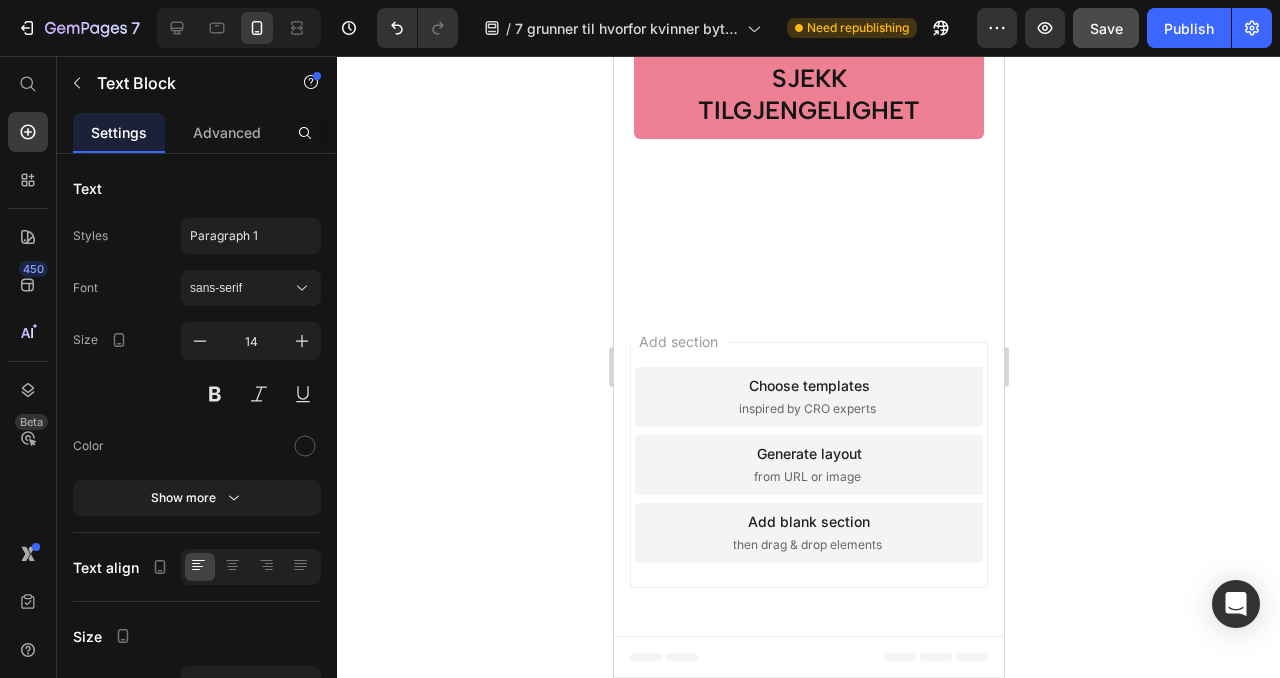 drag, startPoint x: 683, startPoint y: 455, endPoint x: 634, endPoint y: 272, distance: 189.44656 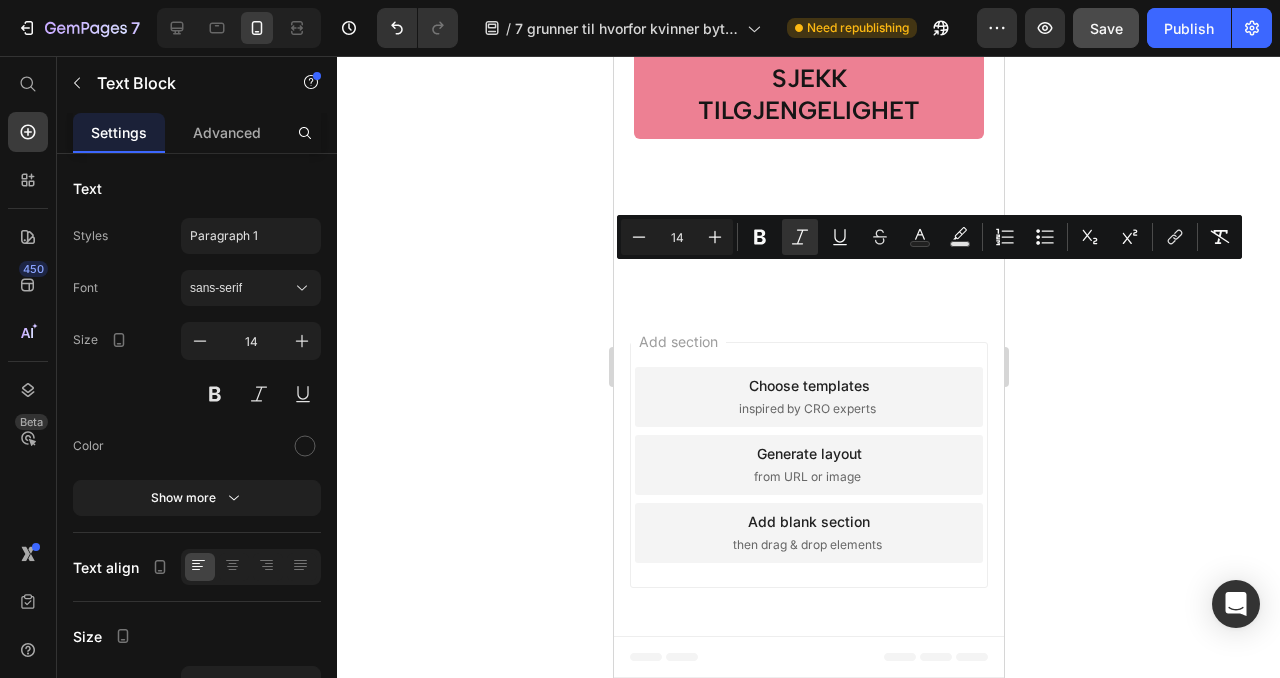 copy on ""Omg disse maskene!!! Jeg begynte bokstavelig talt å gråte da jeg så resultatene mine etter tre uker. Øynene mine har alltid vært min største usikkerhet (takk, genetikk 🙄), men nå ser de fantastiske ut! De mørke ringene er mye lysere, og de irriterende posene under øynene er nesten borte. Søsteren min spør hele tiden hva jeg har gjort, haha. Jeg er så glad for at jeg fant disse!"" 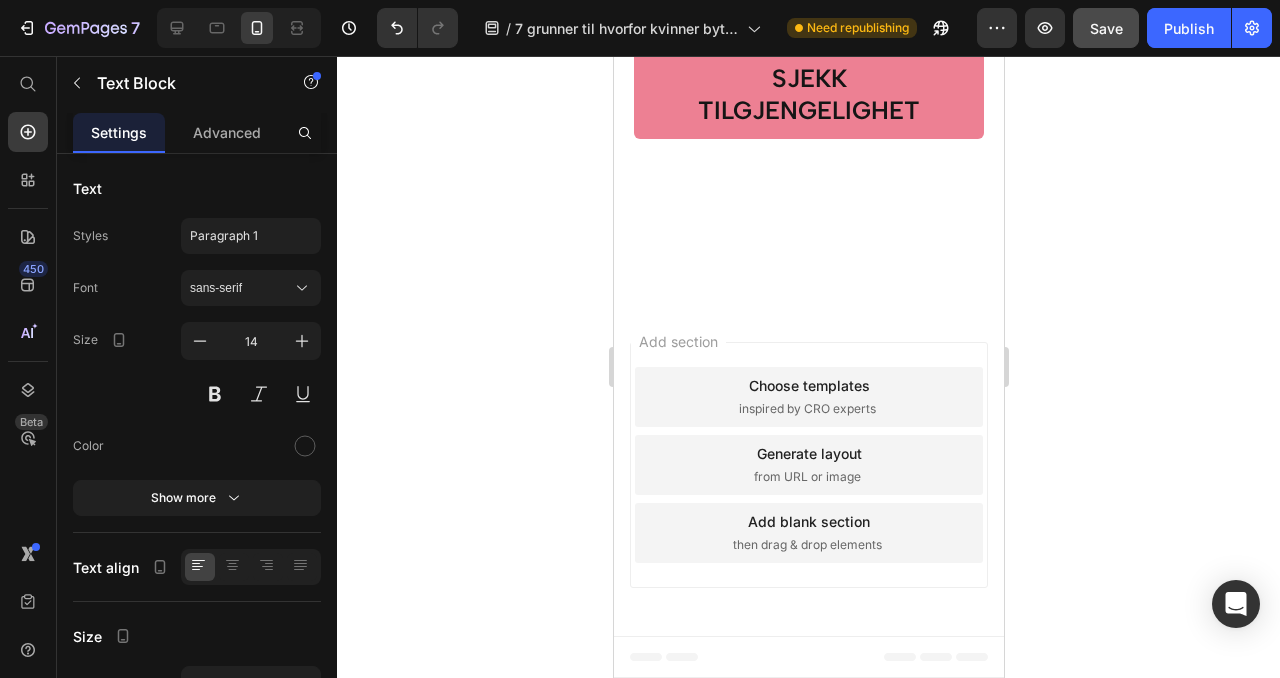 scroll, scrollTop: 7463, scrollLeft: 0, axis: vertical 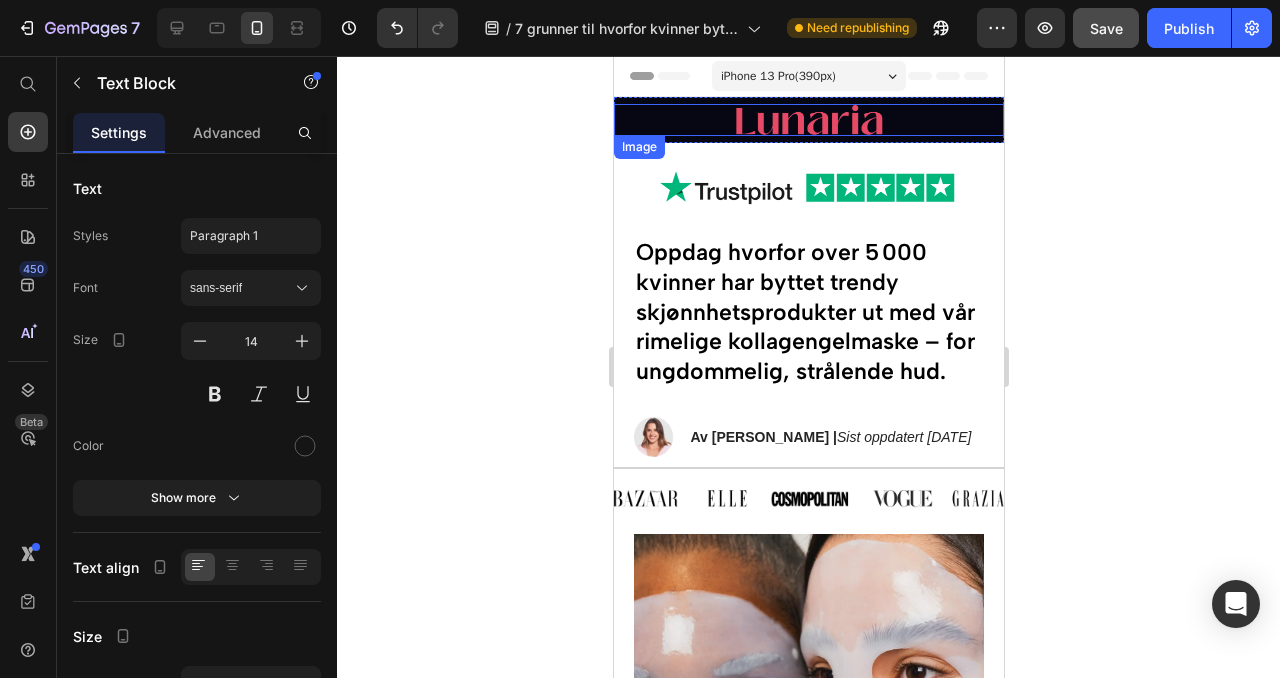 click at bounding box center (808, 120) 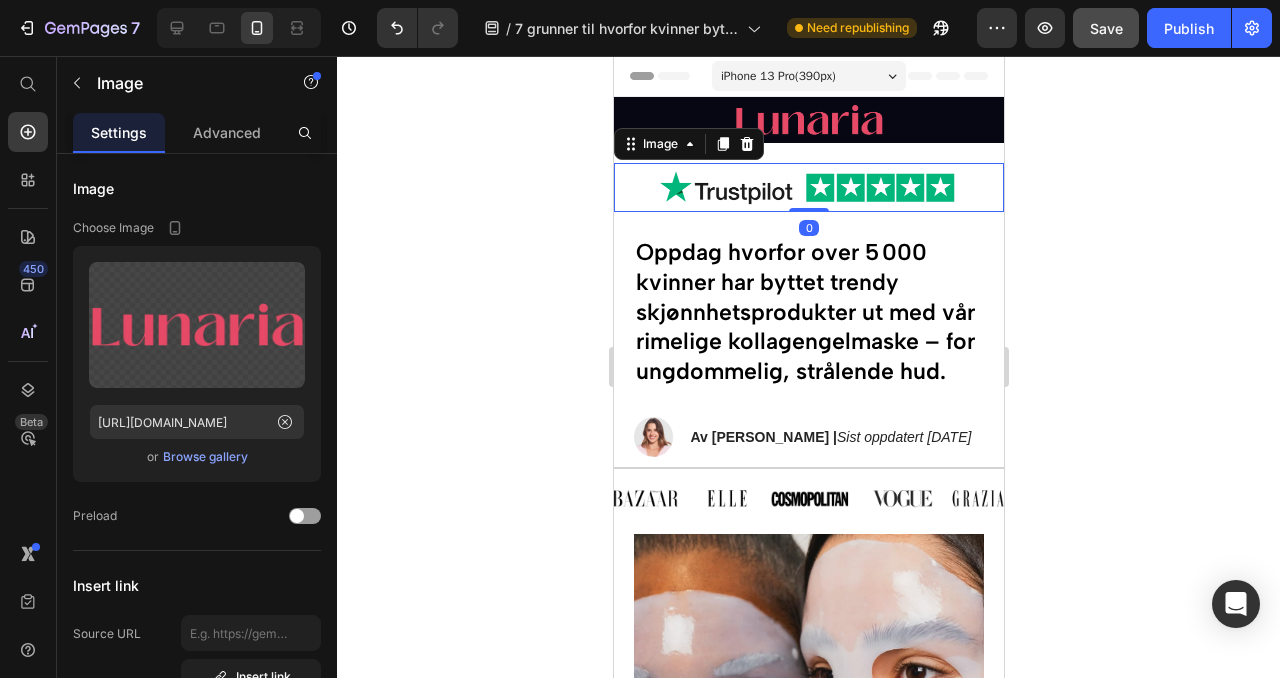 click at bounding box center [808, 187] 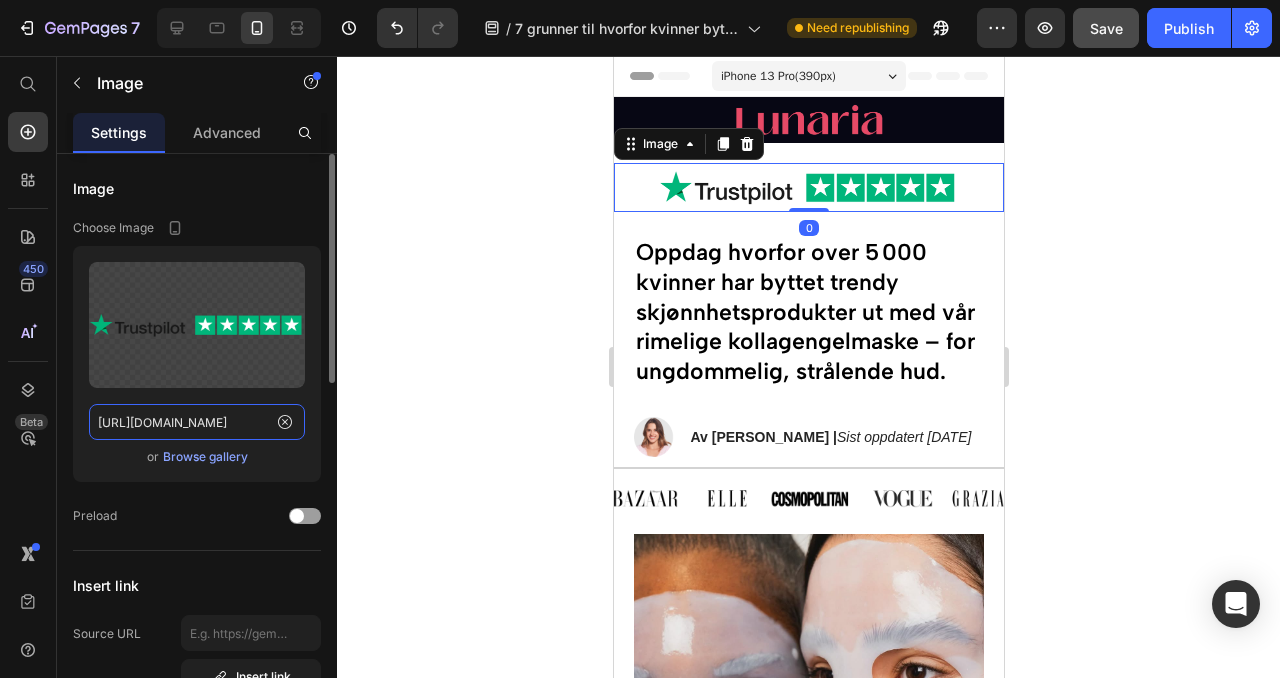click on "[URL][DOMAIN_NAME]" 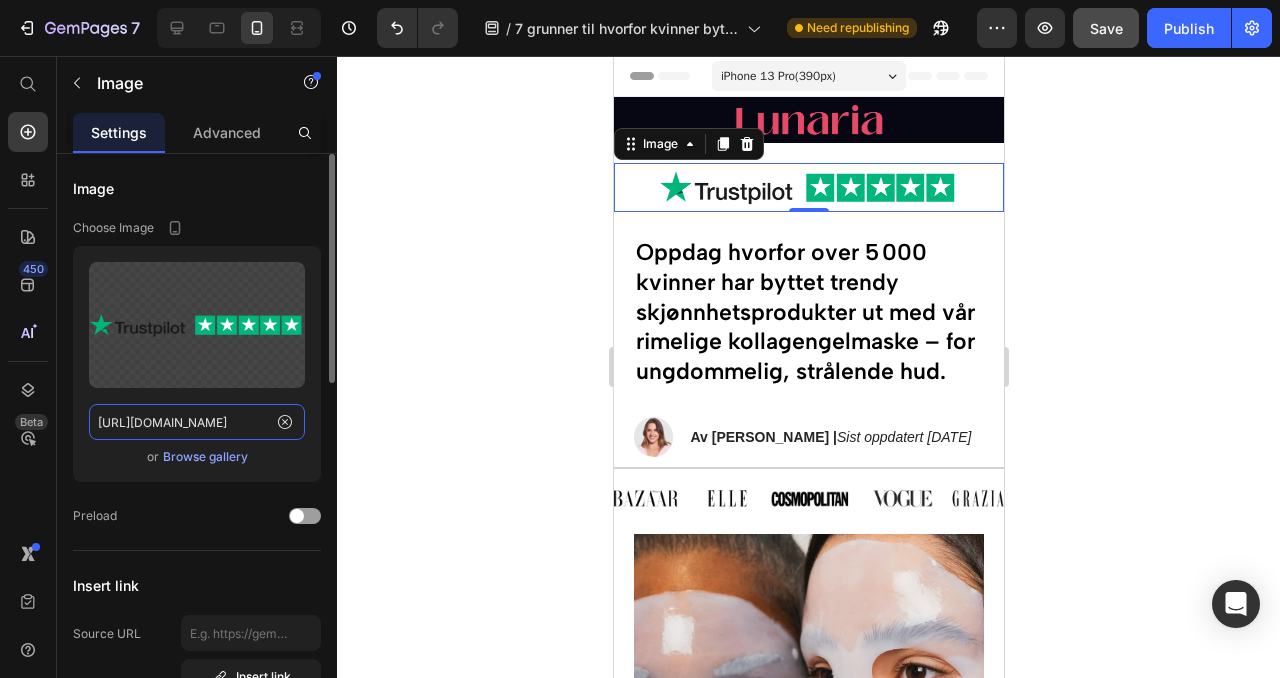 click on "[URL][DOMAIN_NAME]" 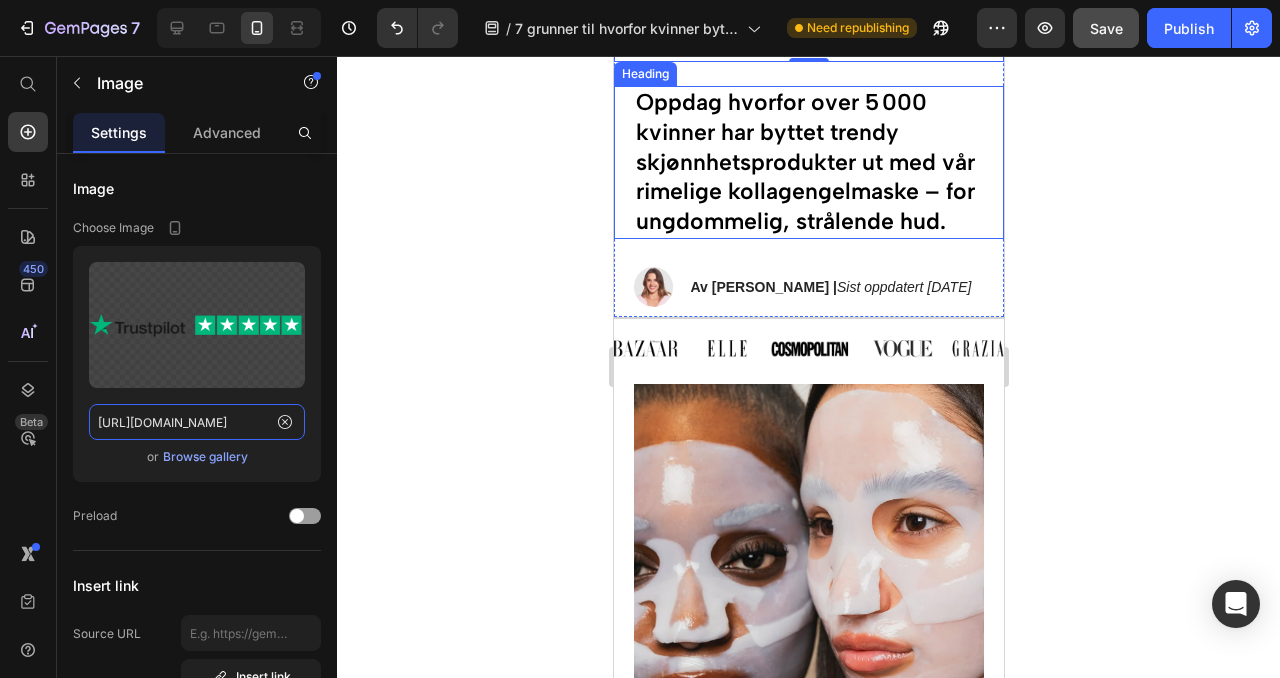 scroll, scrollTop: 151, scrollLeft: 0, axis: vertical 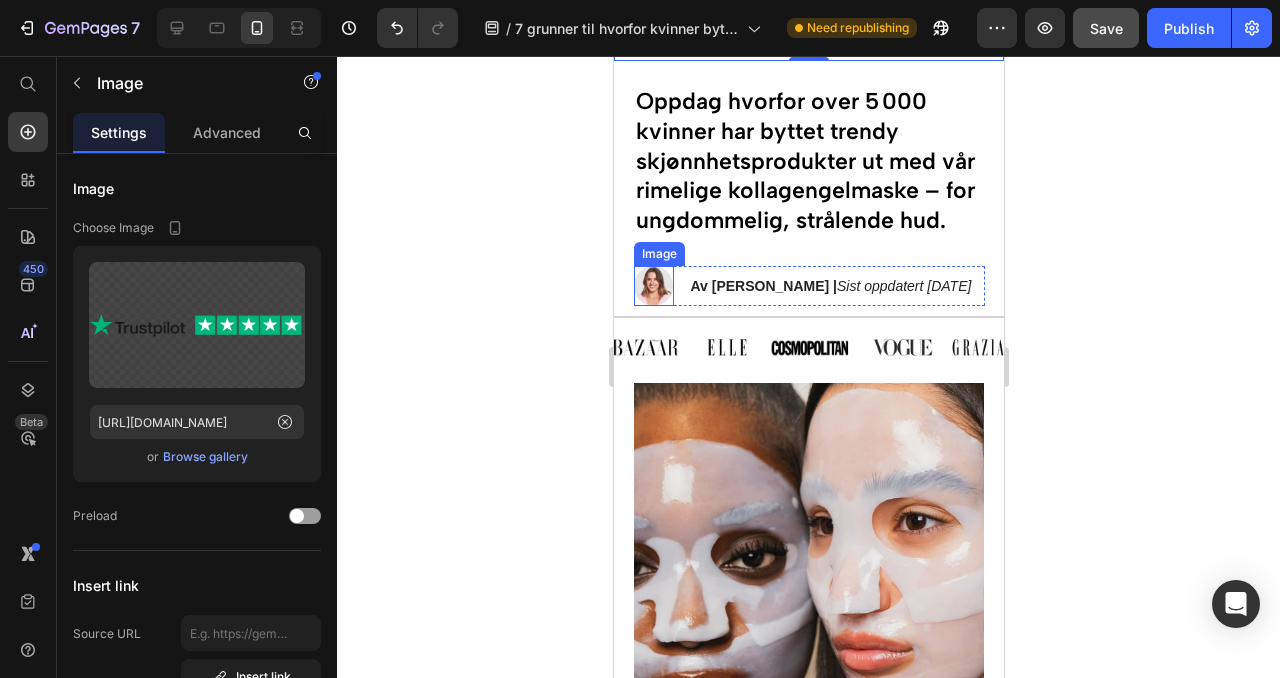click at bounding box center (653, 286) 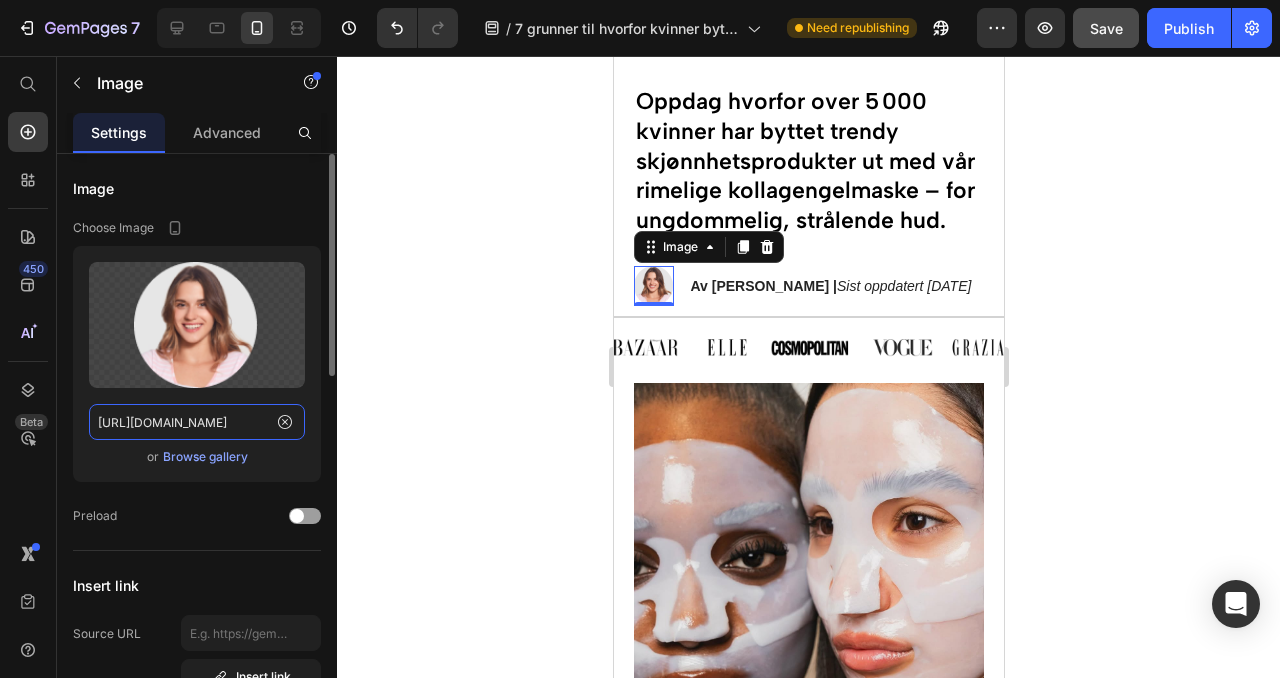 click on "[URL][DOMAIN_NAME]" 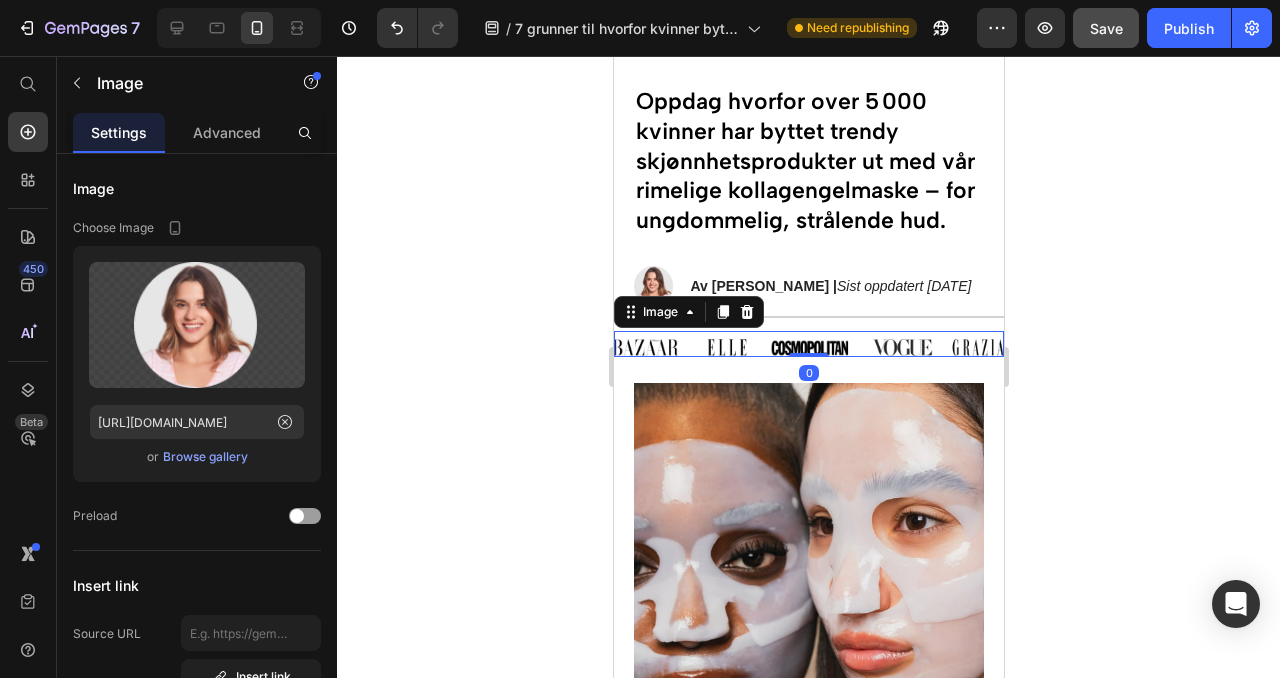 click at bounding box center [808, 344] 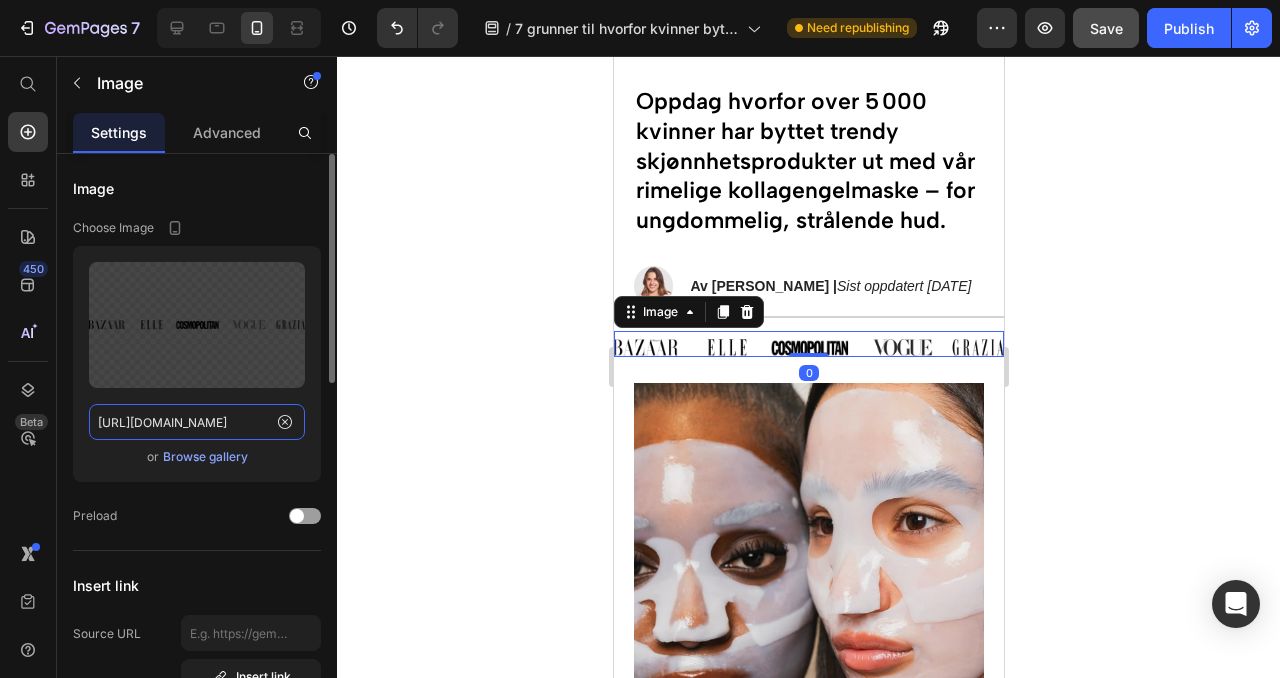 click on "[URL][DOMAIN_NAME]" 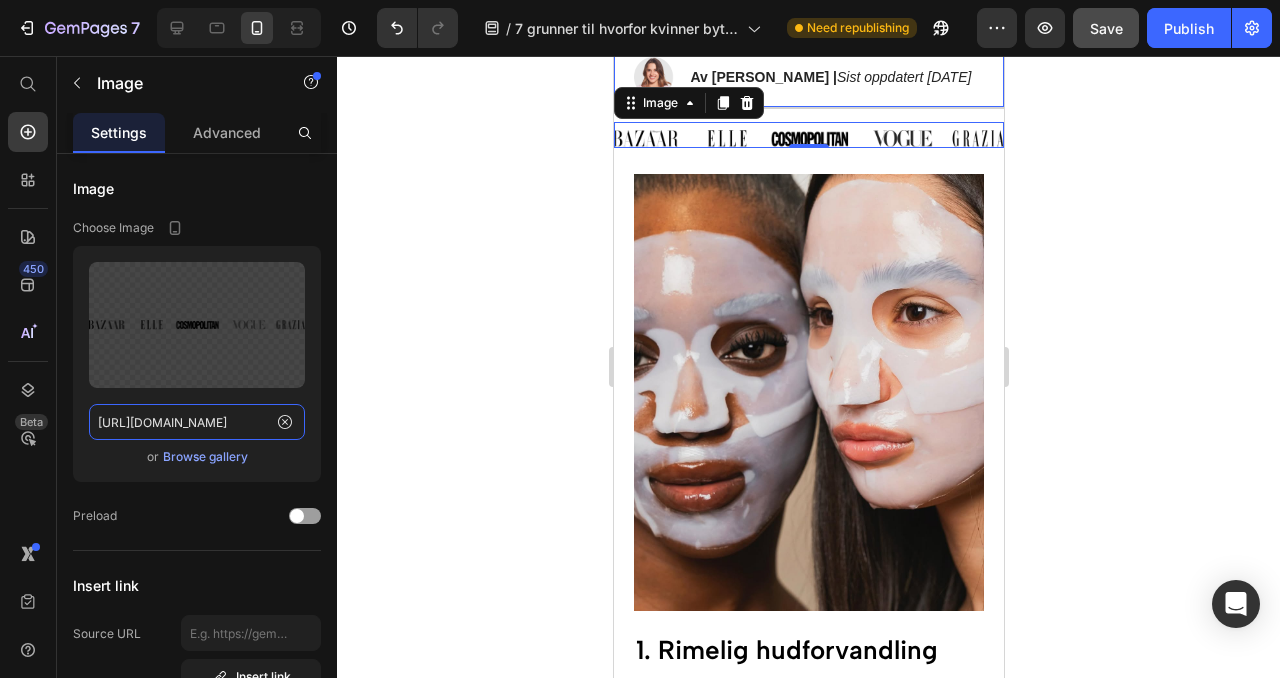 scroll, scrollTop: 367, scrollLeft: 0, axis: vertical 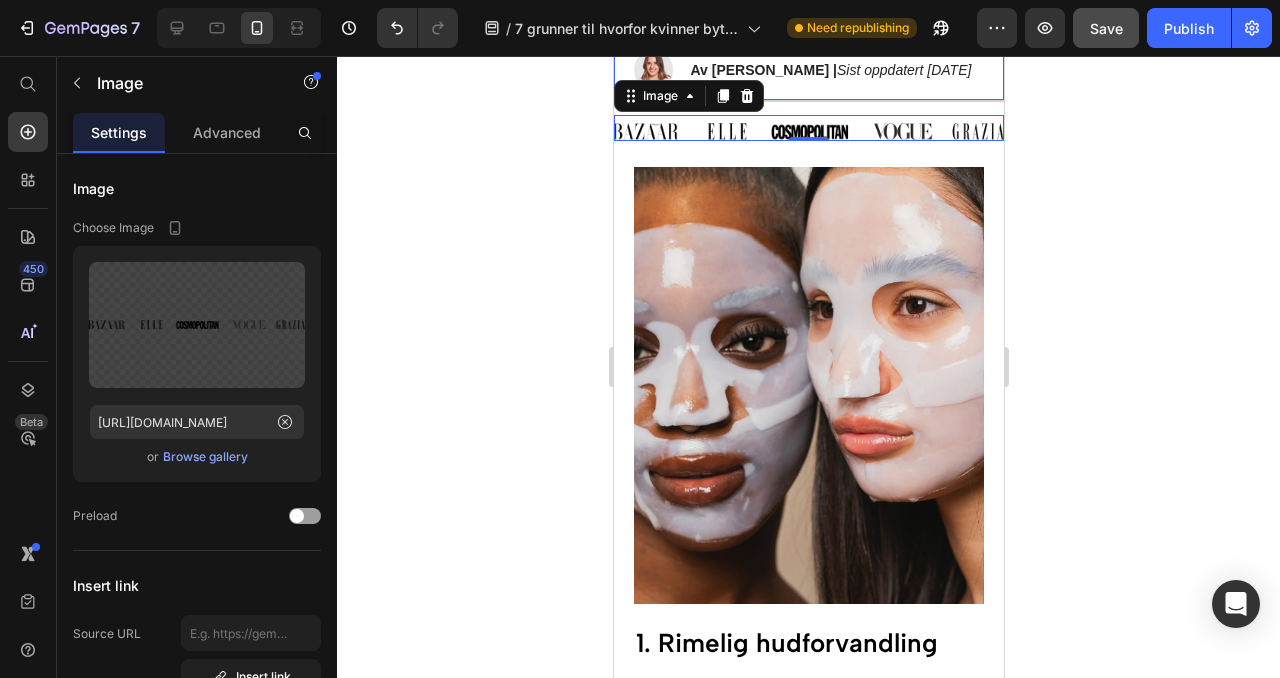 click at bounding box center [808, 386] 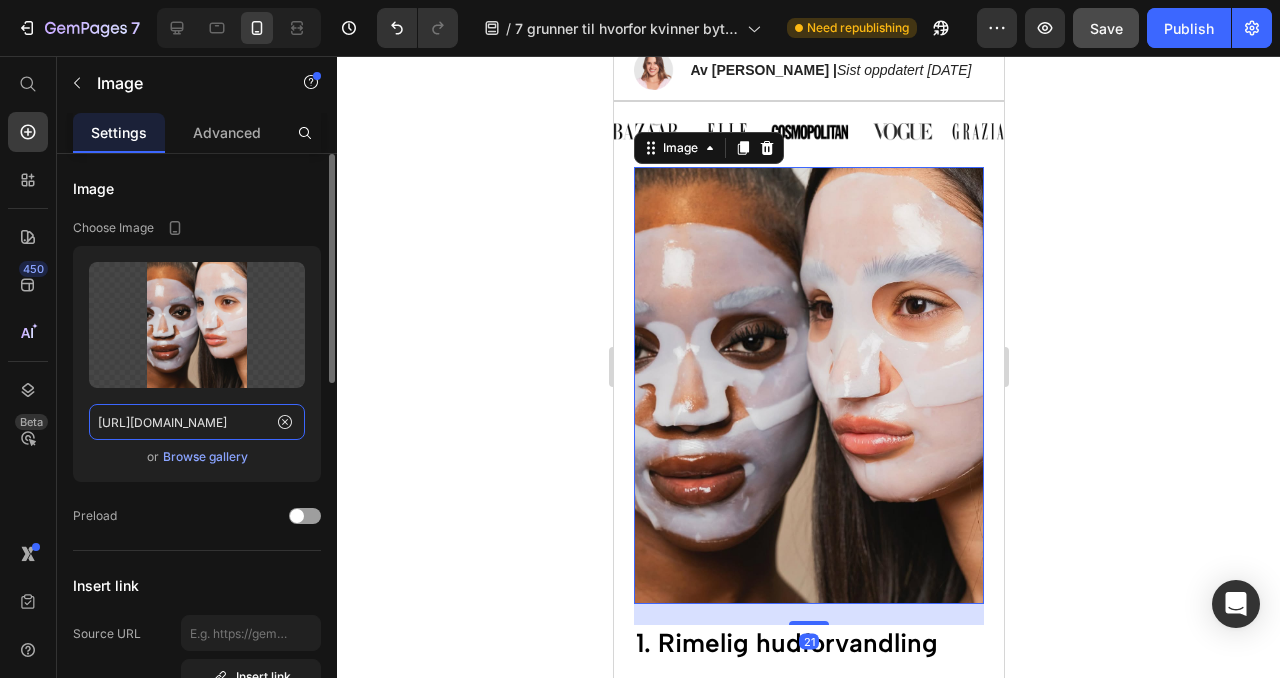 click on "[URL][DOMAIN_NAME]" 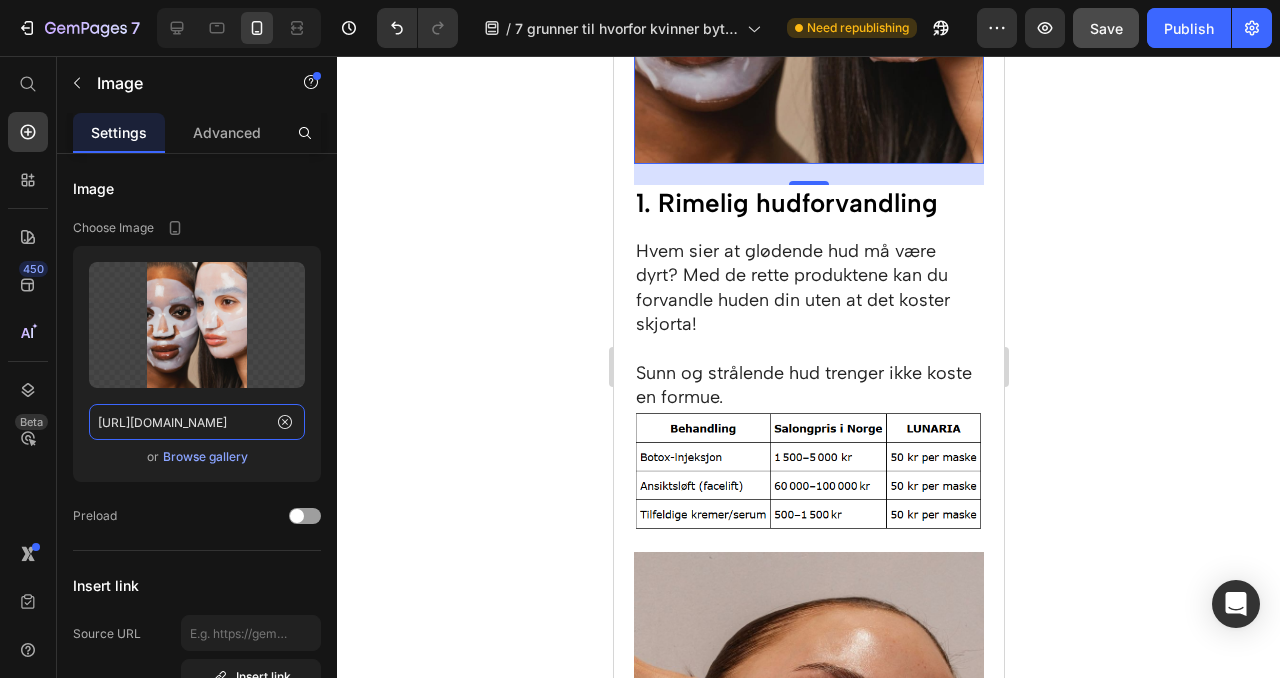 scroll, scrollTop: 810, scrollLeft: 0, axis: vertical 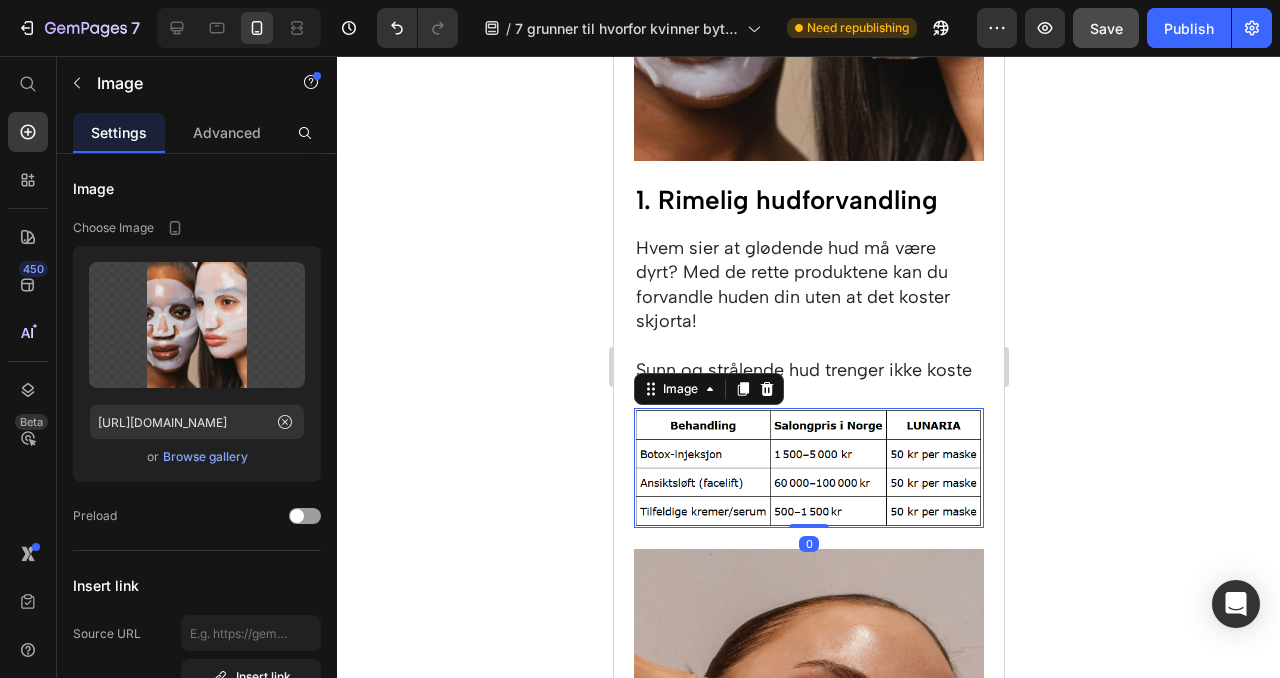 click at bounding box center [808, 468] 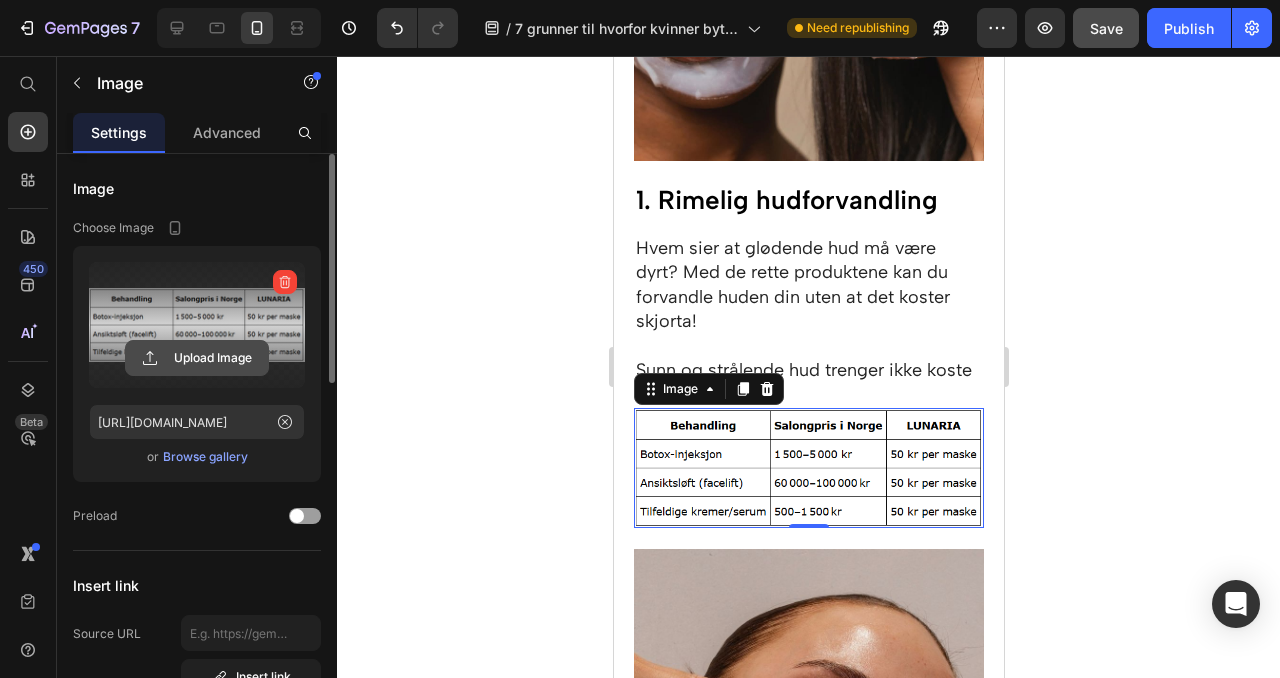 click 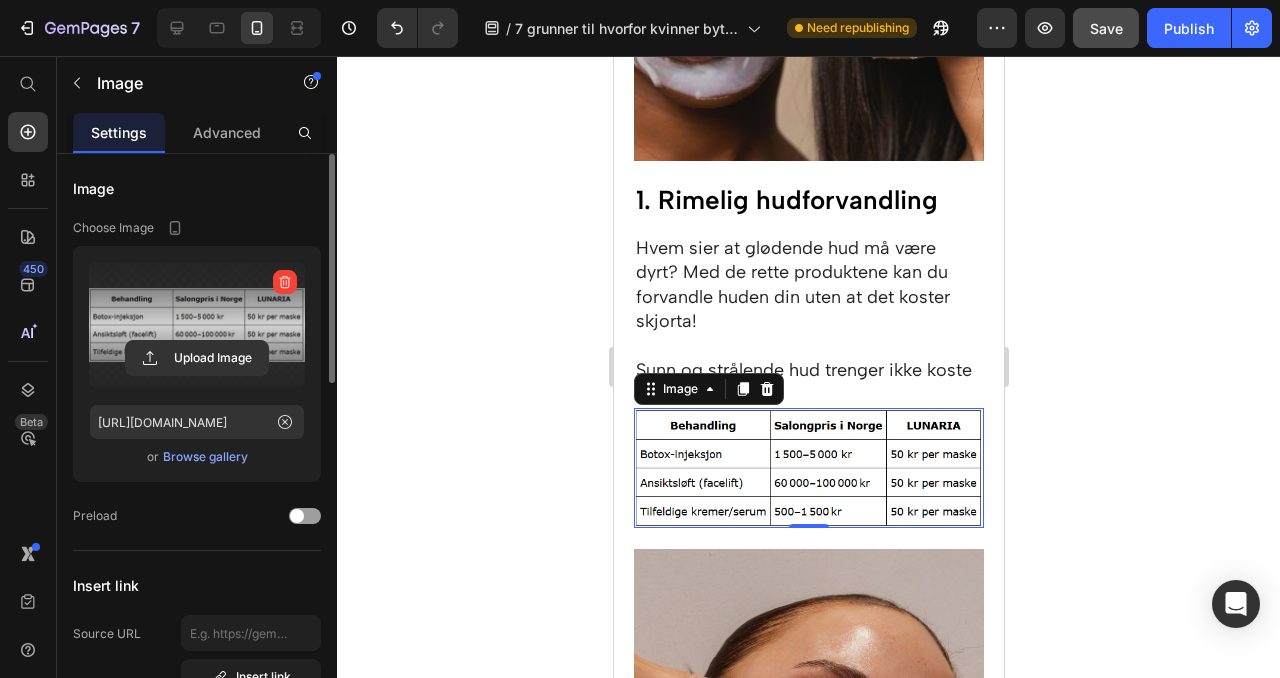 click at bounding box center (197, 325) 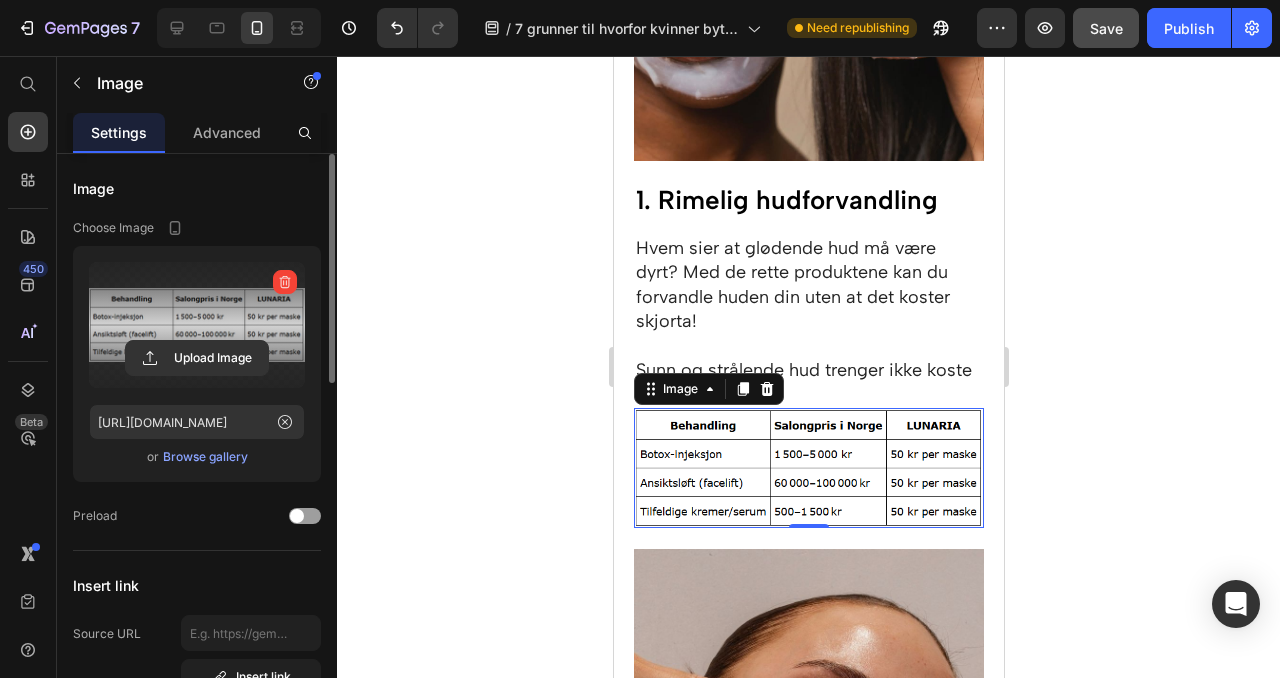 click at bounding box center [197, 325] 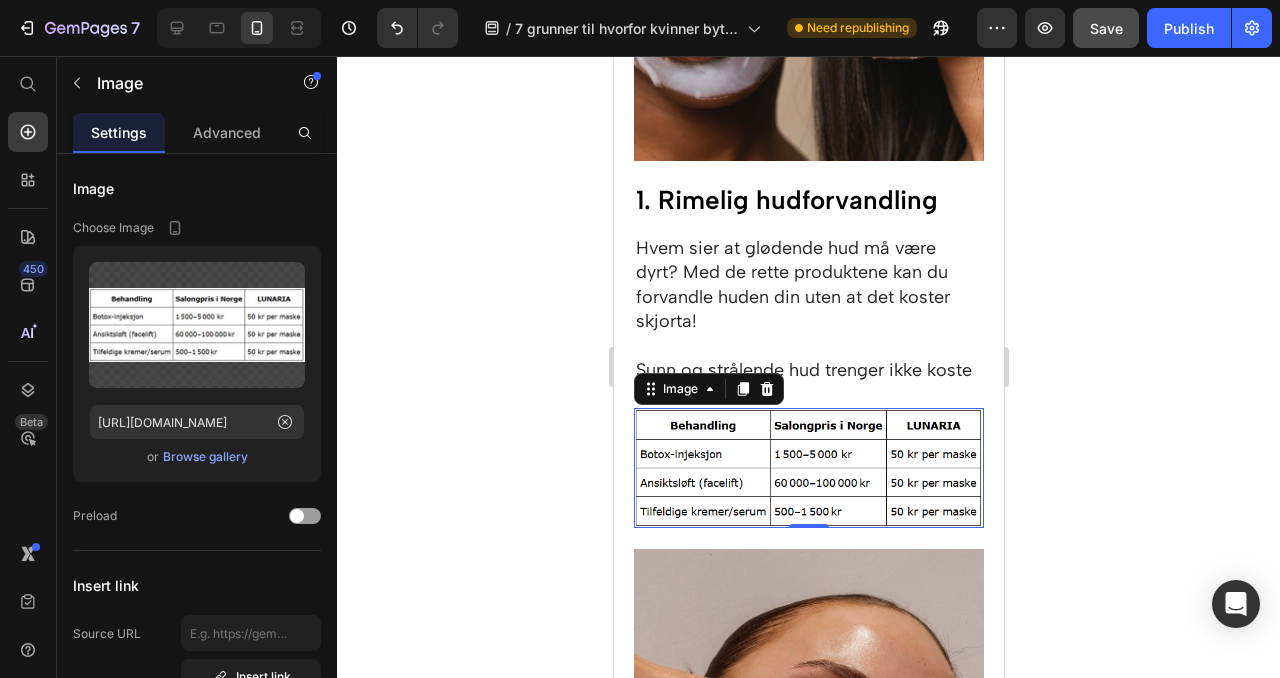 click at bounding box center (808, 468) 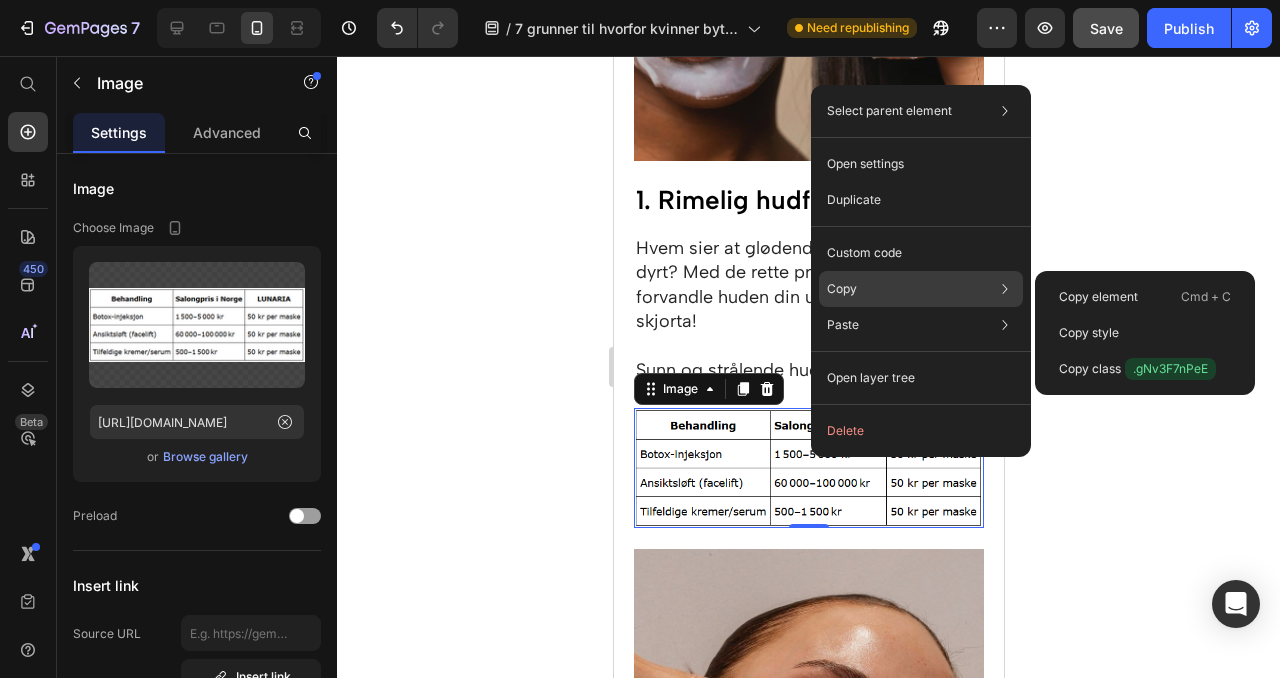 click on "Copy Copy element  Cmd + C Copy style  Copy class  .gNv3F7nPeE" 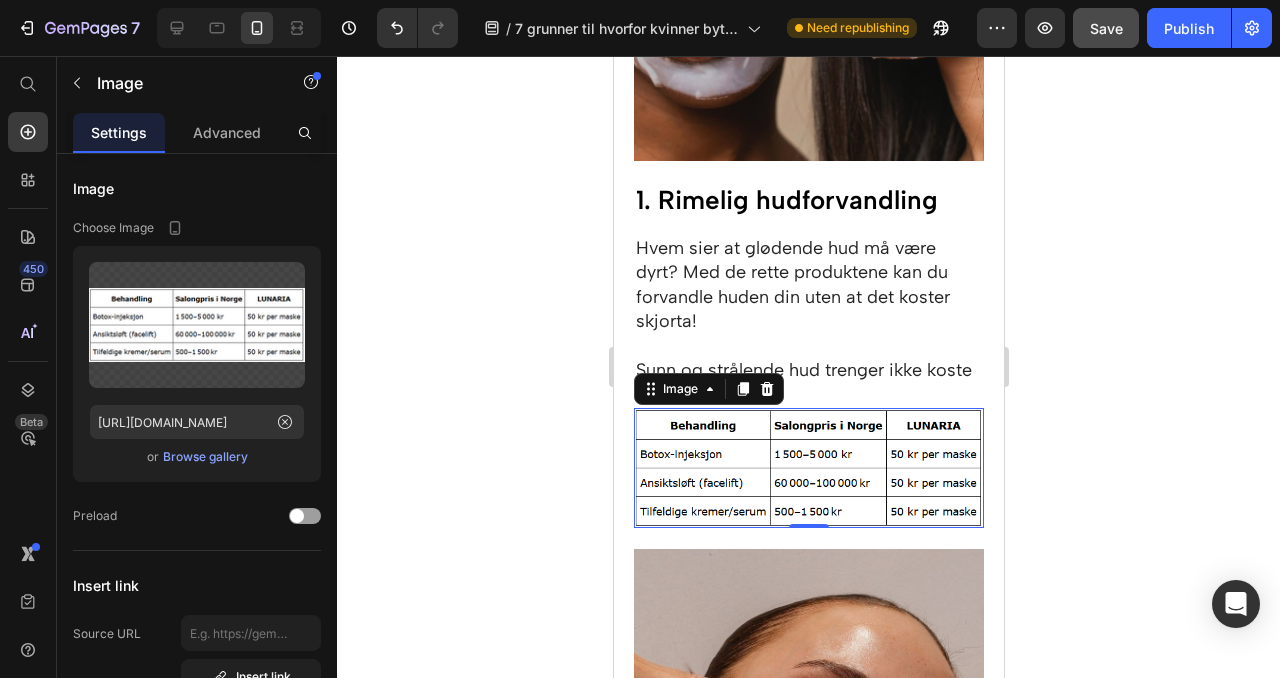 click 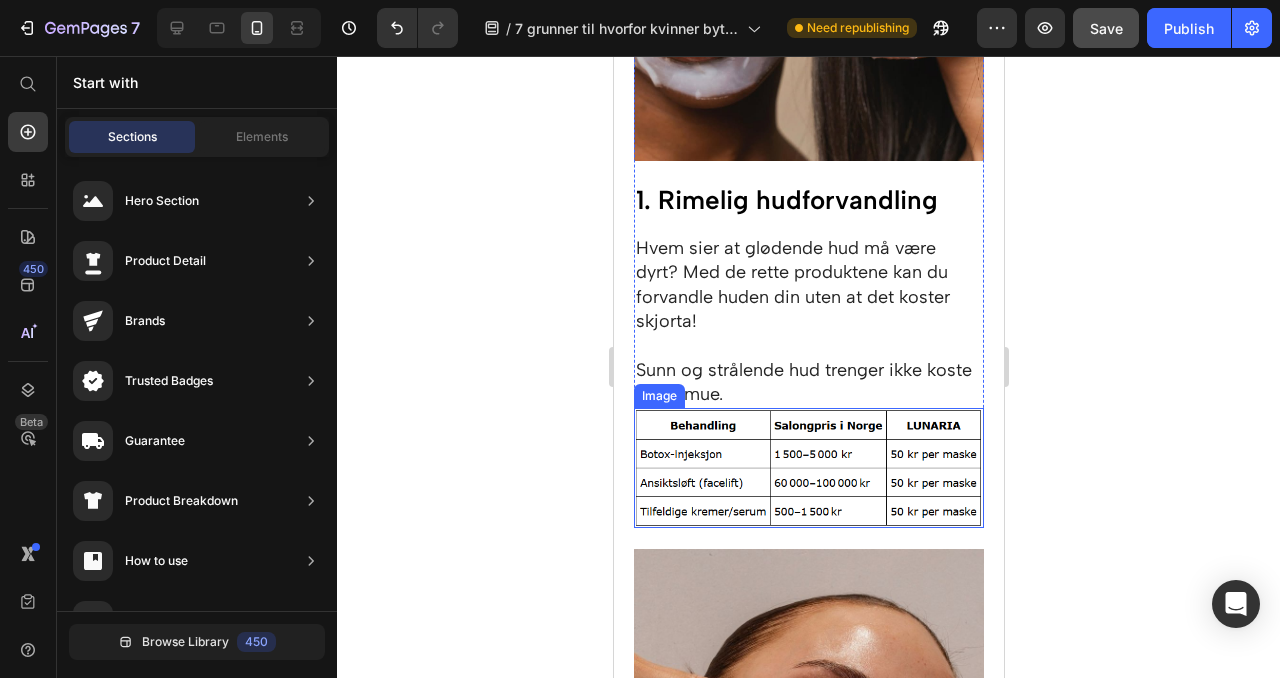 click at bounding box center (808, 468) 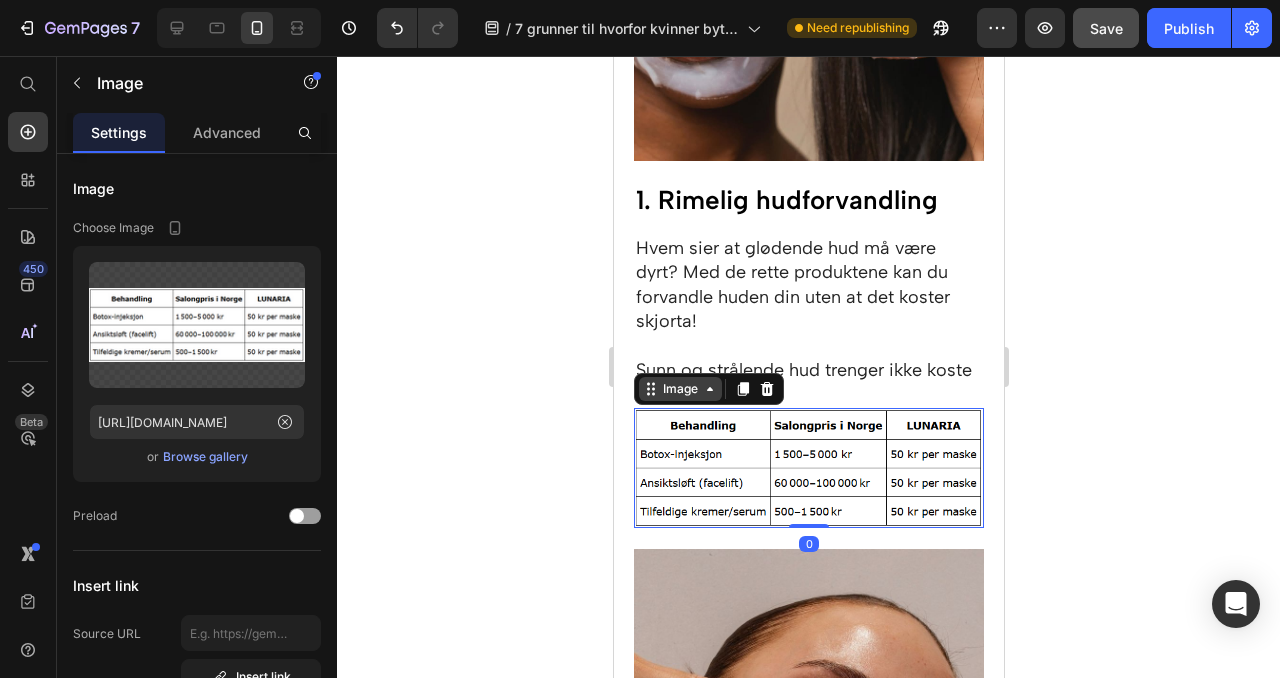 click 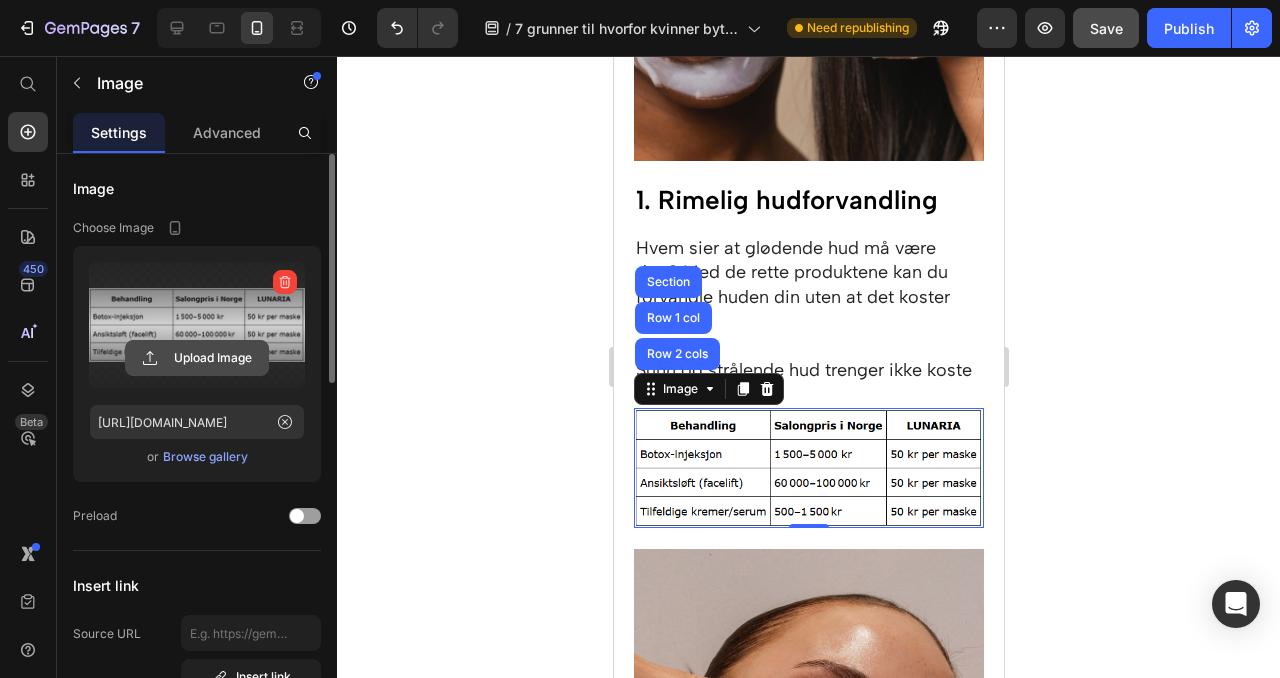 click 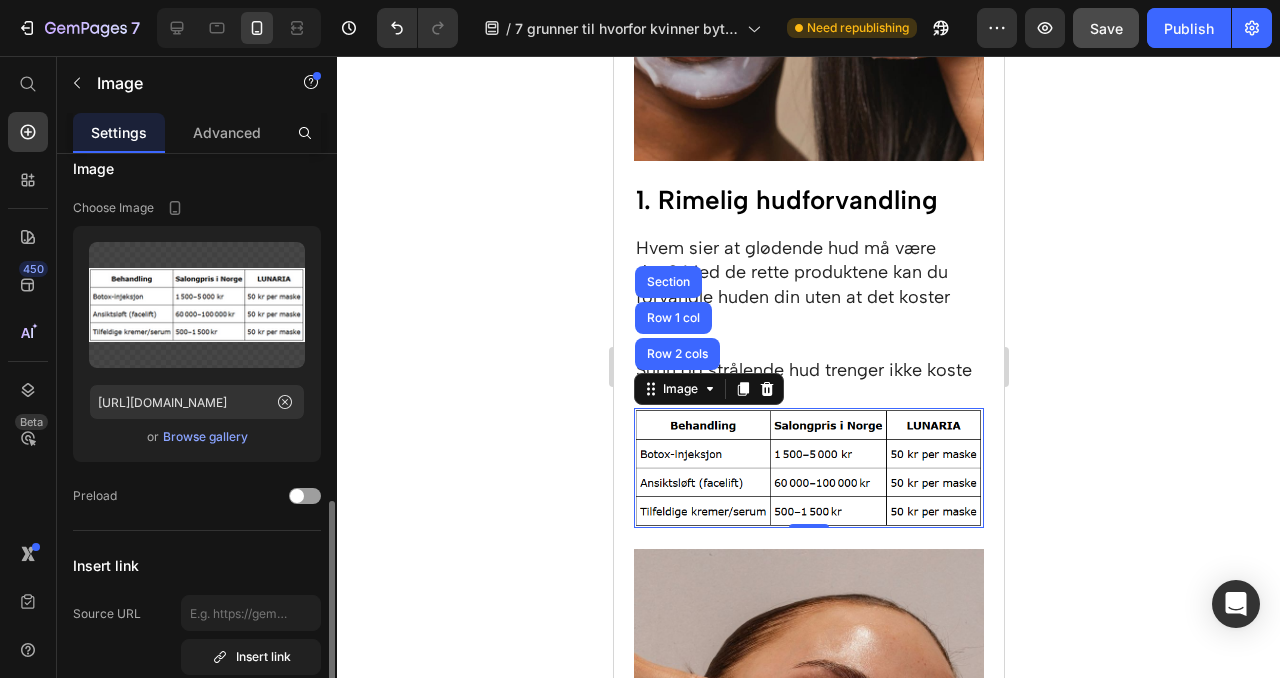 scroll, scrollTop: 0, scrollLeft: 0, axis: both 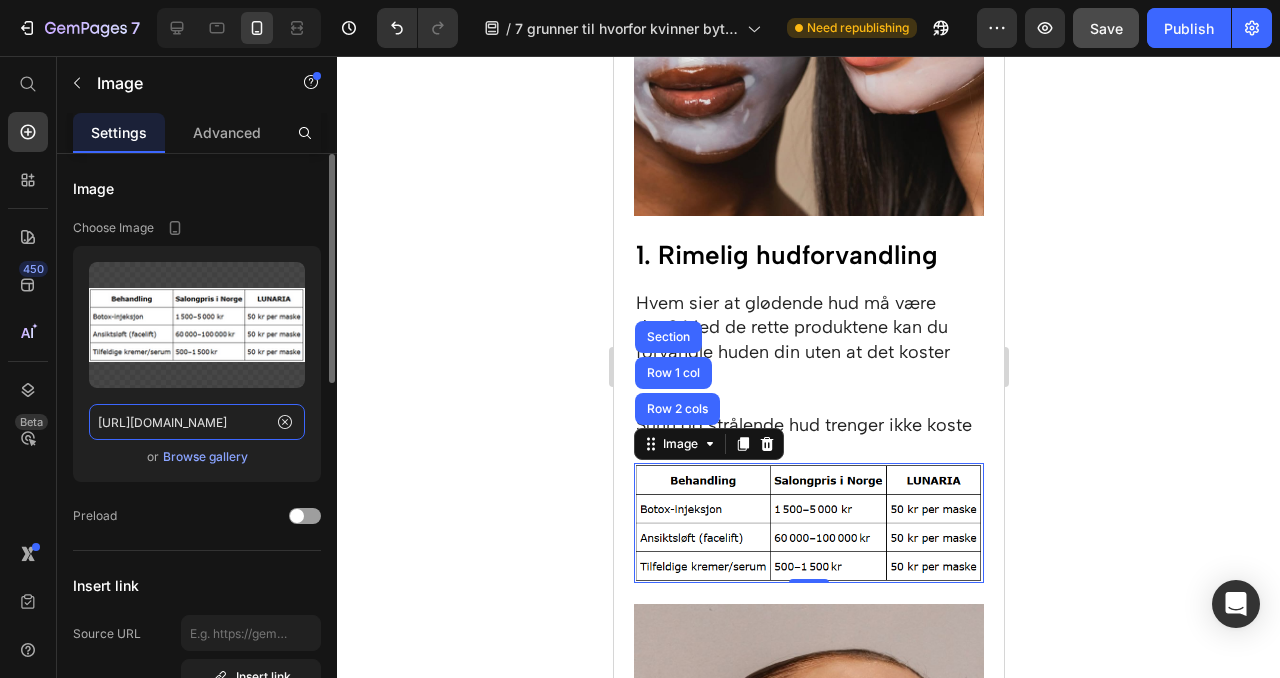 click on "[URL][DOMAIN_NAME]" 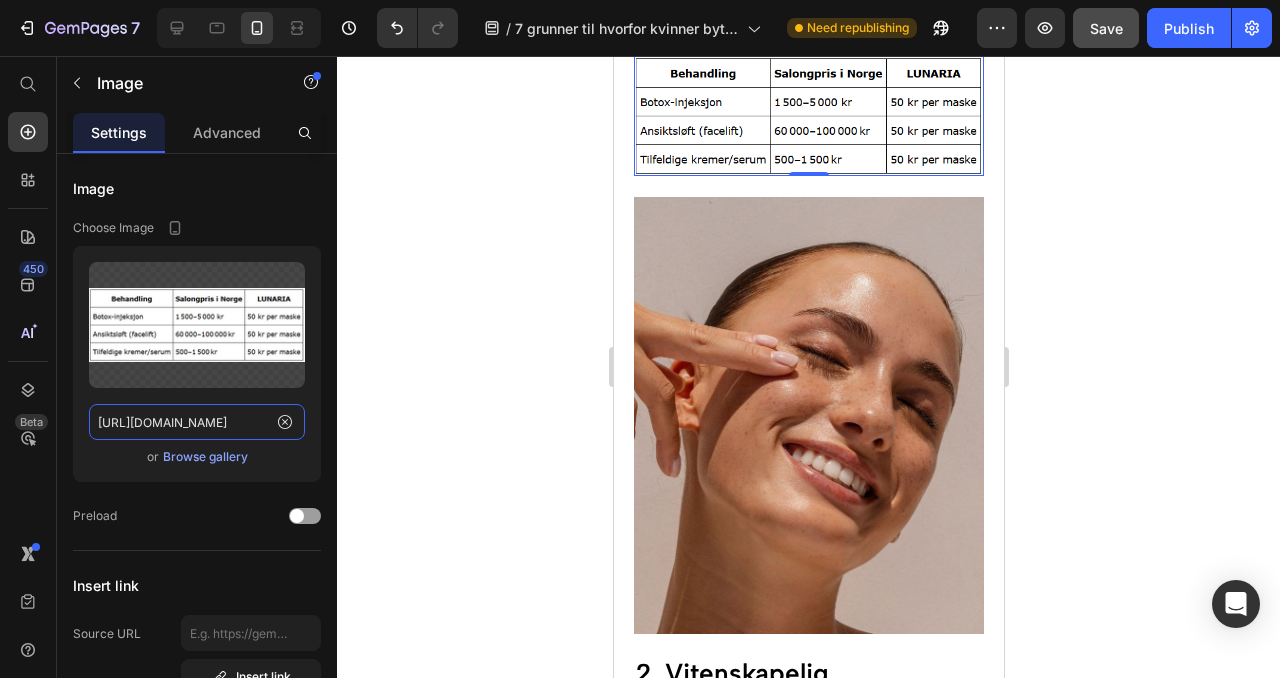 scroll, scrollTop: 1279, scrollLeft: 0, axis: vertical 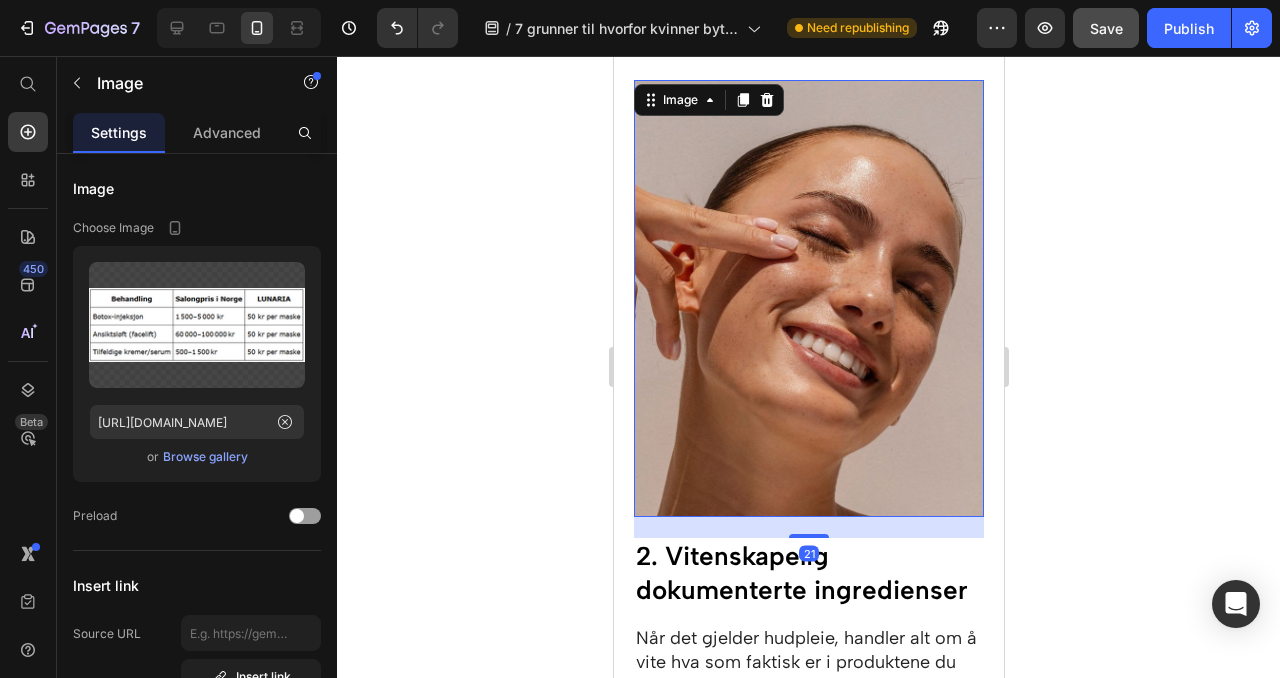 click at bounding box center [808, 298] 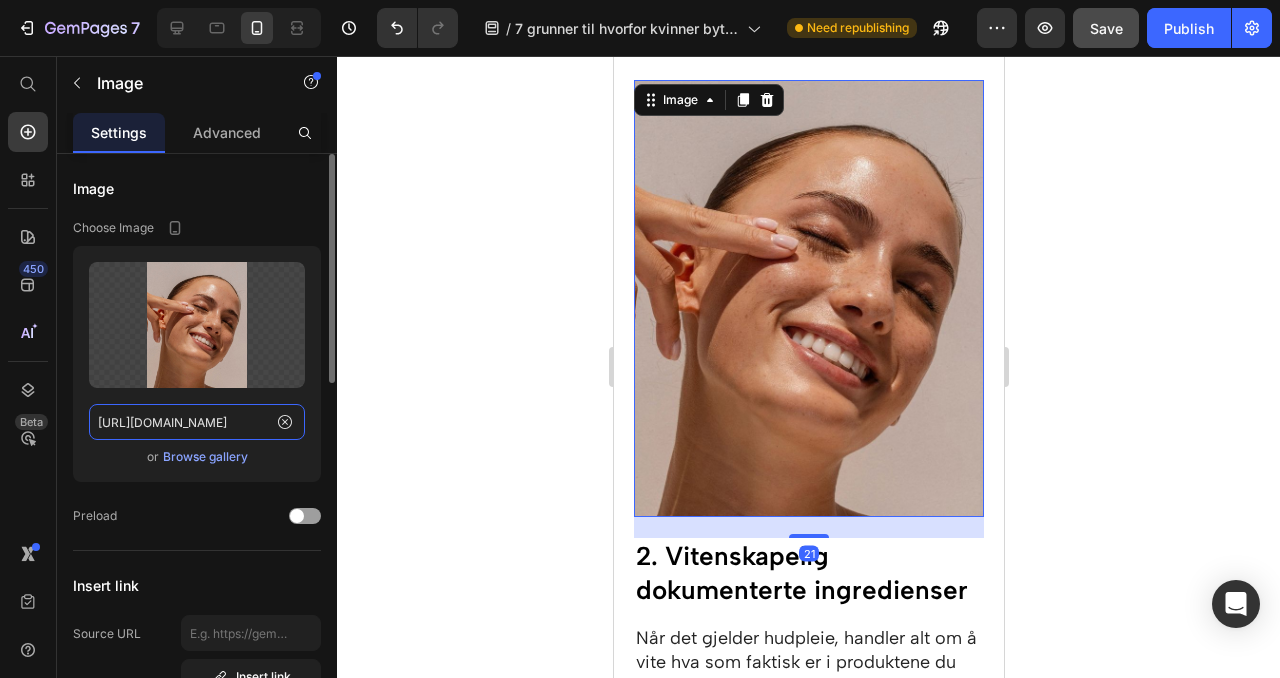 click on "[URL][DOMAIN_NAME]" 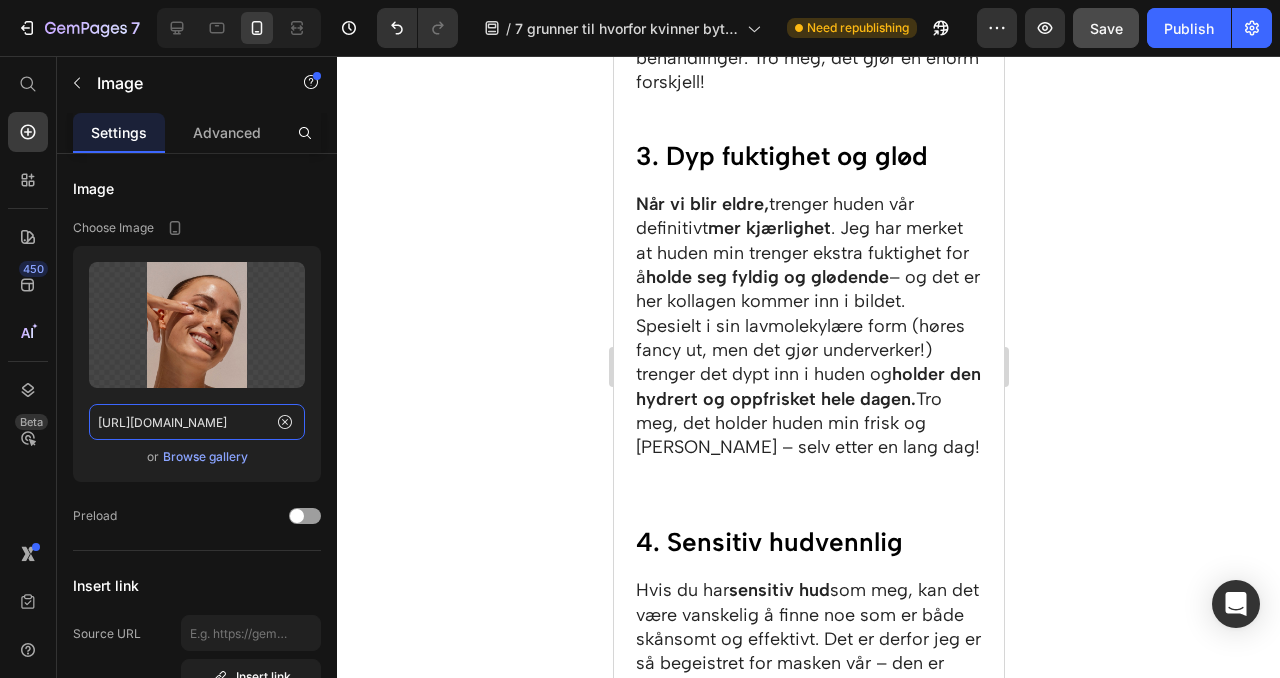 scroll, scrollTop: 2190, scrollLeft: 0, axis: vertical 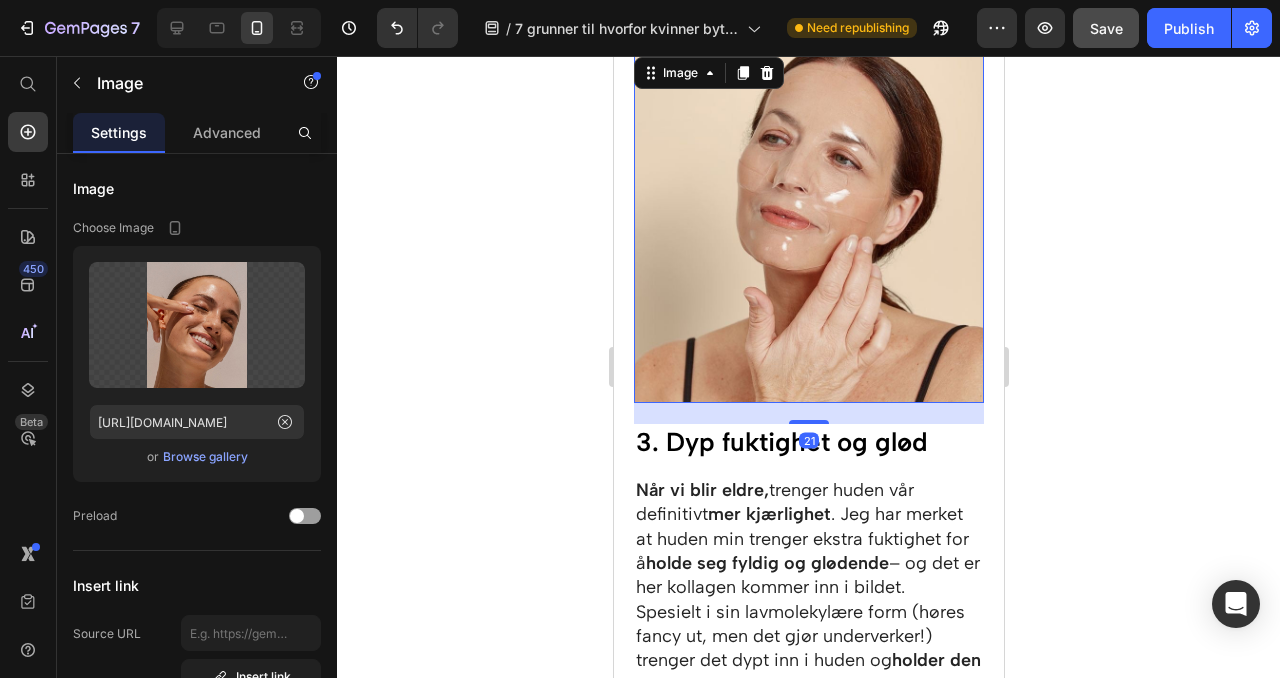 click at bounding box center [808, 228] 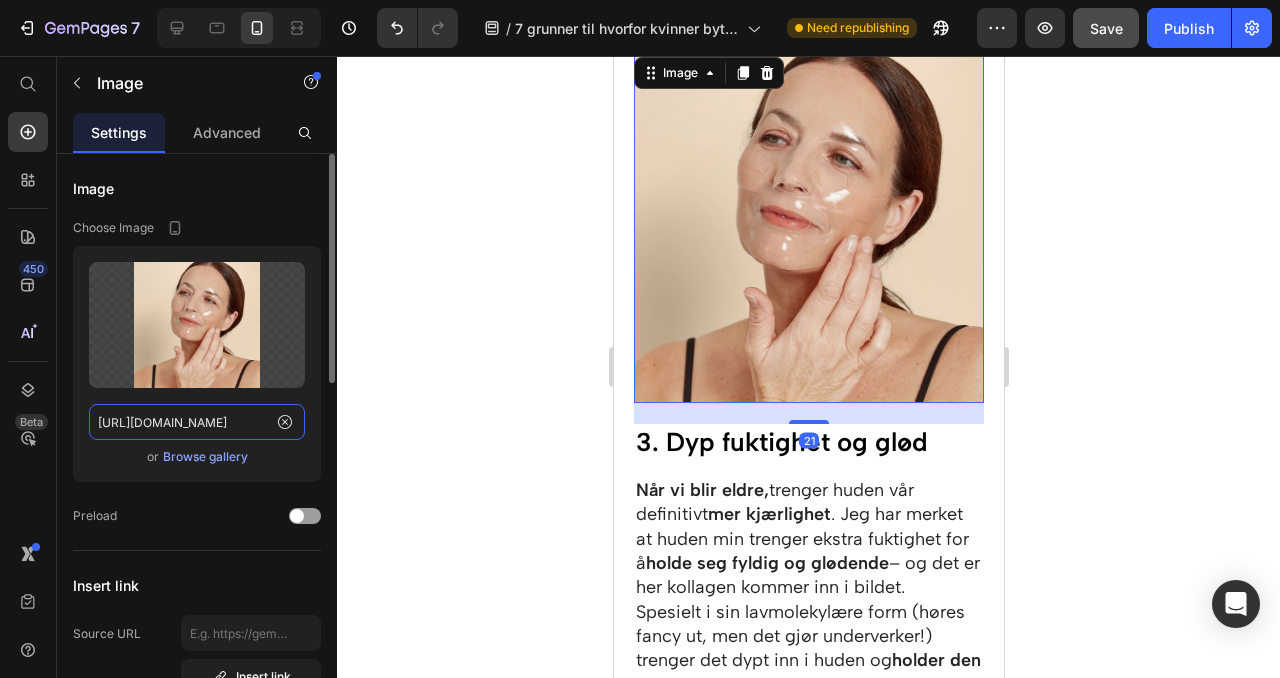 click on "[URL][DOMAIN_NAME]" 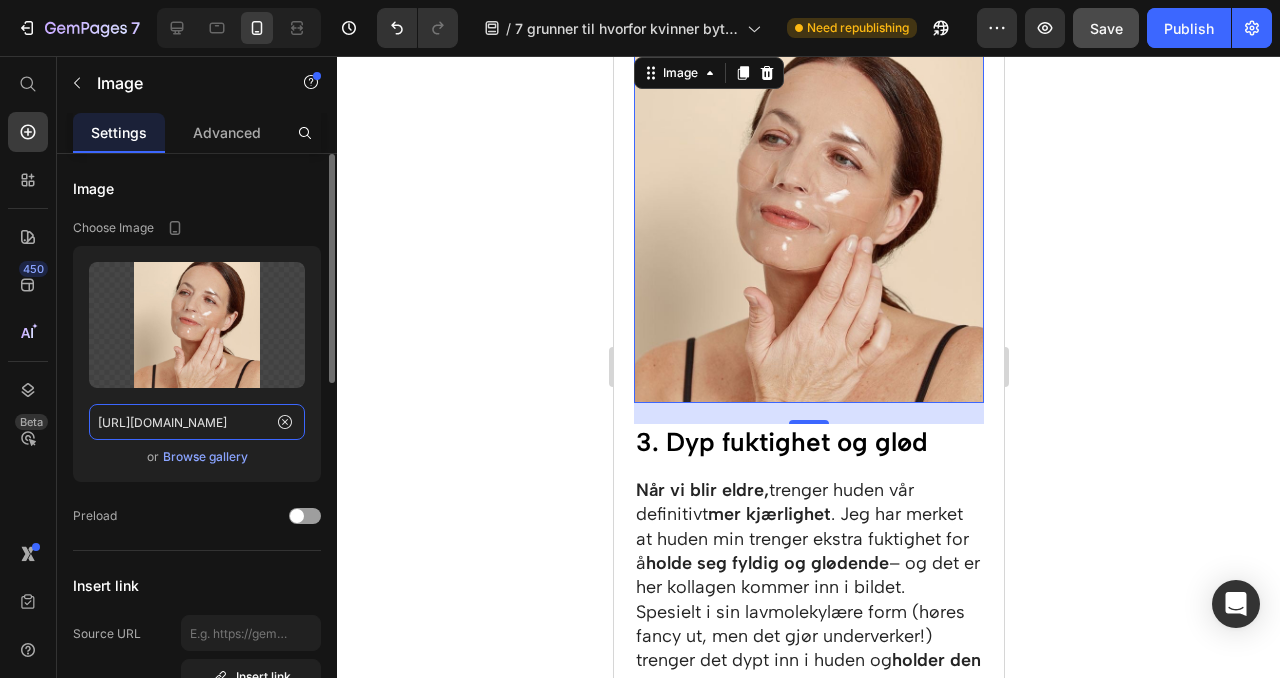 click on "[URL][DOMAIN_NAME]" 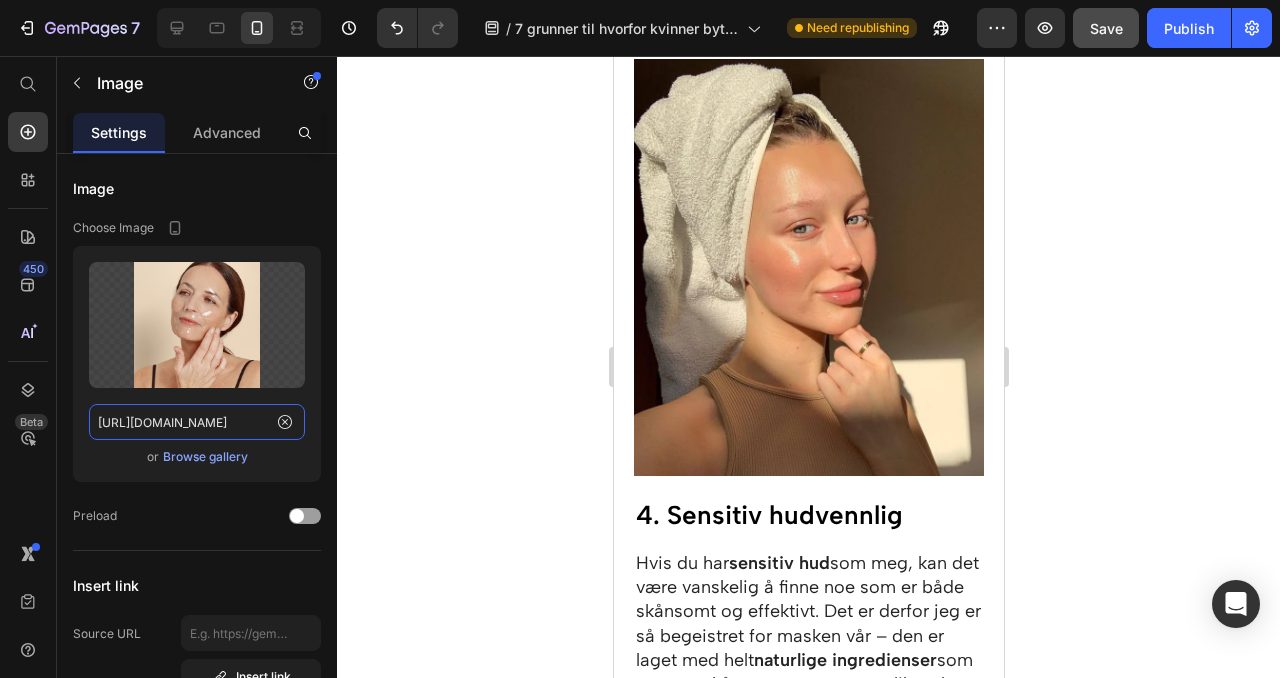 scroll, scrollTop: 2921, scrollLeft: 0, axis: vertical 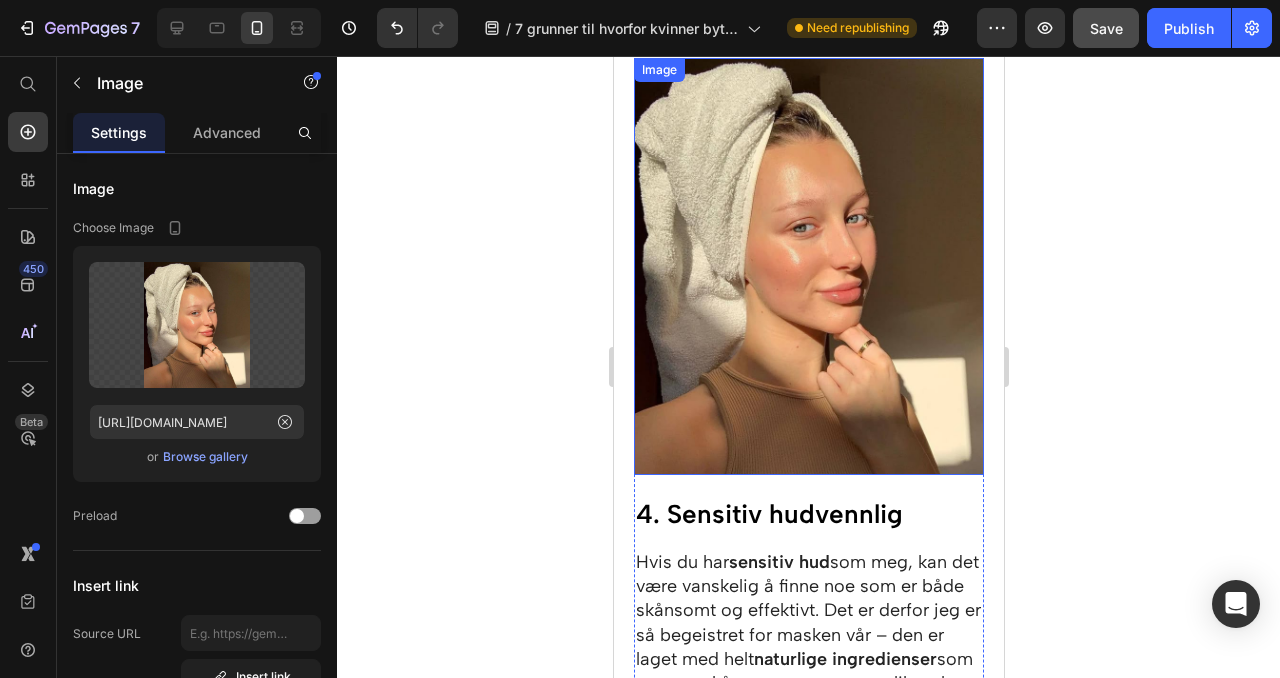 click at bounding box center (808, 266) 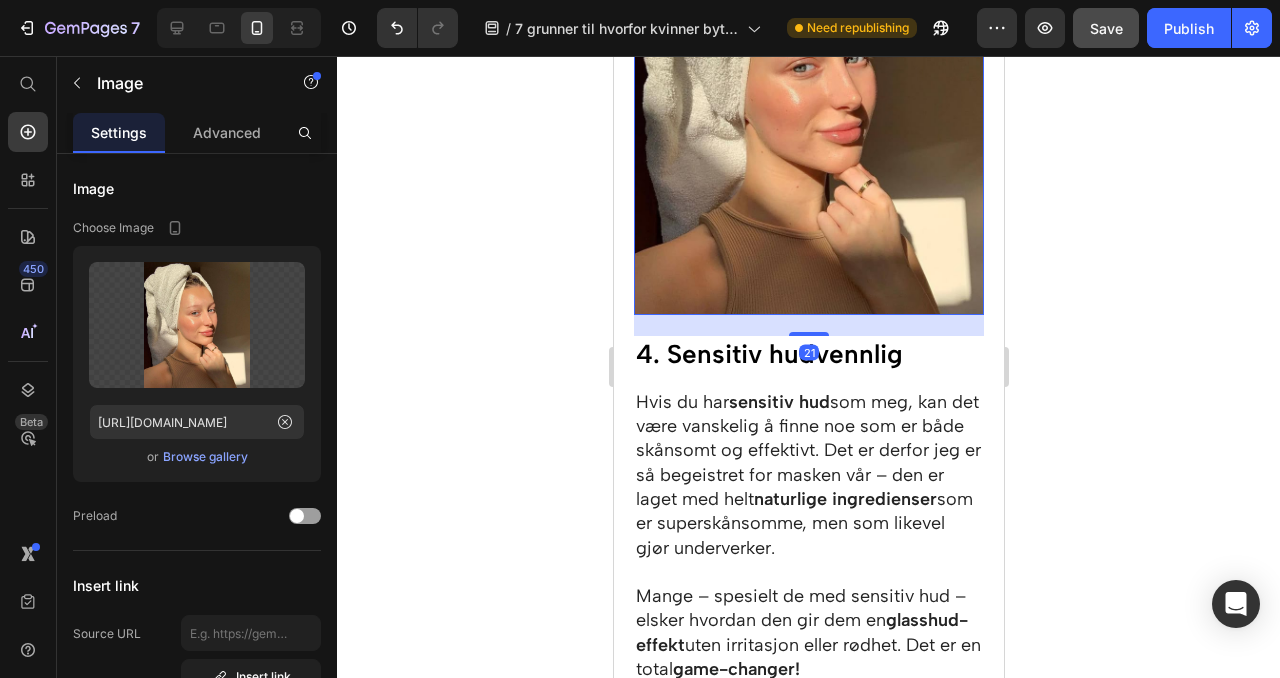scroll, scrollTop: 3083, scrollLeft: 0, axis: vertical 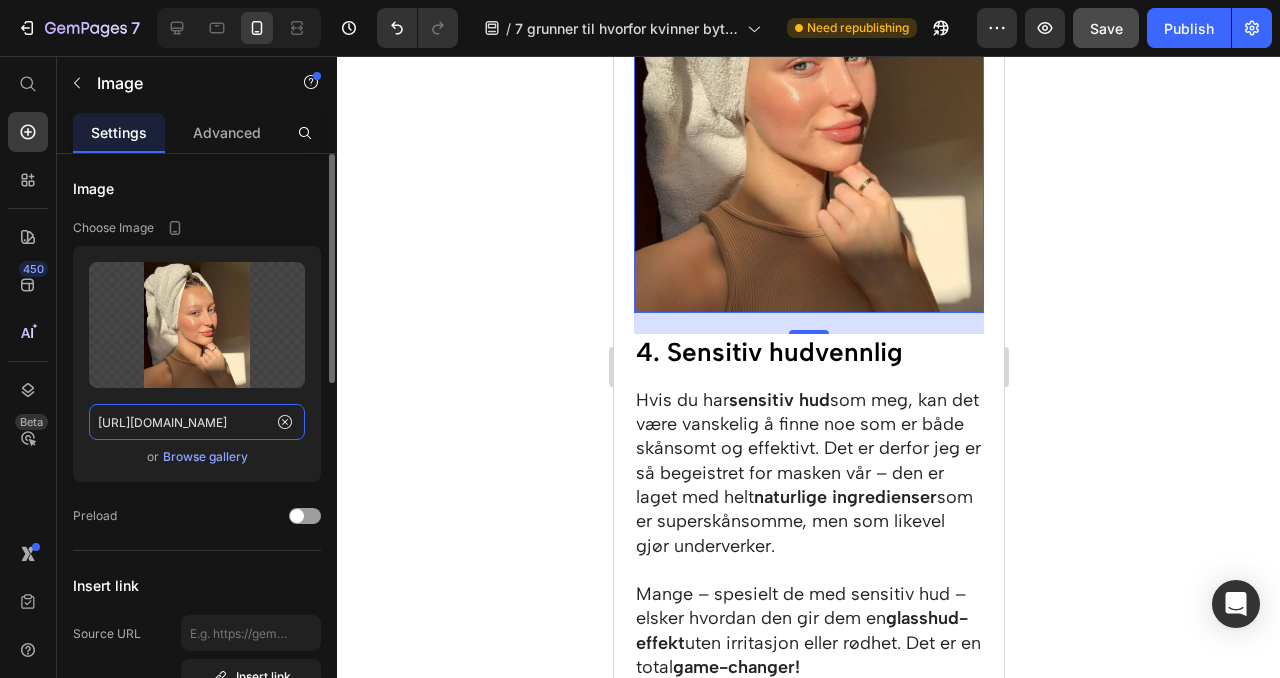 click on "[URL][DOMAIN_NAME]" 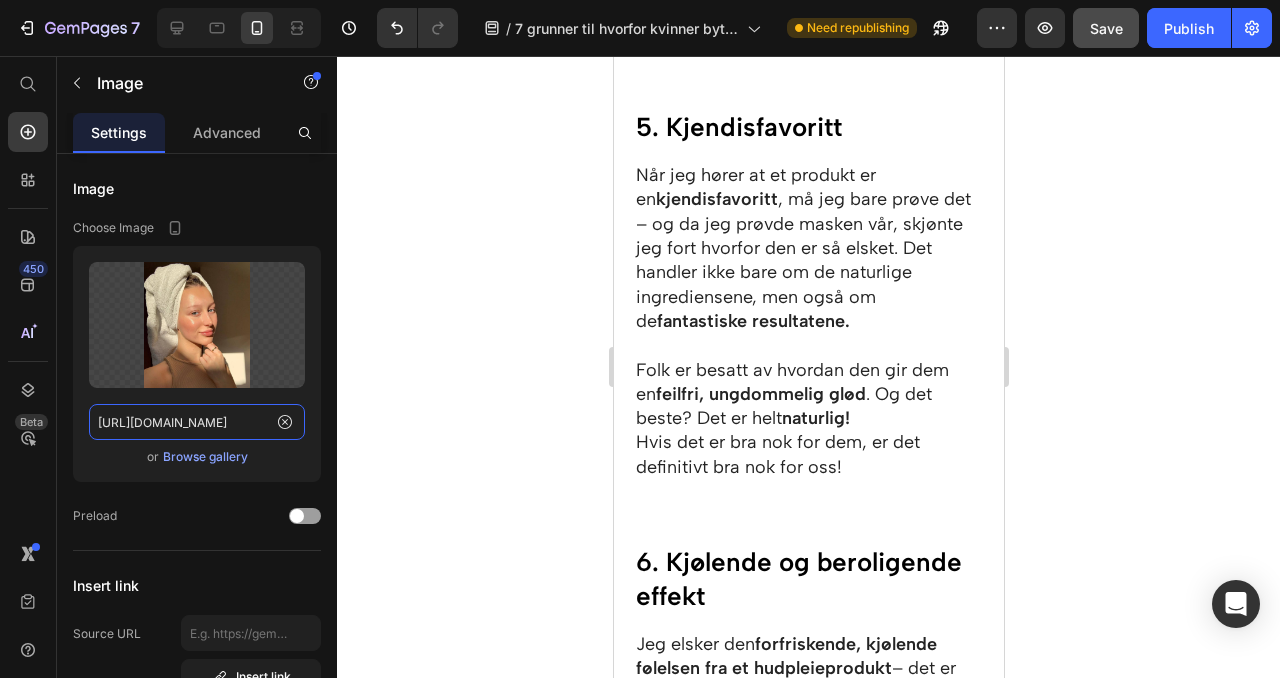 scroll, scrollTop: 3745, scrollLeft: 0, axis: vertical 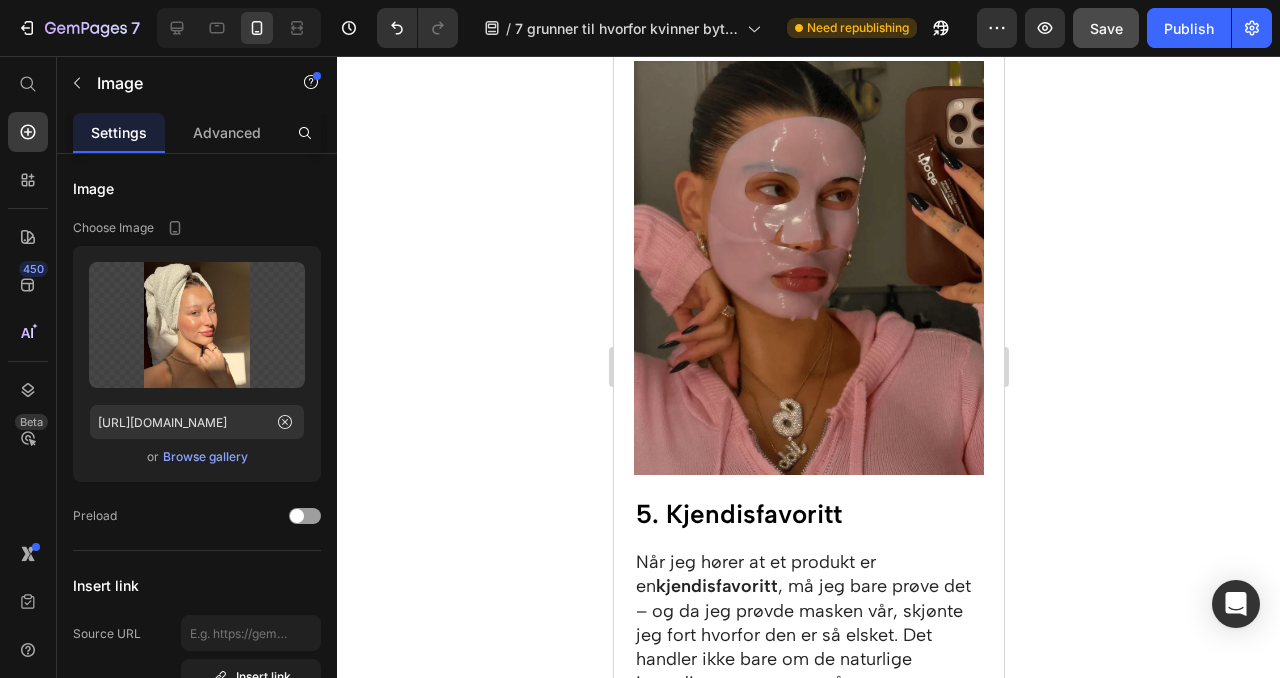 click at bounding box center (808, 268) 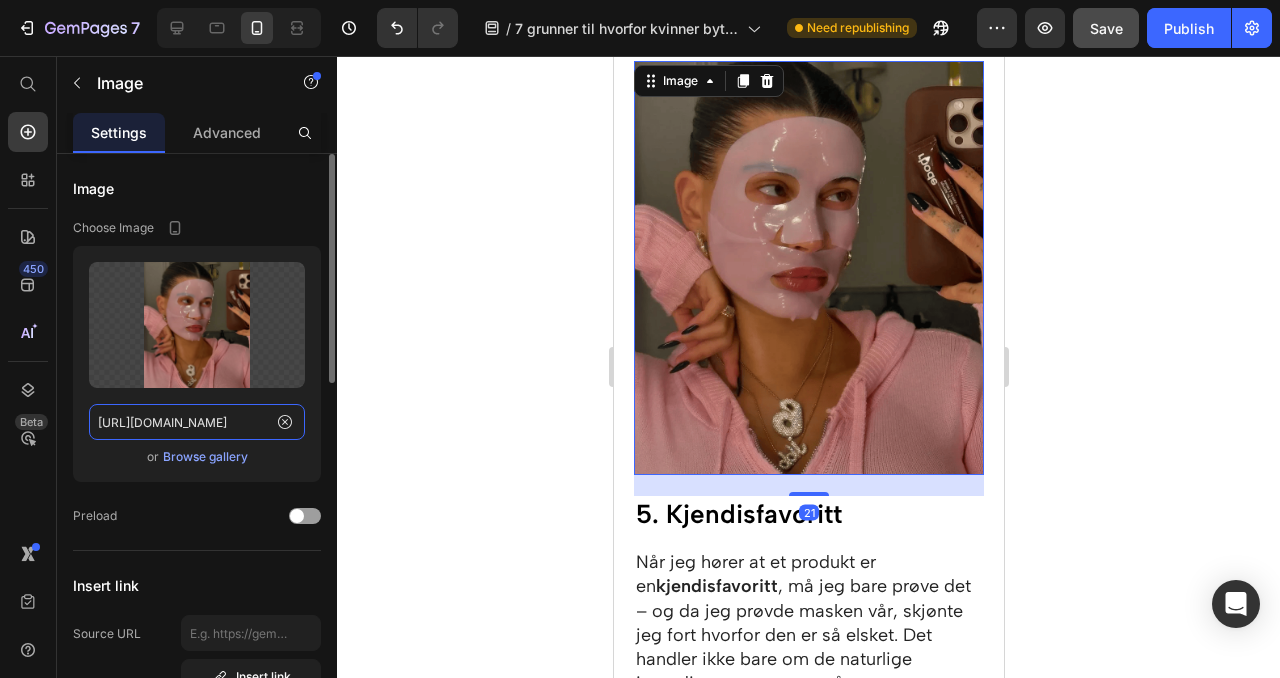 click on "[URL][DOMAIN_NAME]" 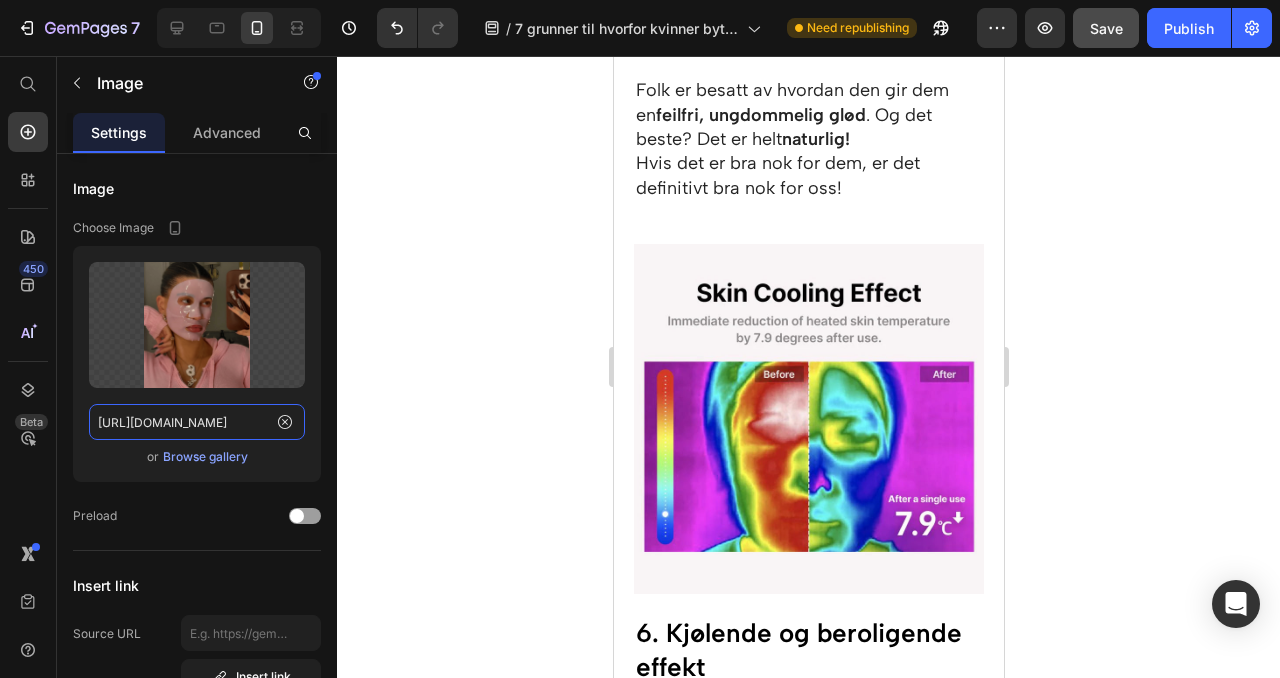 scroll, scrollTop: 4445, scrollLeft: 0, axis: vertical 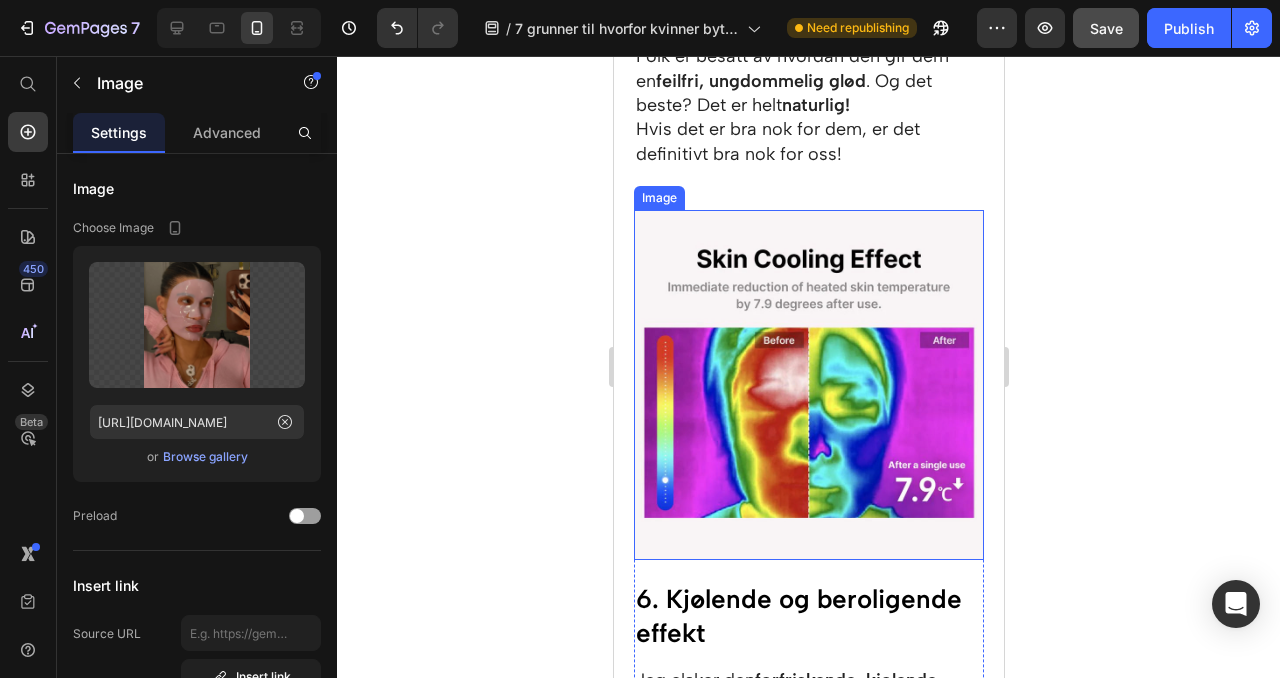 click at bounding box center (808, 385) 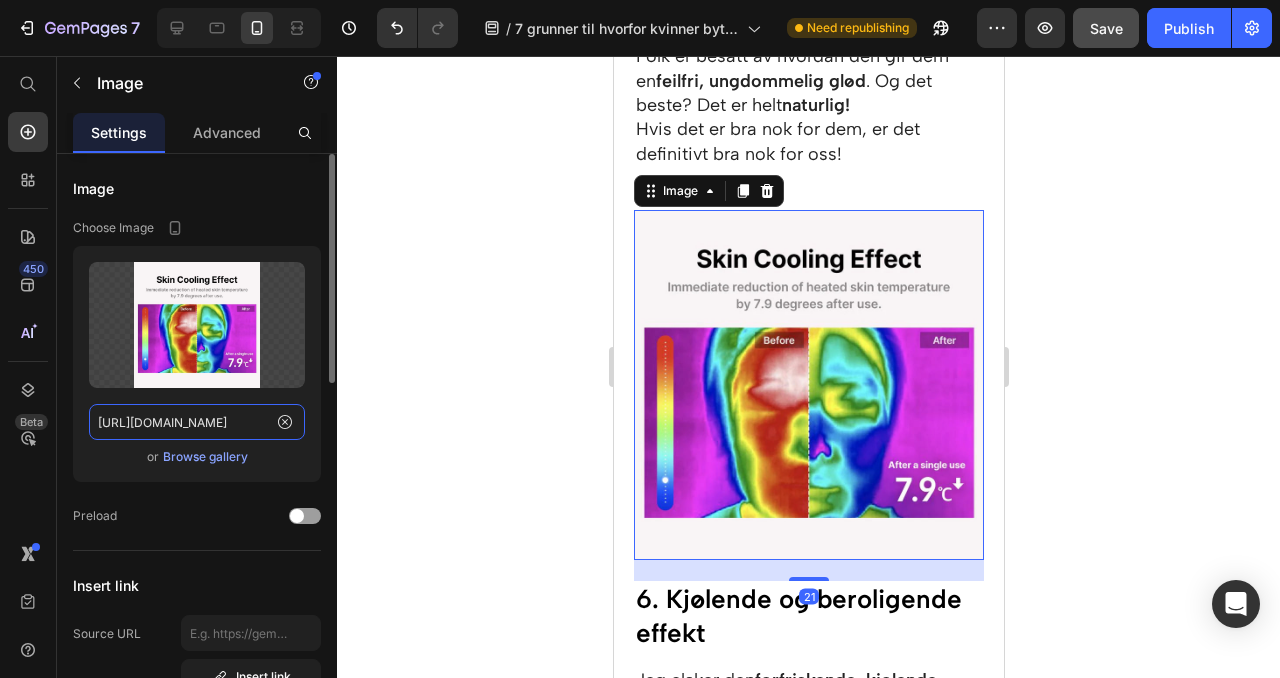 click on "[URL][DOMAIN_NAME]" 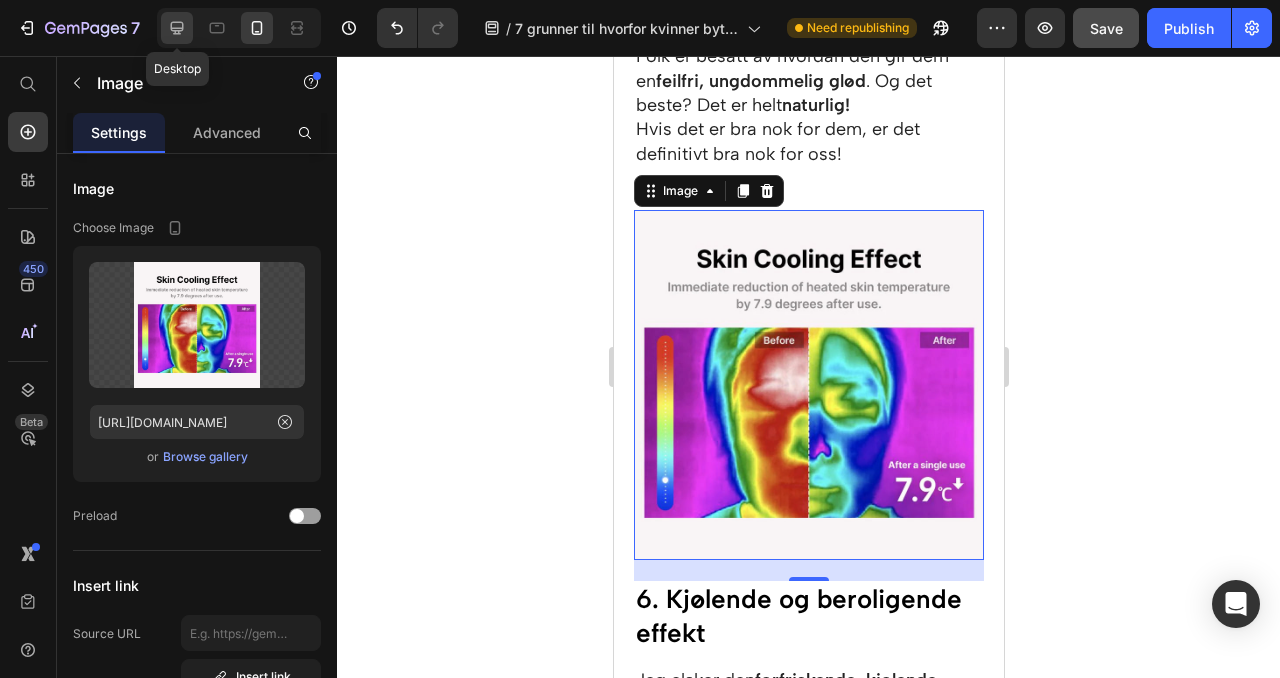 click 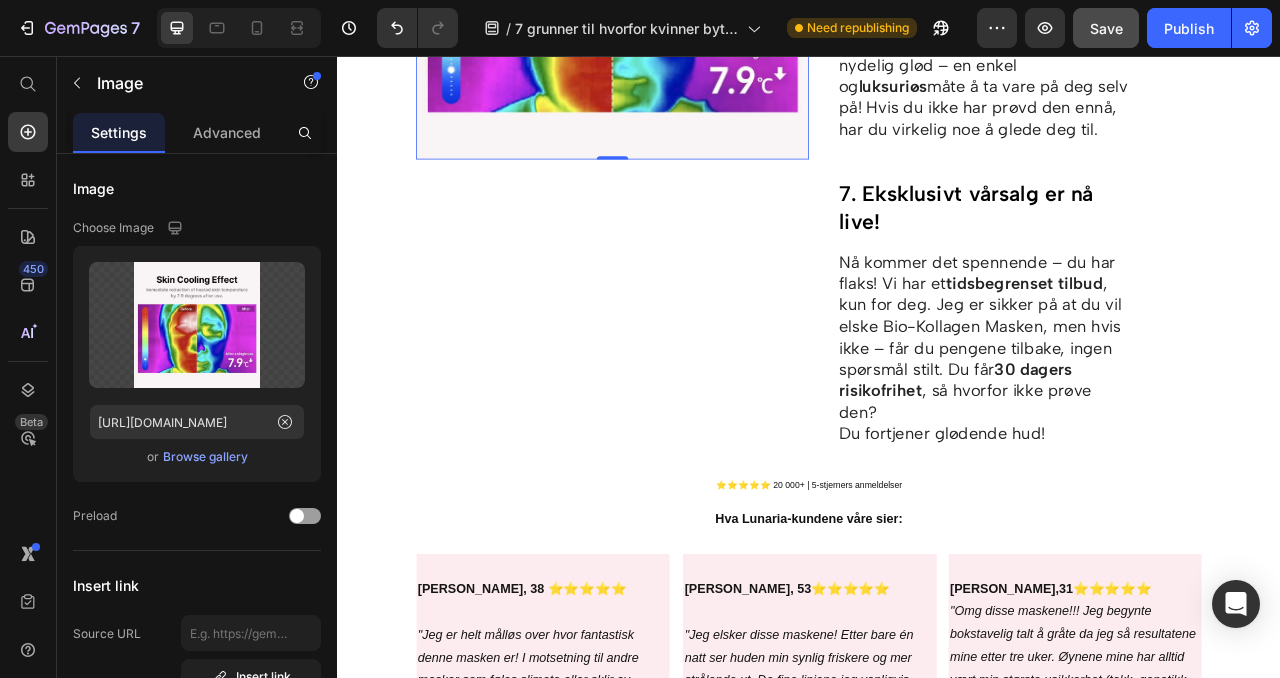 scroll, scrollTop: 3839, scrollLeft: 0, axis: vertical 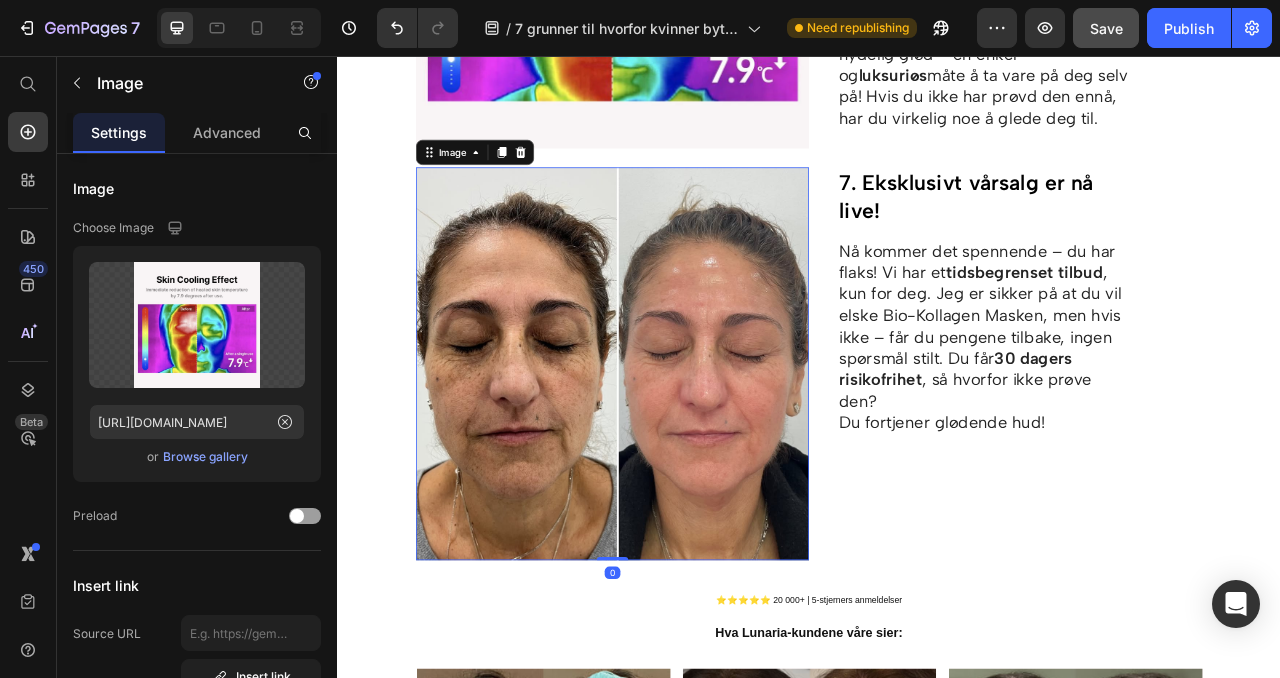 click at bounding box center [687, 448] 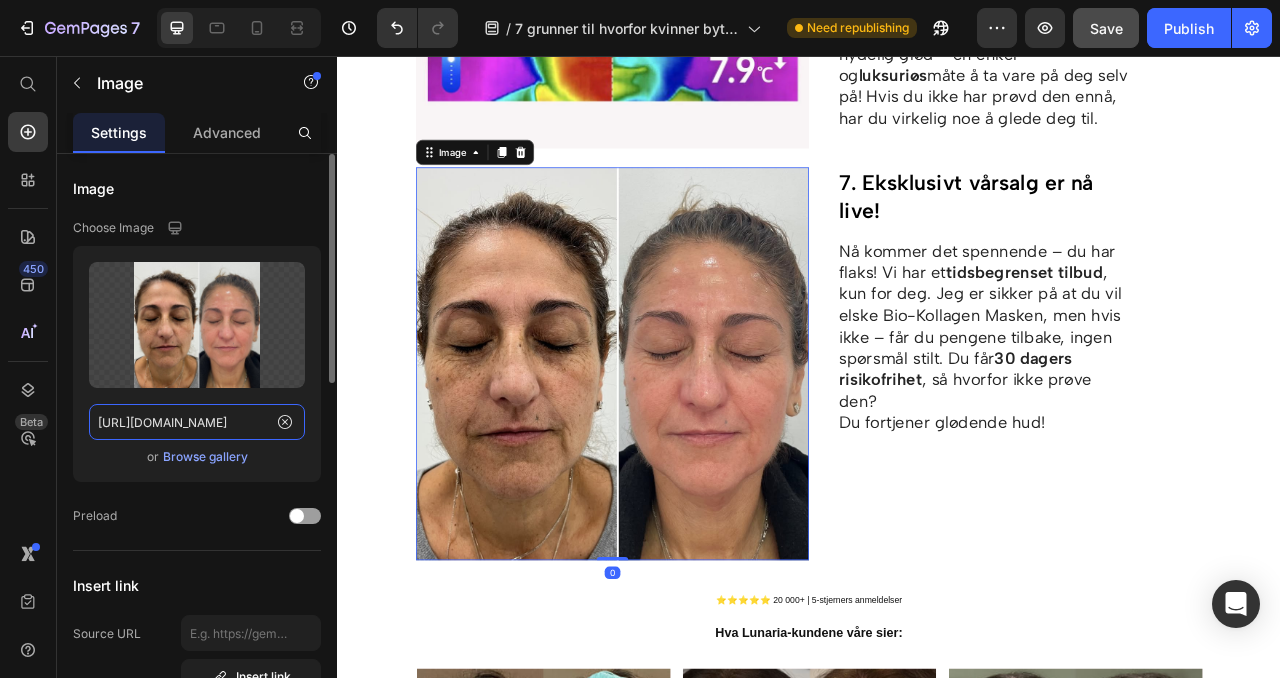 click on "[URL][DOMAIN_NAME]" 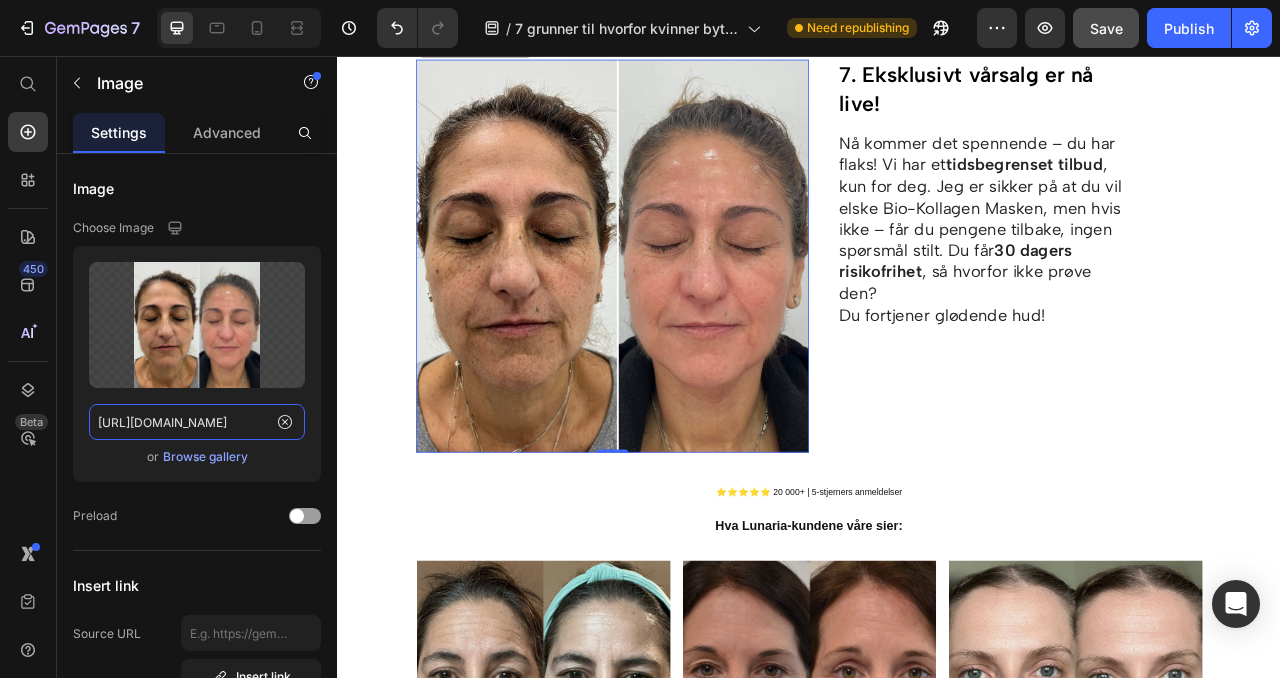 scroll, scrollTop: 3987, scrollLeft: 0, axis: vertical 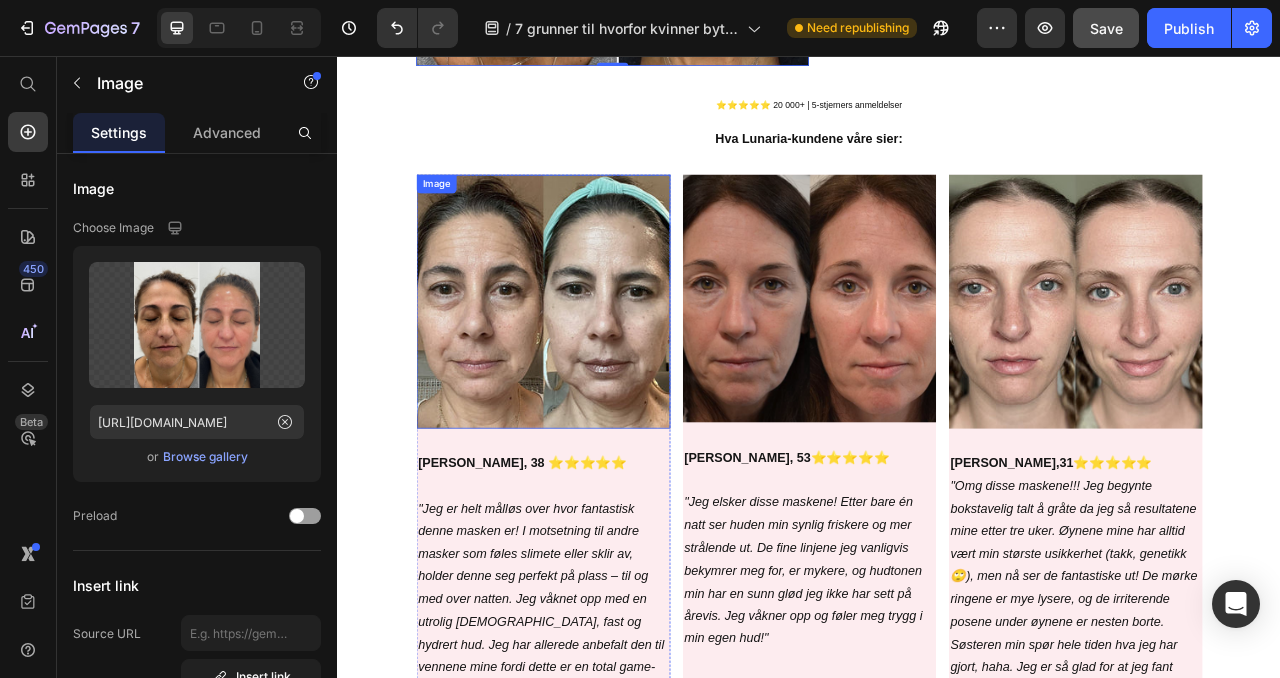 click at bounding box center (598, 368) 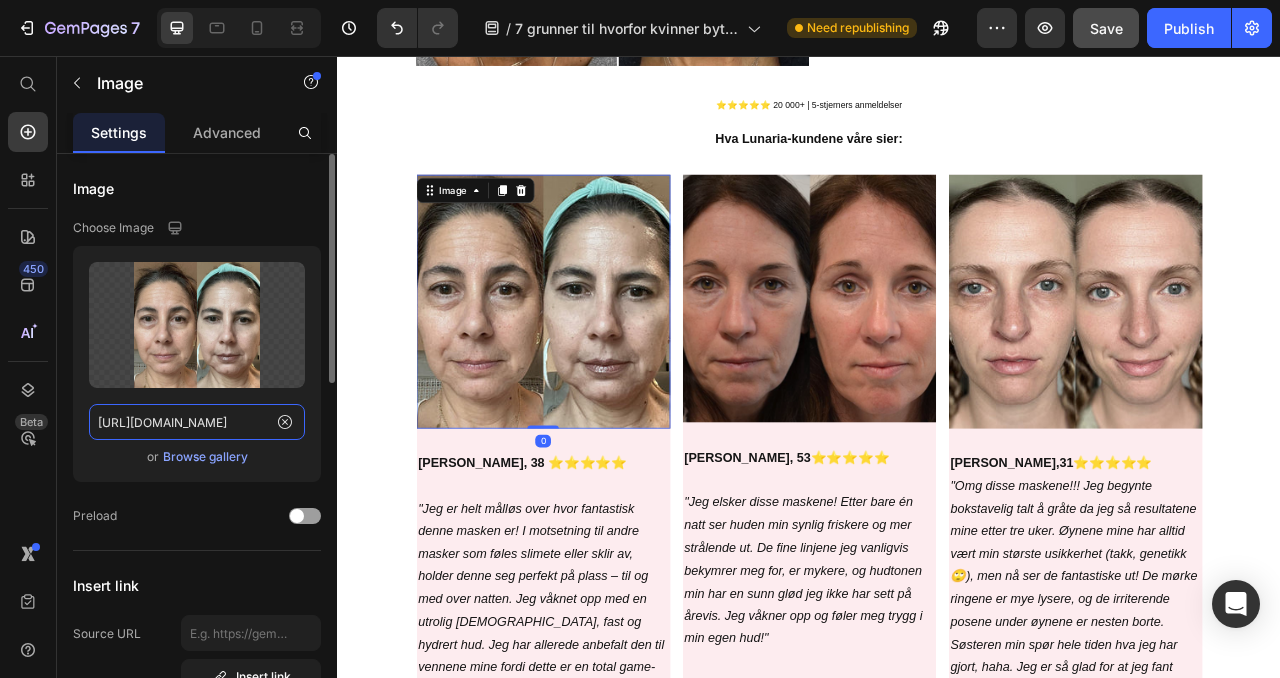 click on "[URL][DOMAIN_NAME]" 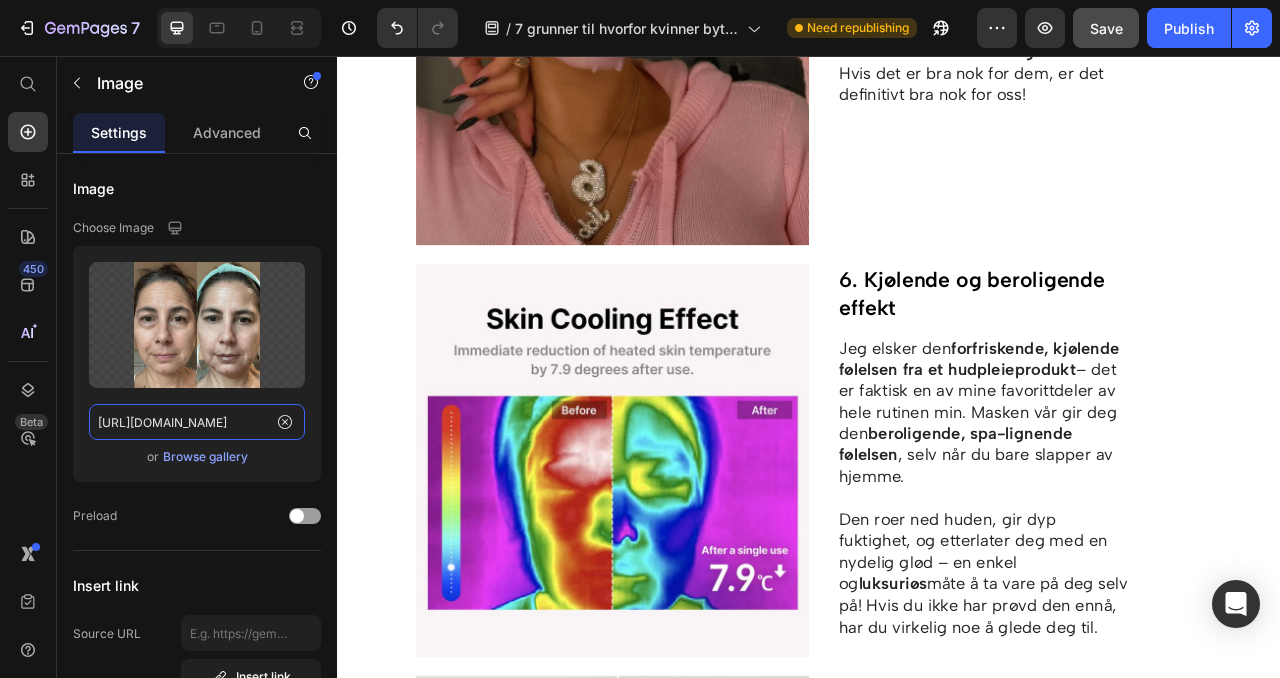 scroll, scrollTop: 3185, scrollLeft: 0, axis: vertical 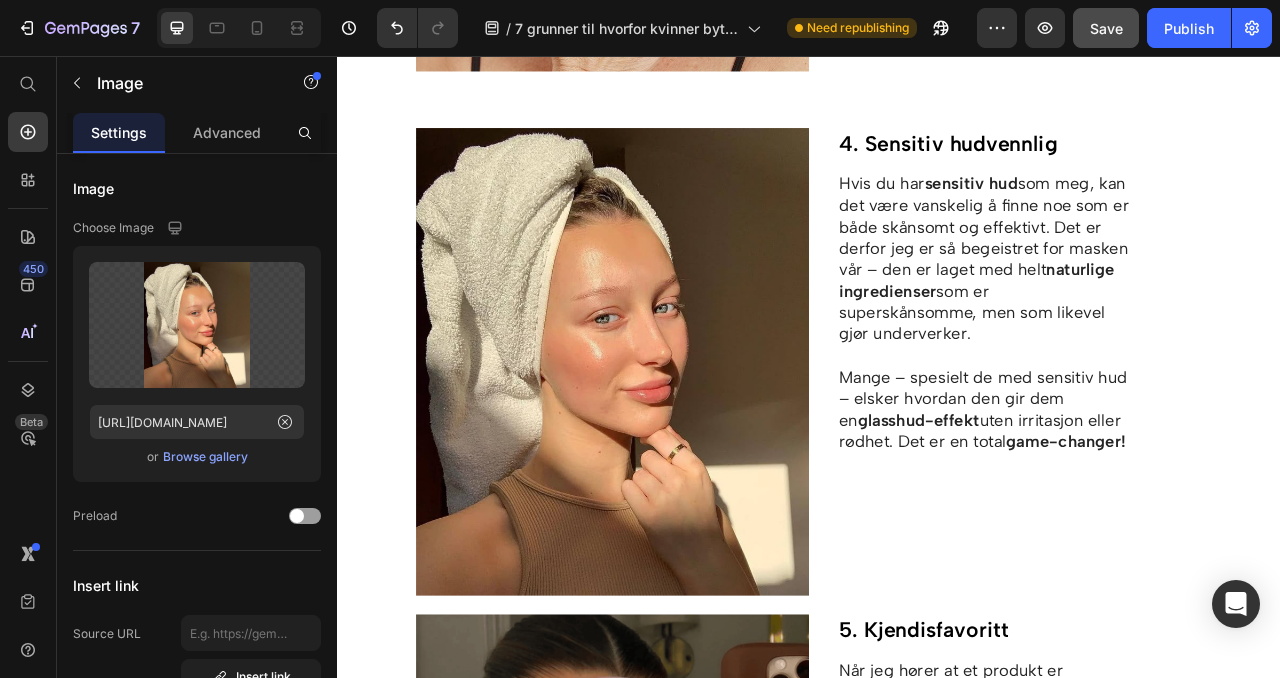 click at bounding box center [687, 445] 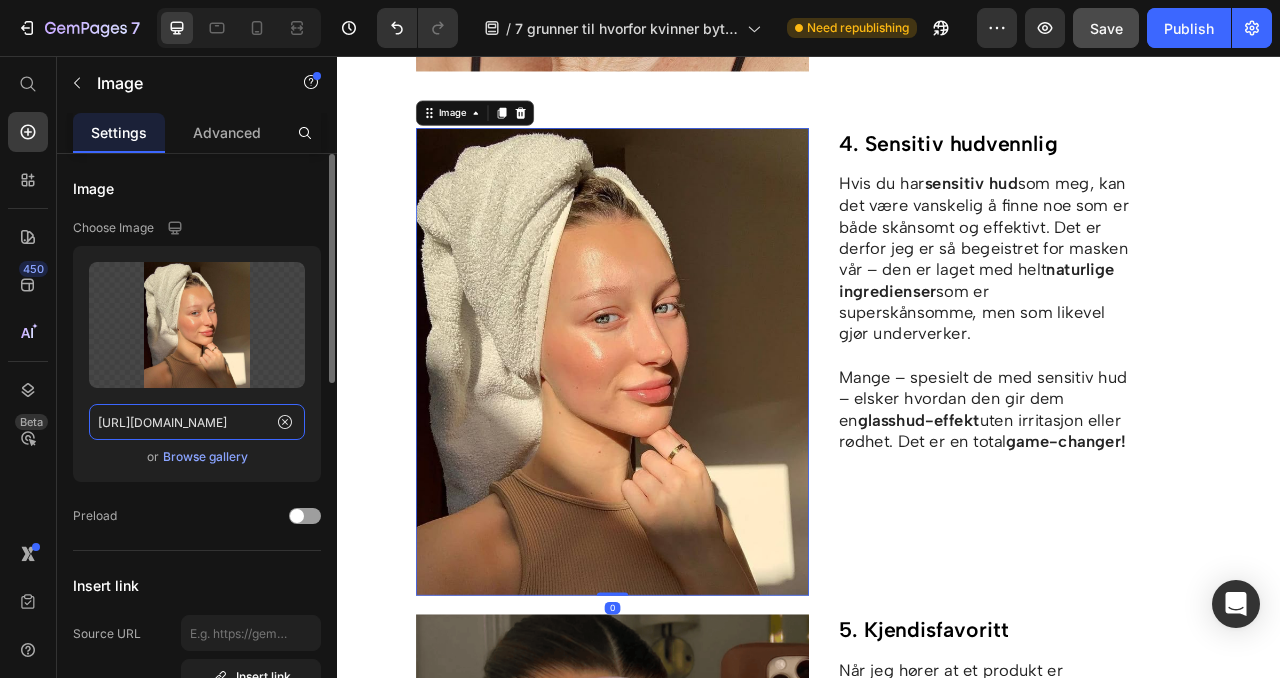 click on "[URL][DOMAIN_NAME]" 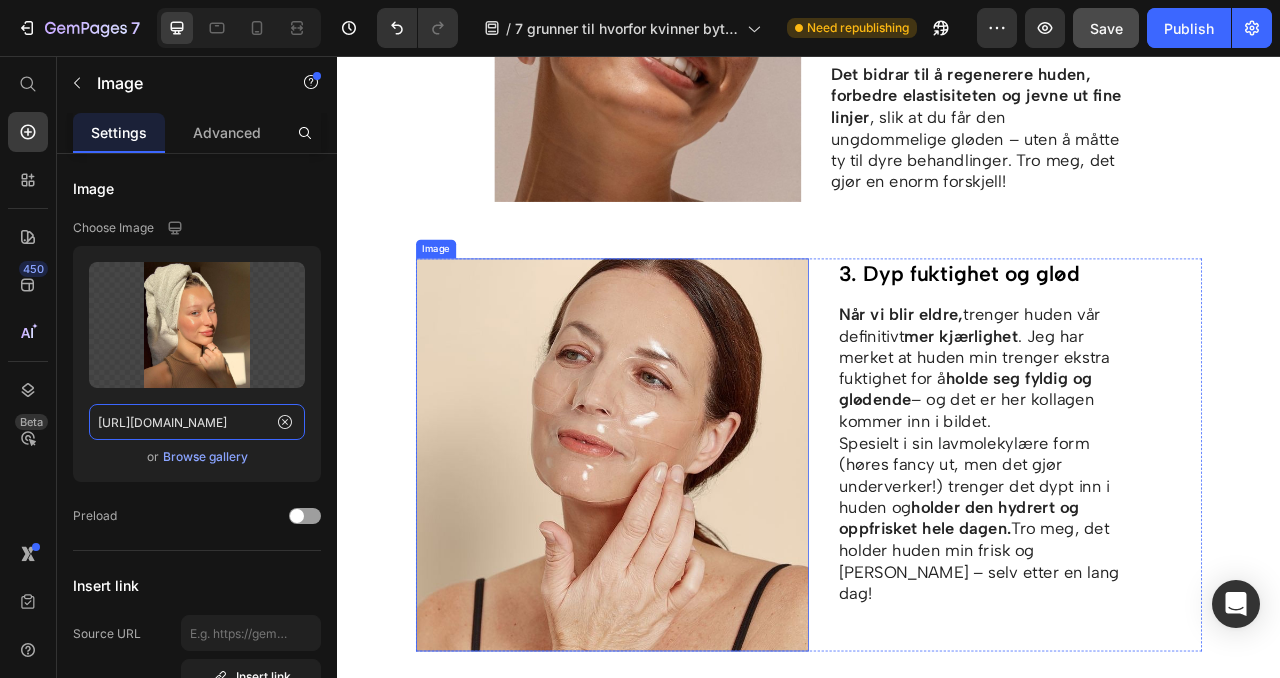 scroll, scrollTop: 1387, scrollLeft: 0, axis: vertical 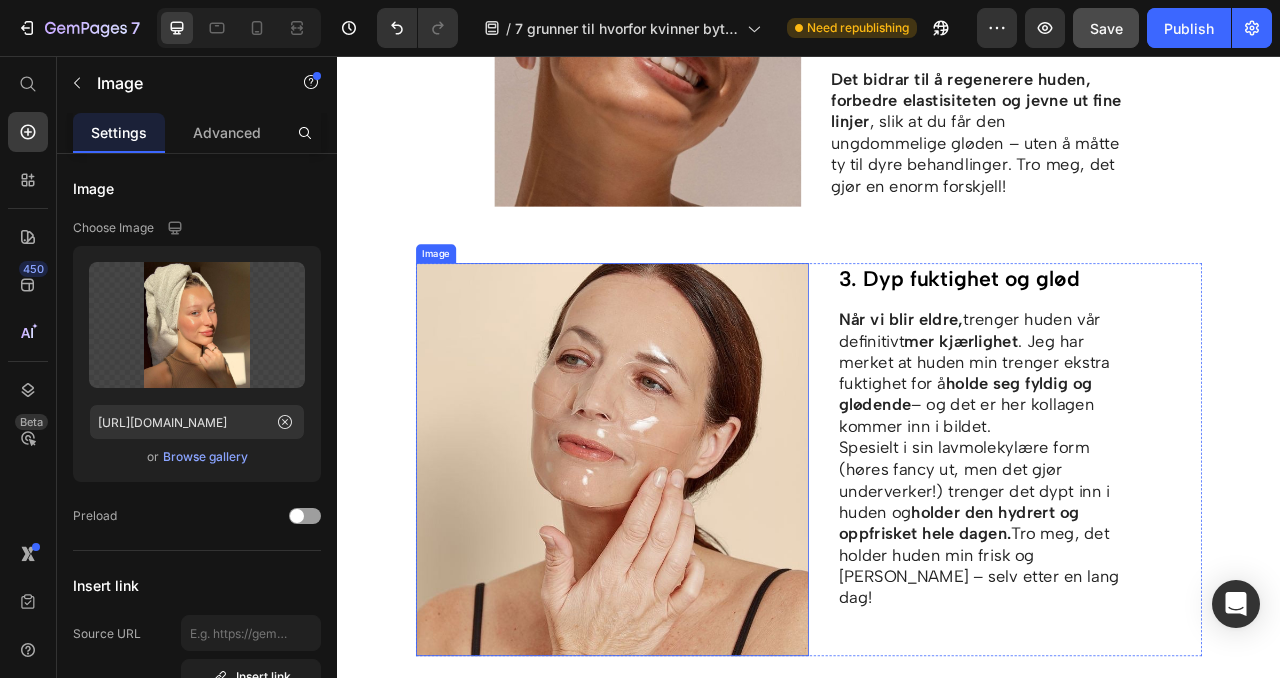 click at bounding box center (687, 570) 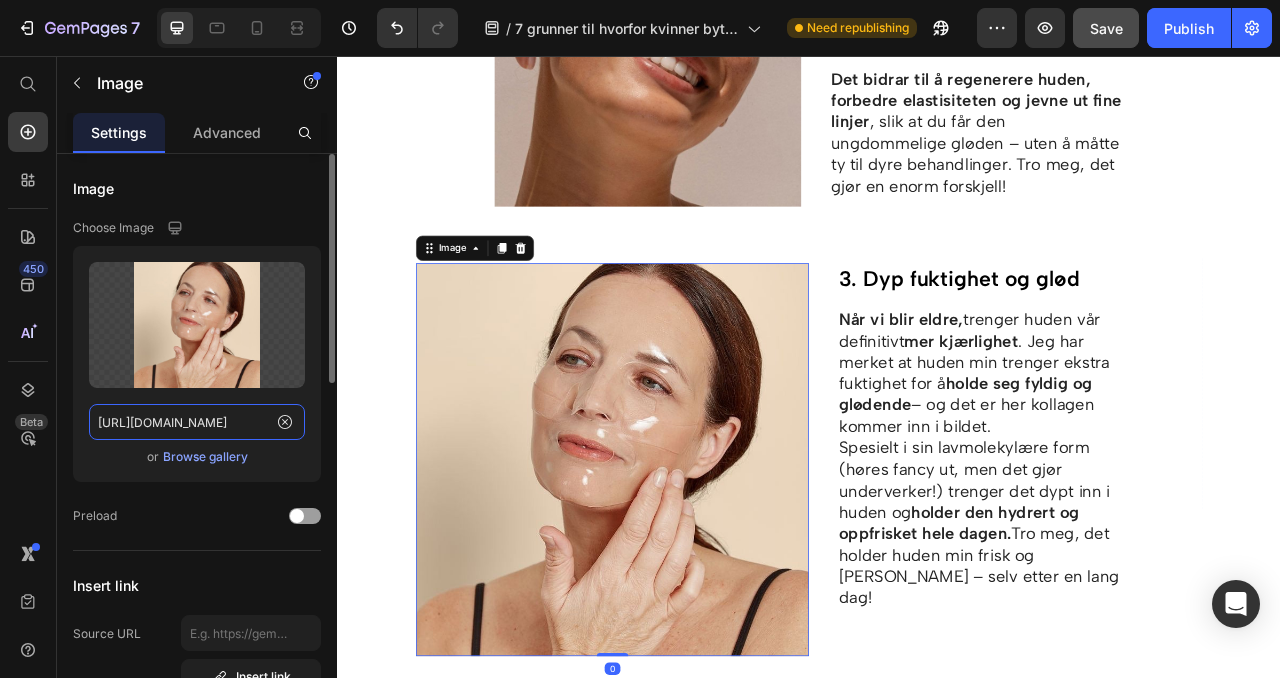 click on "[URL][DOMAIN_NAME]" 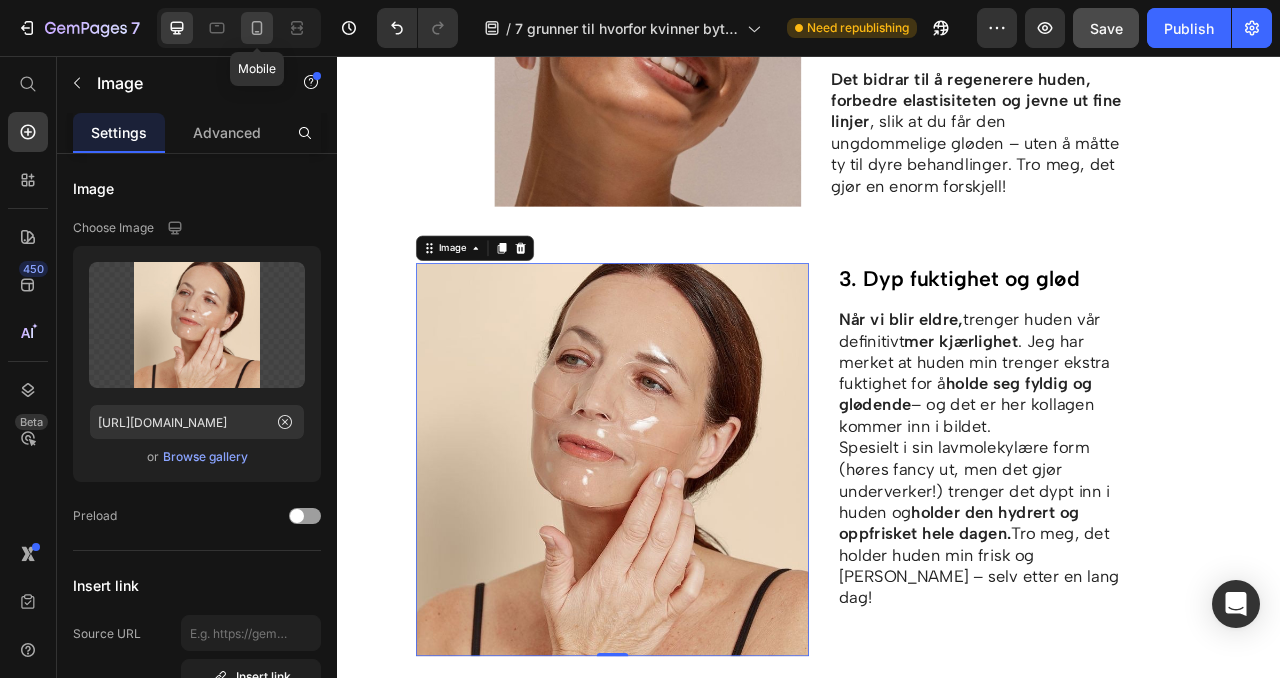 click 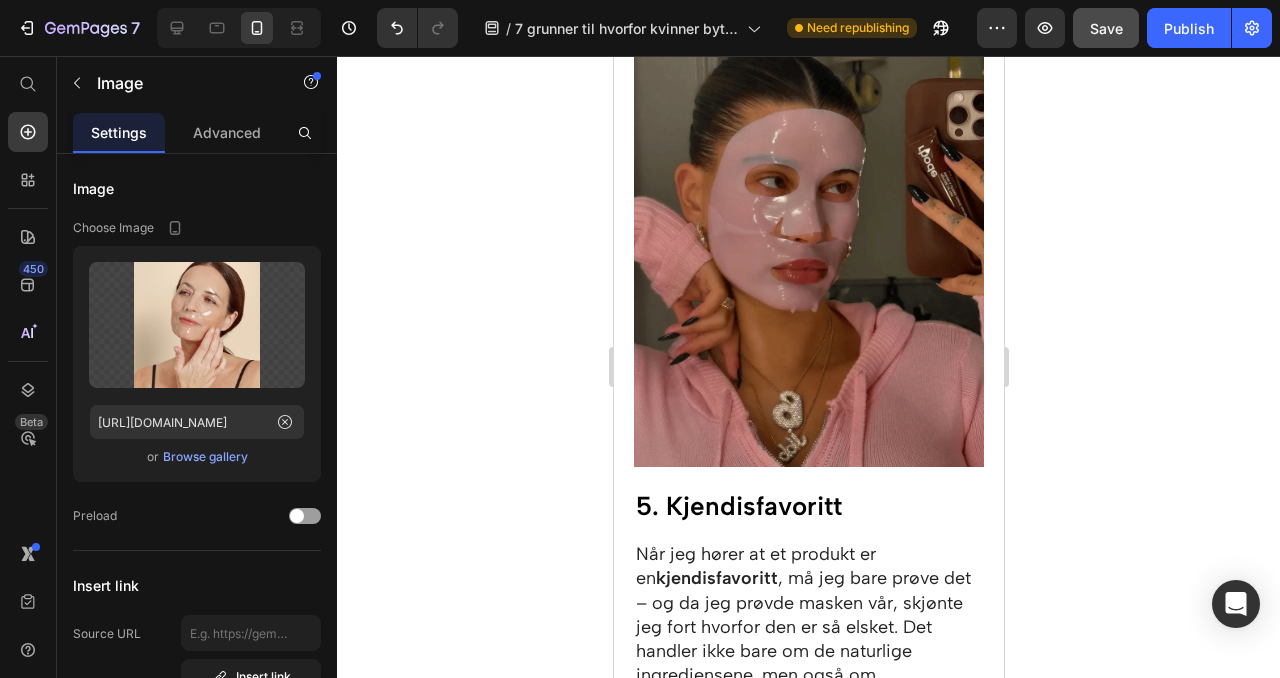 scroll, scrollTop: 3802, scrollLeft: 0, axis: vertical 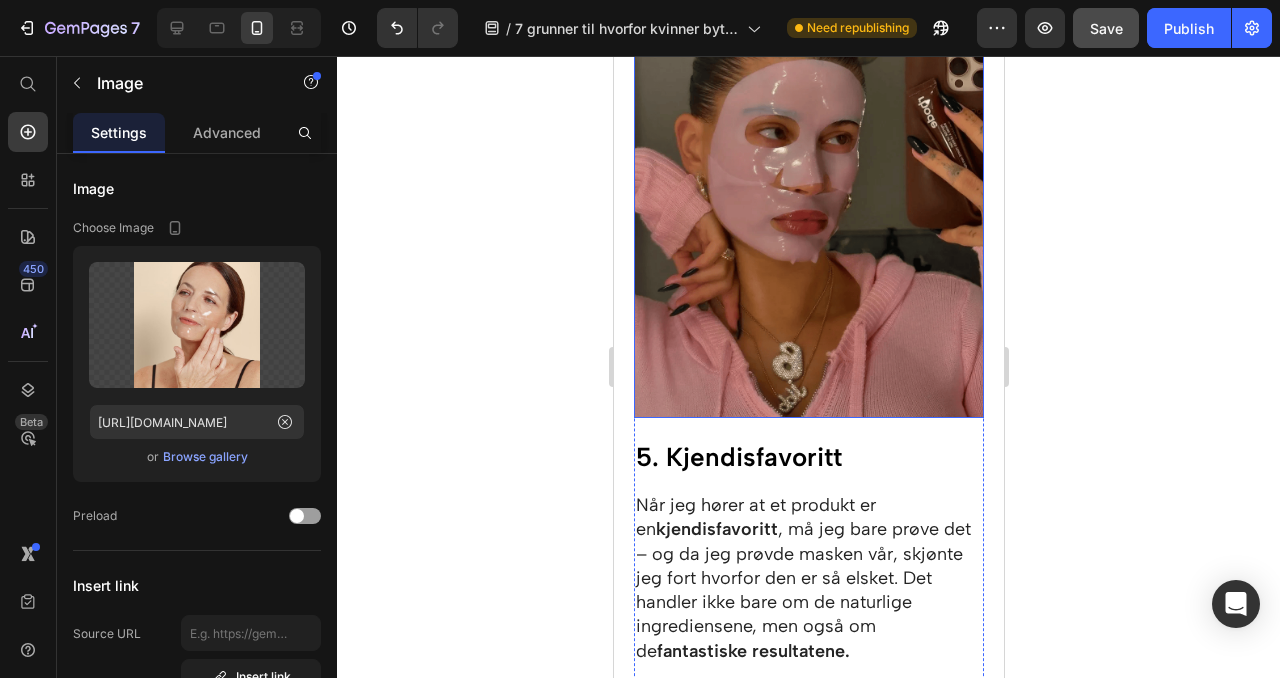 click at bounding box center [808, 211] 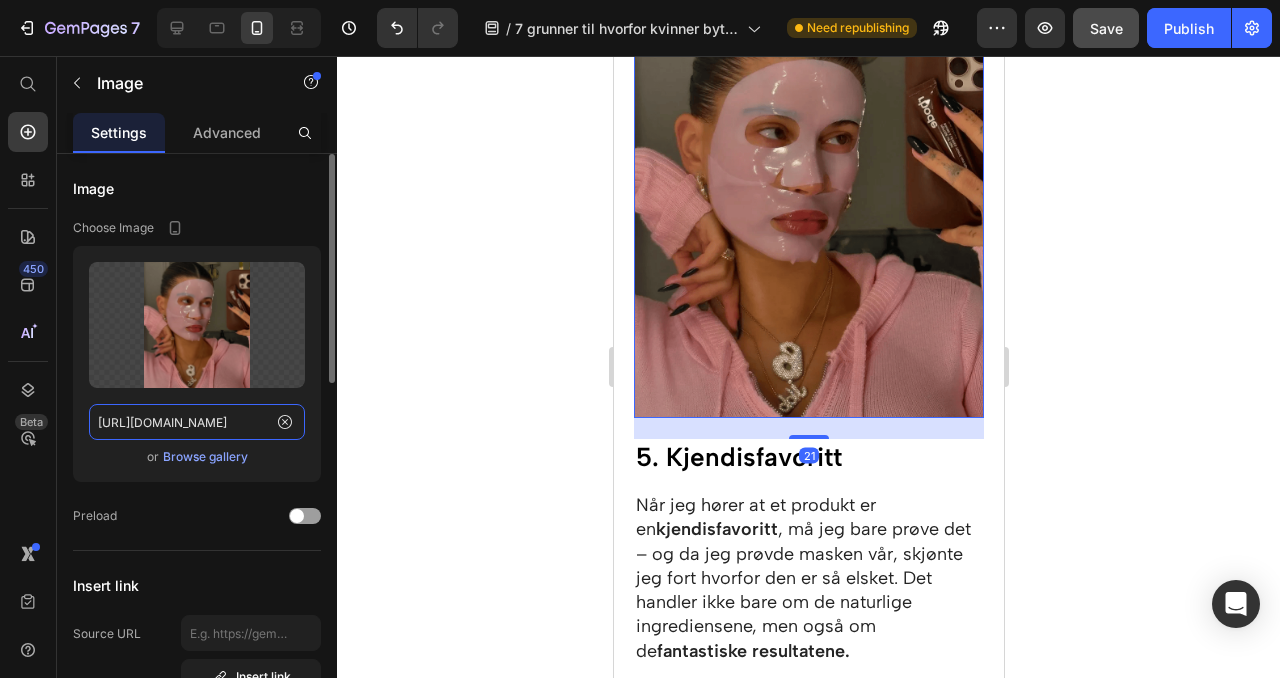 click on "[URL][DOMAIN_NAME]" 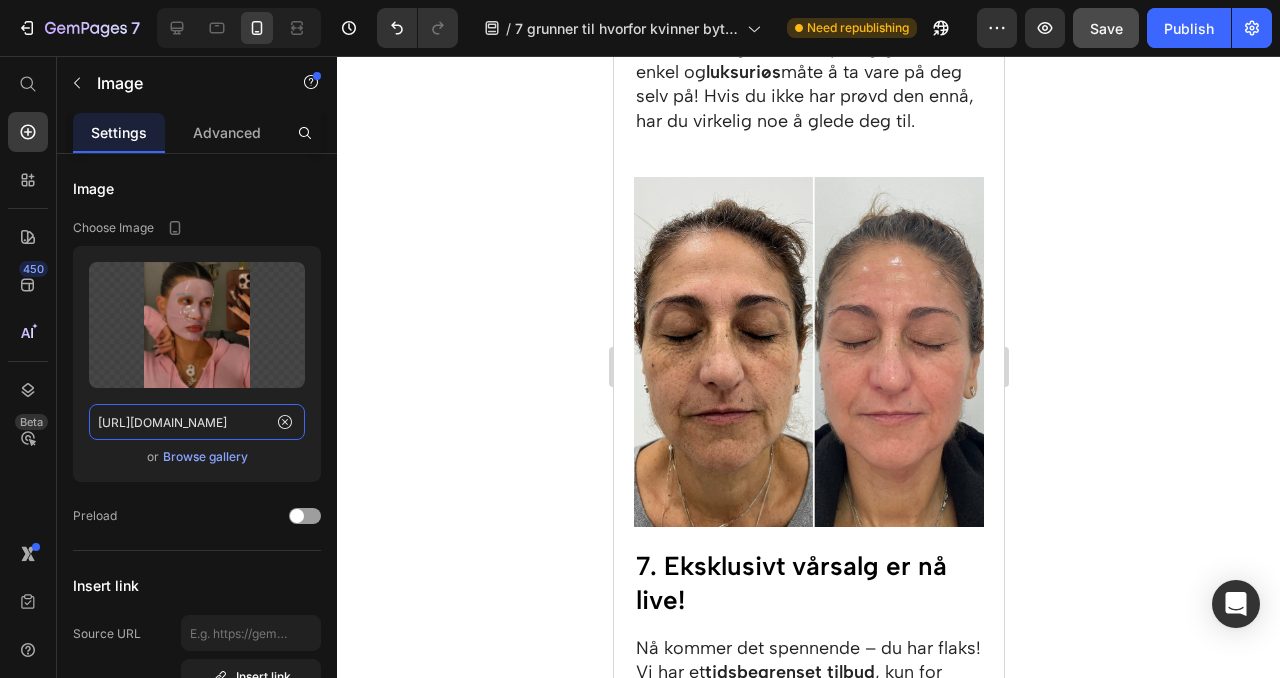 scroll, scrollTop: 5352, scrollLeft: 0, axis: vertical 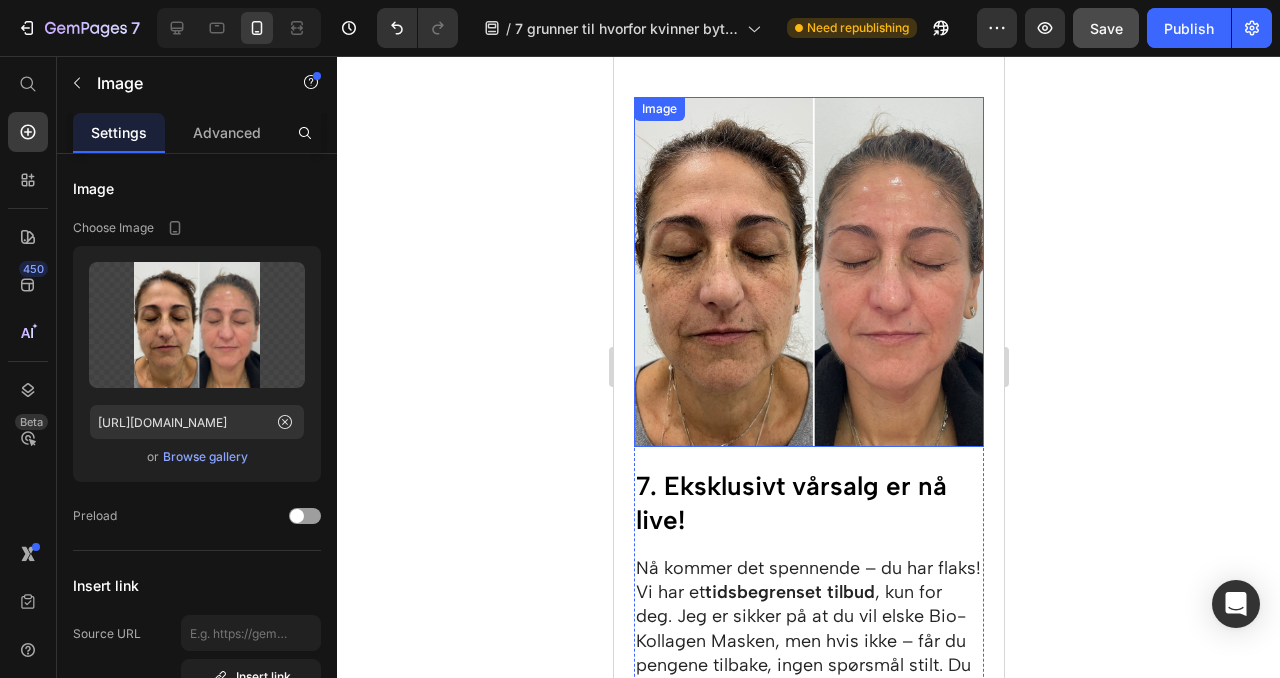 click at bounding box center (808, 272) 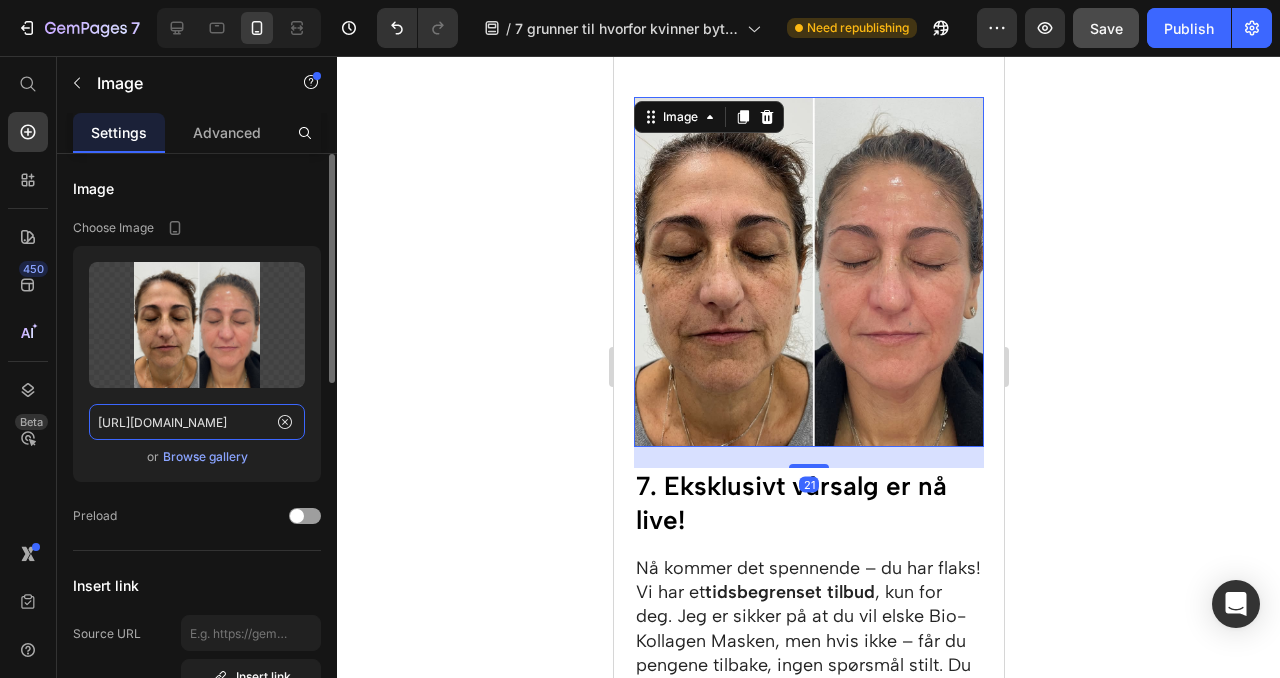 click on "[URL][DOMAIN_NAME]" 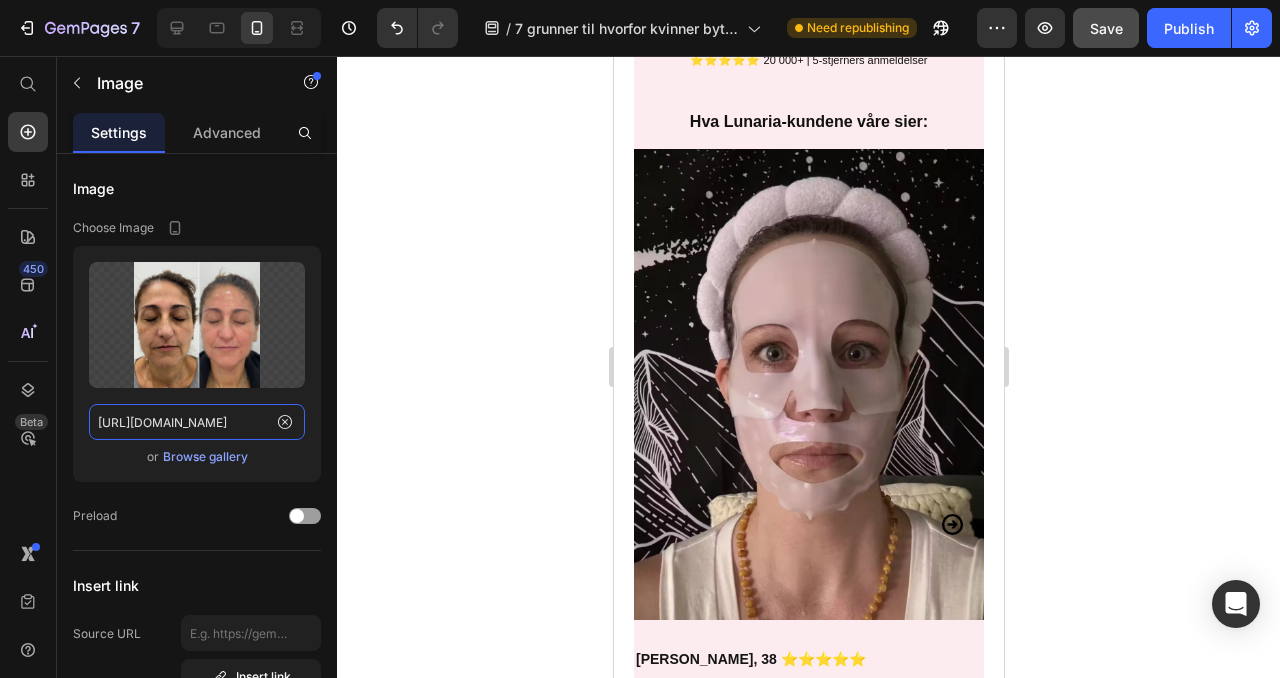 scroll, scrollTop: 6206, scrollLeft: 0, axis: vertical 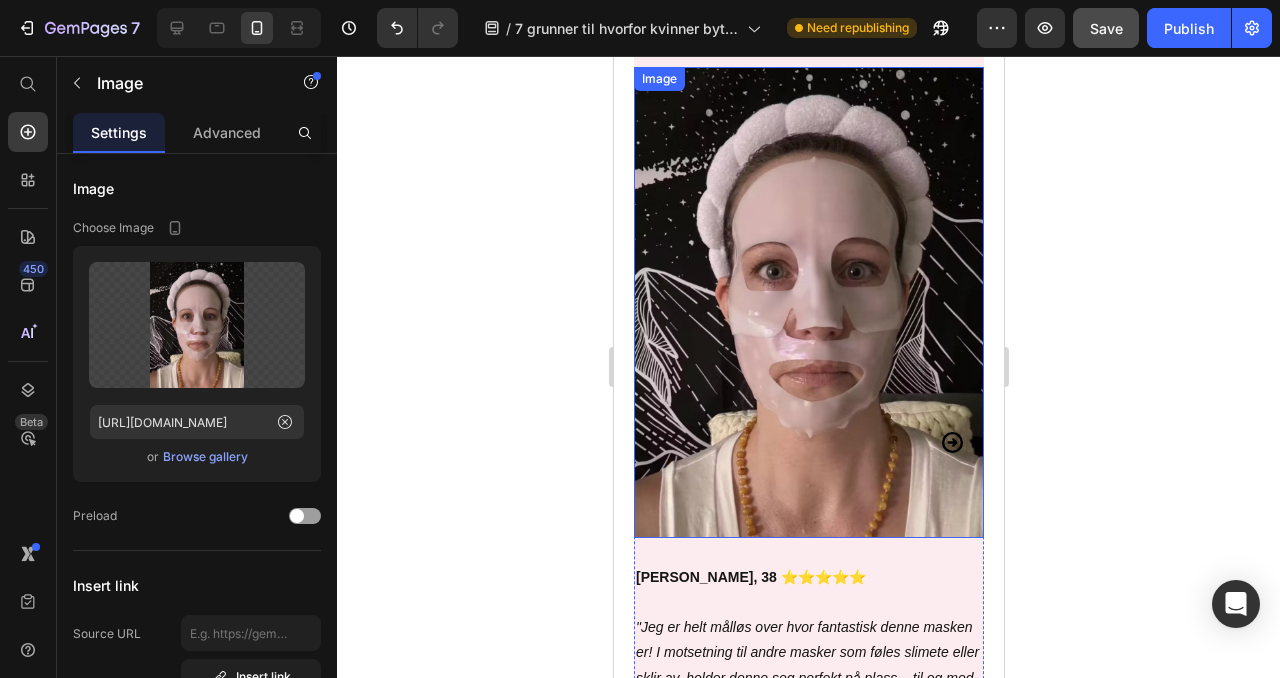 click at bounding box center [808, 302] 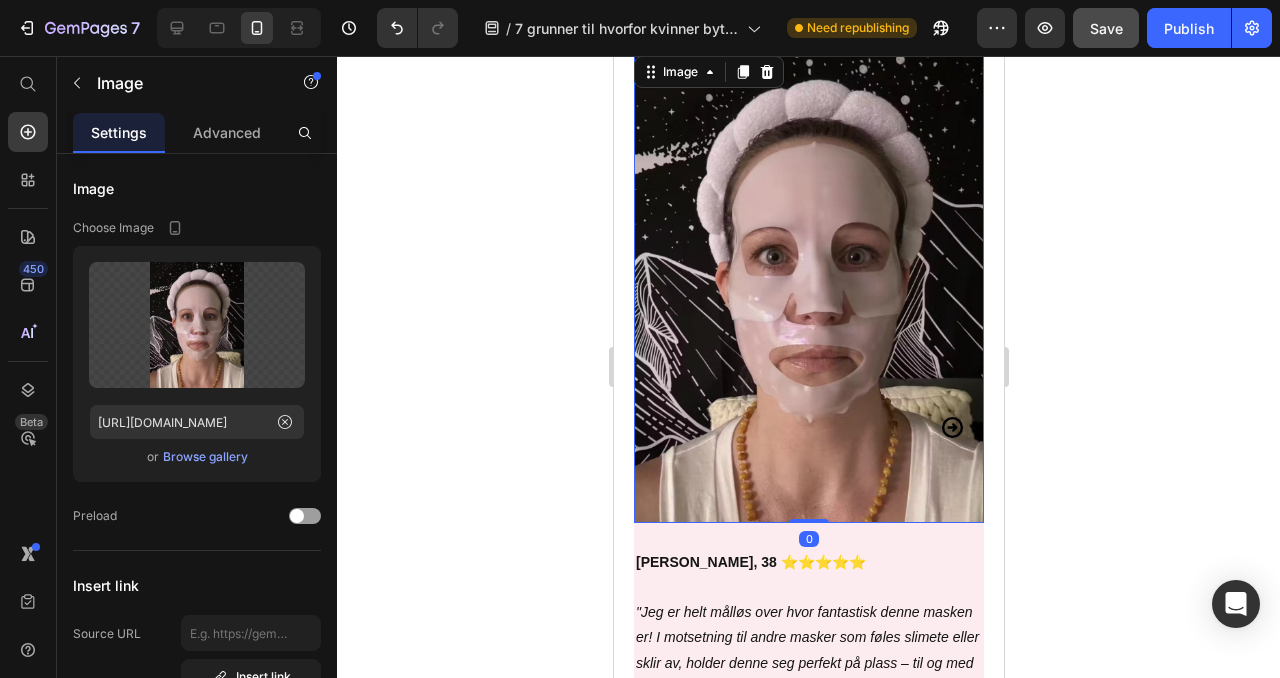 scroll, scrollTop: 6219, scrollLeft: 0, axis: vertical 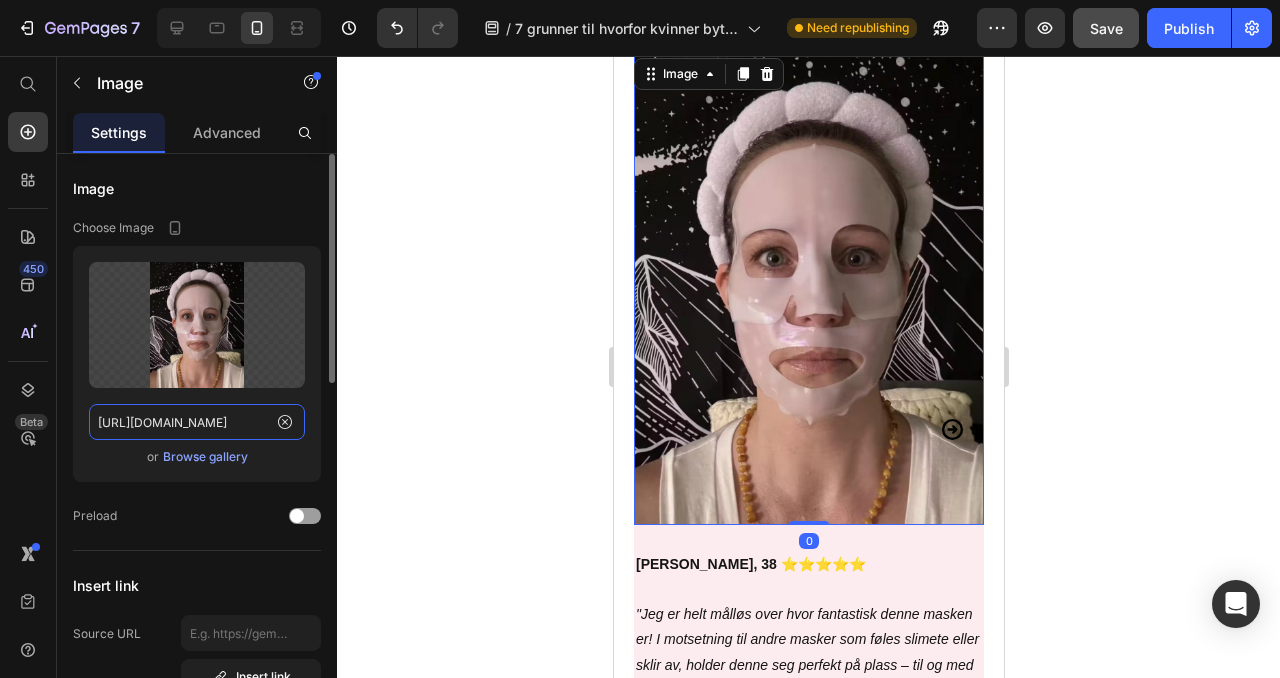 click on "[URL][DOMAIN_NAME]" 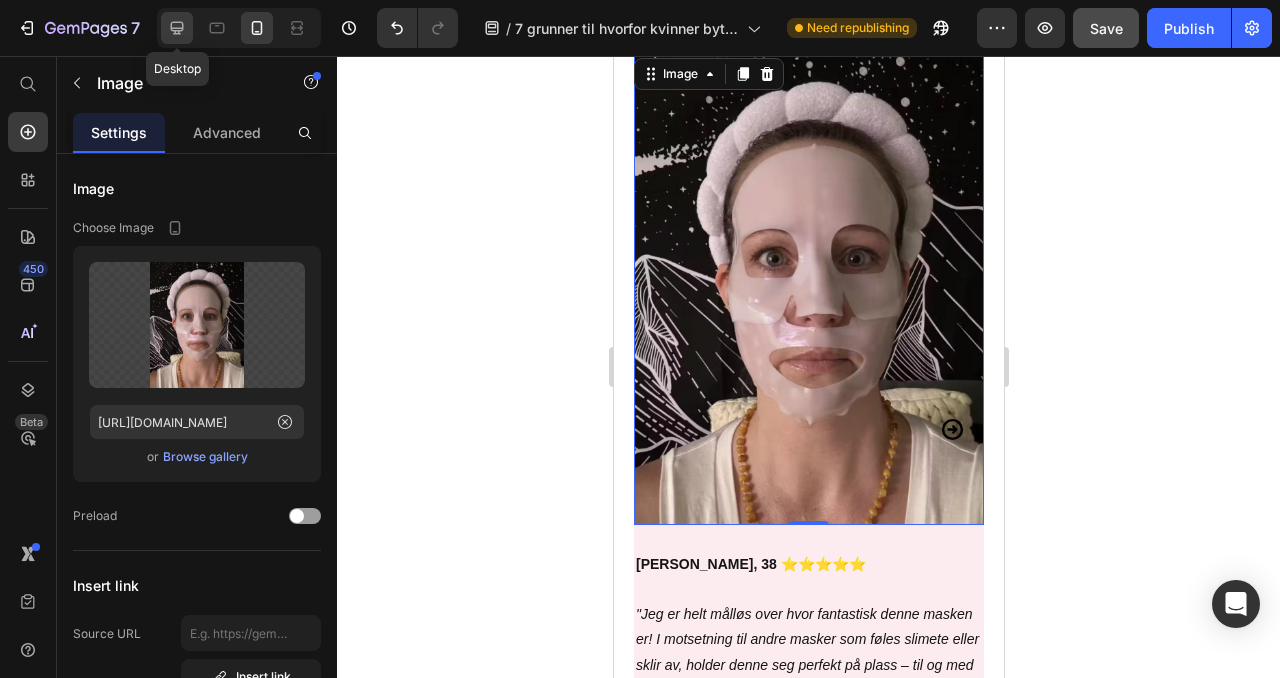 click 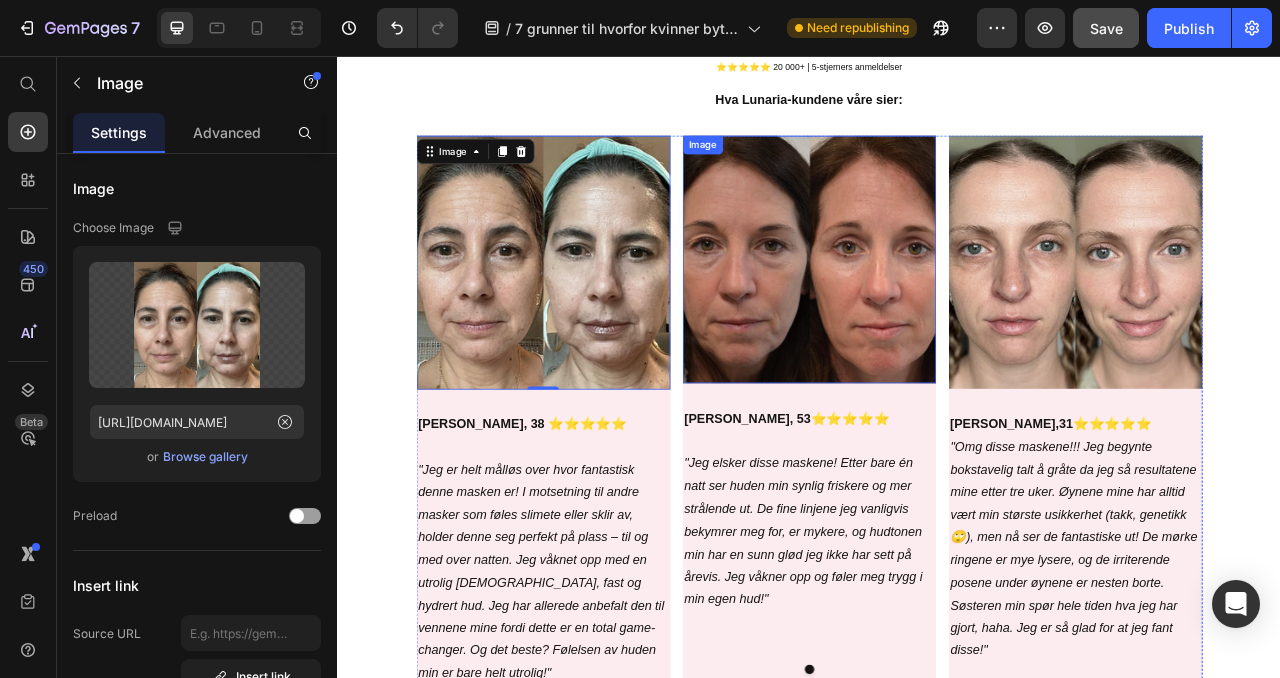 scroll, scrollTop: 4503, scrollLeft: 0, axis: vertical 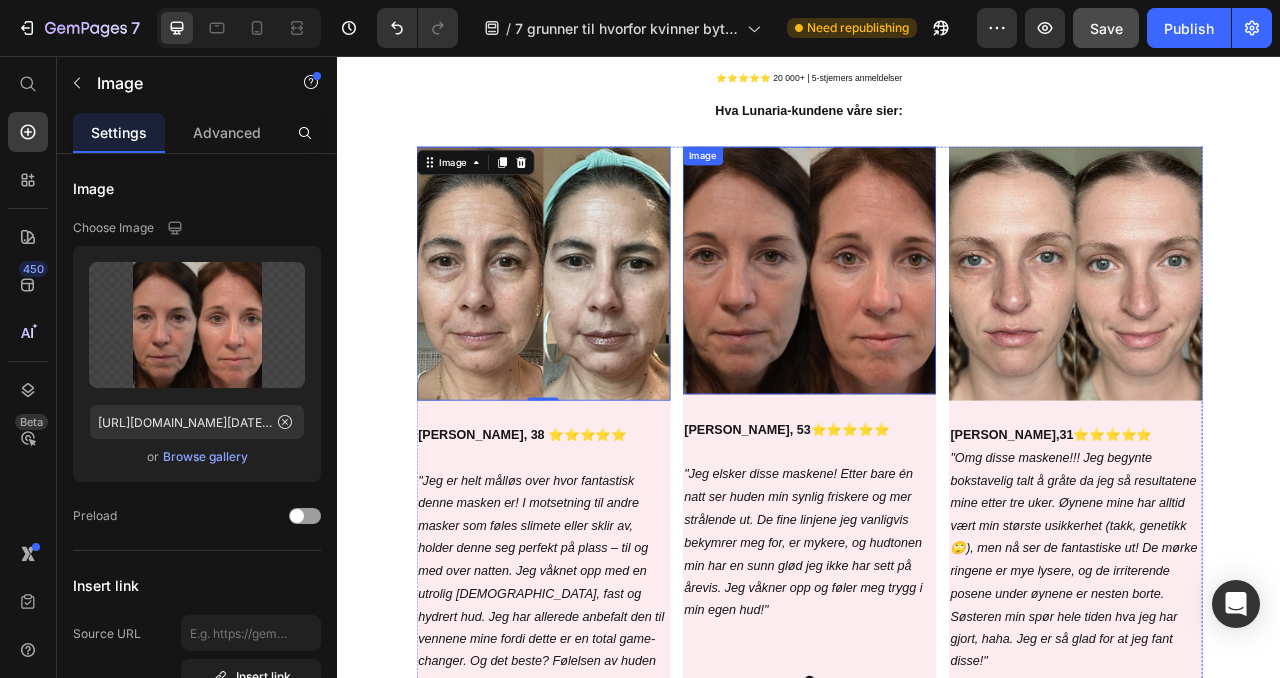 click at bounding box center (937, 329) 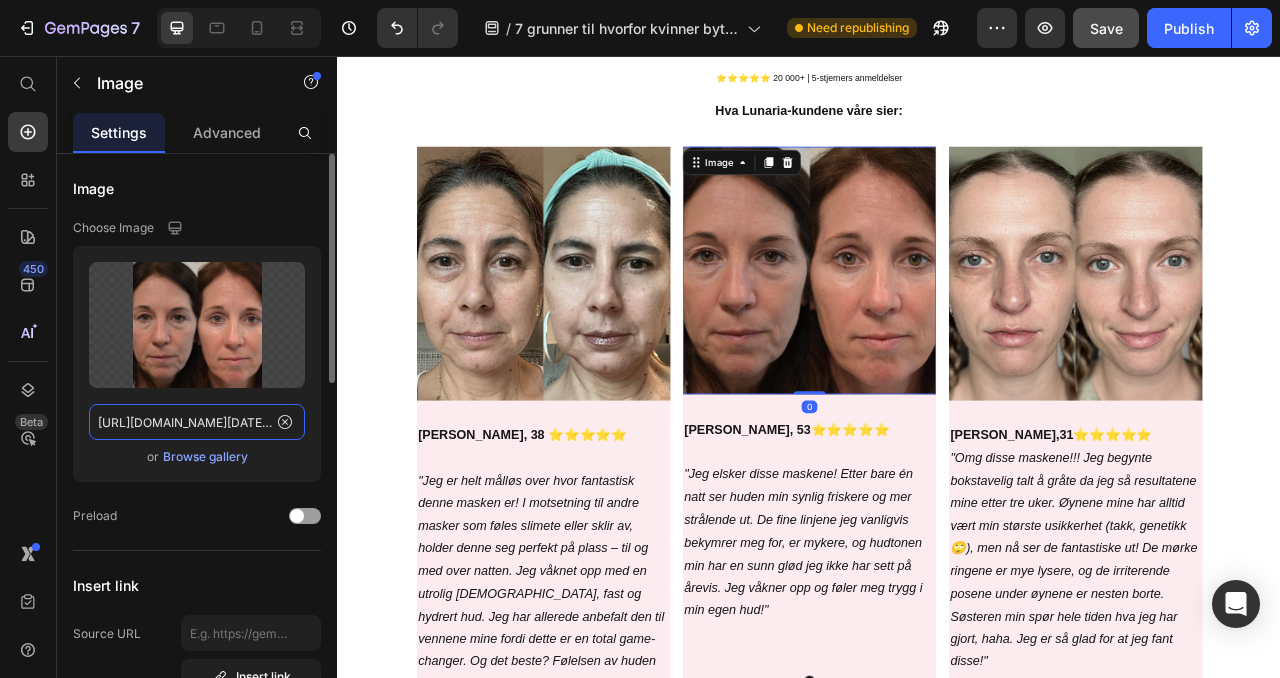 click on "[URL][DOMAIN_NAME][DATE][DATE]" 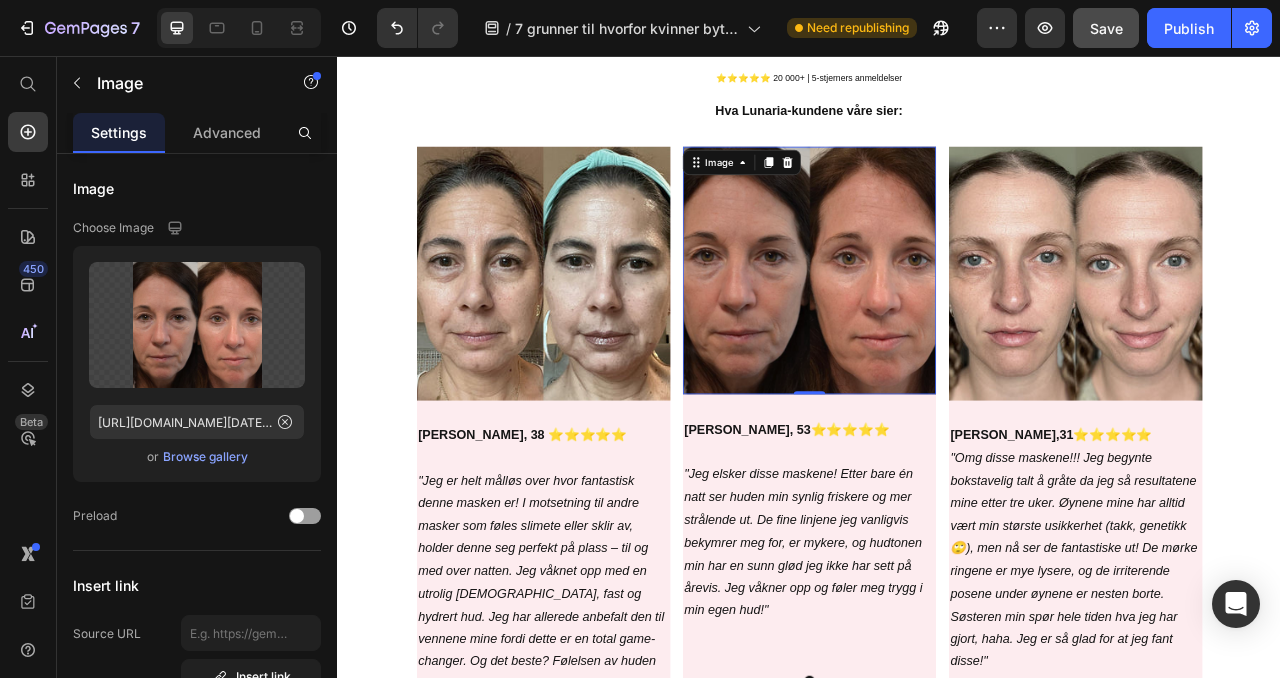 click at bounding box center [937, 329] 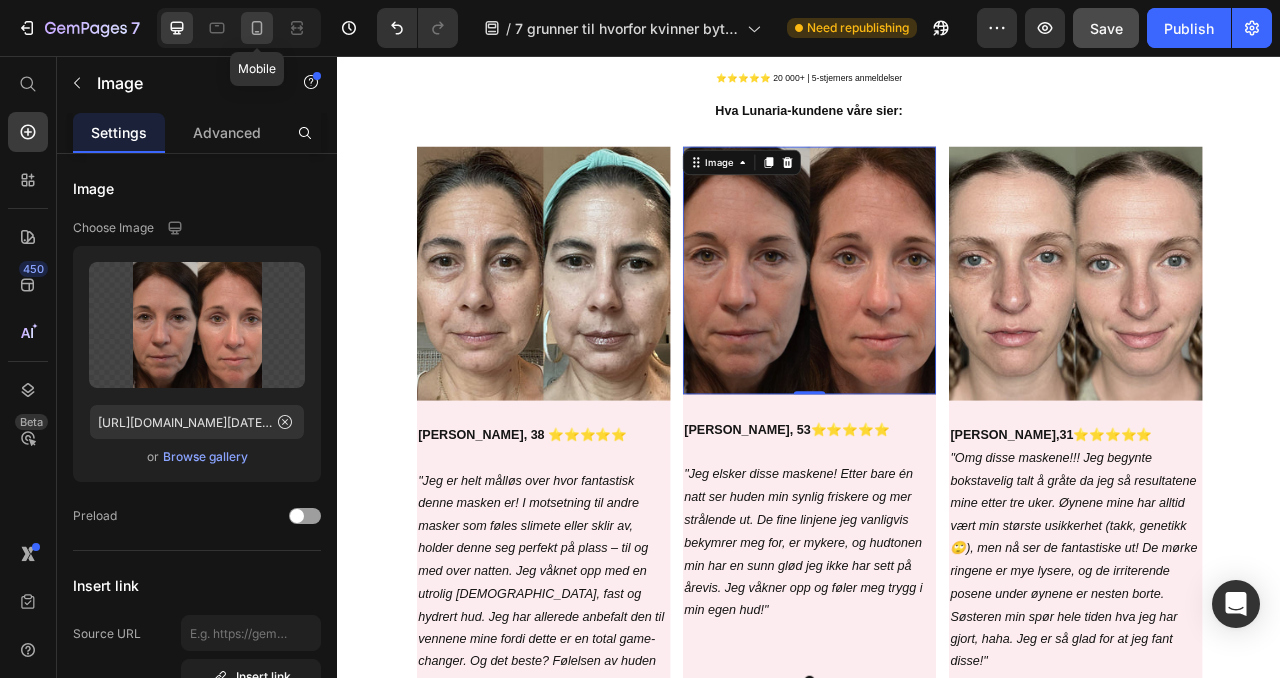 click 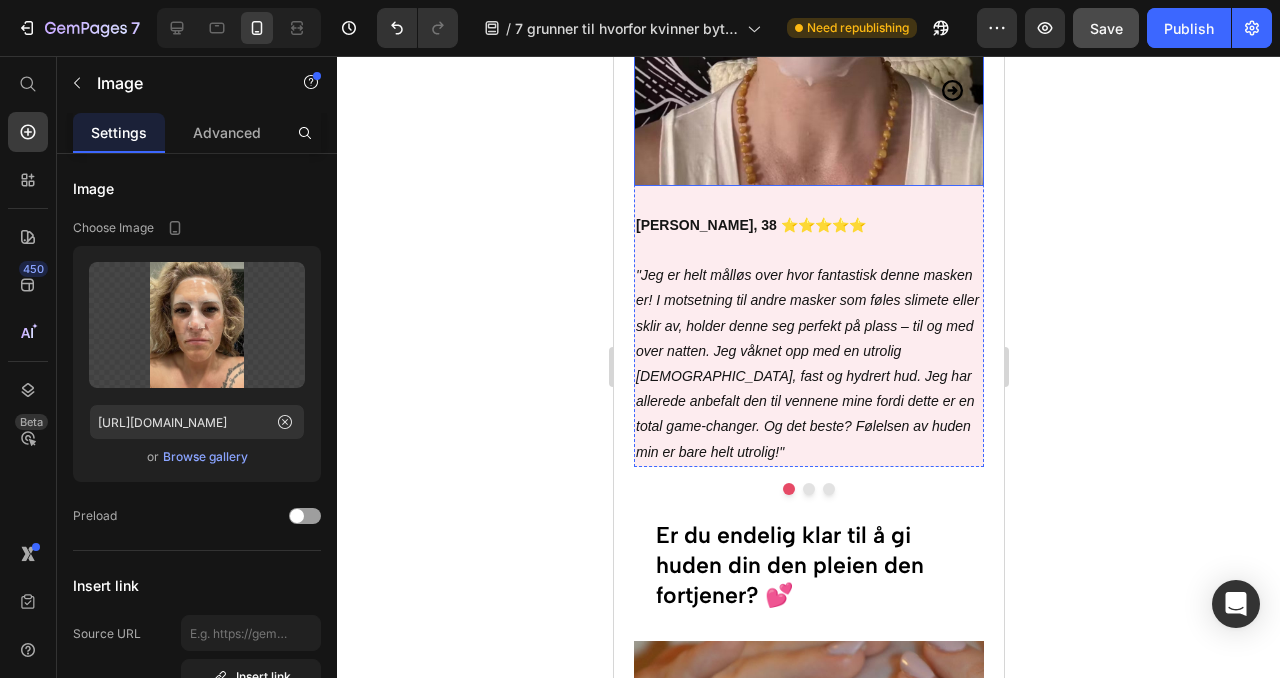 scroll, scrollTop: 6522, scrollLeft: 0, axis: vertical 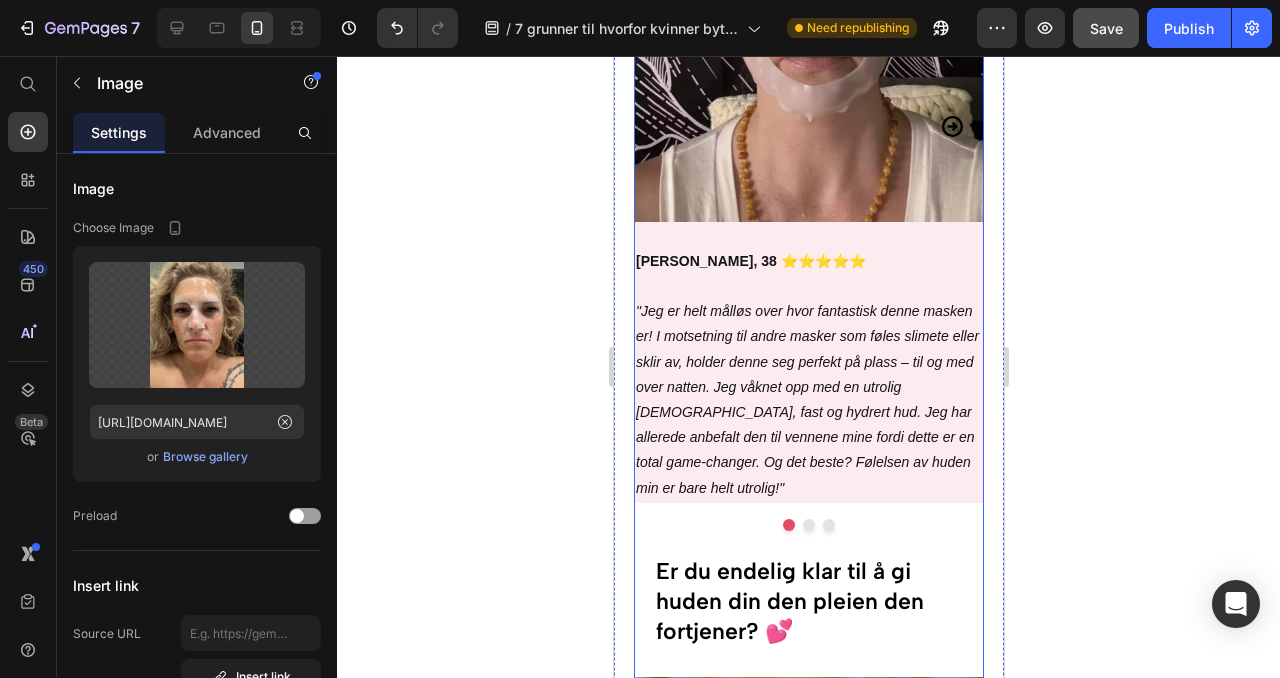 click on "Image   [PERSON_NAME], 38 ⭐⭐⭐⭐⭐ "Jeg er helt målløs over hvor fantastisk denne masken er! I motsetning til andre masker som føles slimete eller sklir av, holder denne seg perfekt på plass – til og med over natten. Jeg våknet opp med en utrolig [DEMOGRAPHIC_DATA], fast og hydrert hud. Jeg har allerede anbefalt den til vennene mine fordi dette er en total game-changer. Og det beste? Følelsen av huden min er bare helt utrolig!" Text Block Row Row Image   0   [PERSON_NAME], 53⭐⭐⭐⭐⭐ "Jeg elsker disse maskene! Etter bare én natt ser huden min synlig friskere og mer strålende ut. De fine linjene jeg vanligvis bekymrer meg for, er mykere, og hudtonen min har en sunn glød jeg ikke har sett på årevis. Jeg våkner opp og føler meg trygg i min egen hud!" Text Block Image [PERSON_NAME],31⭐⭐⭐⭐⭐ Text Block
Carousel" at bounding box center (808, 141) 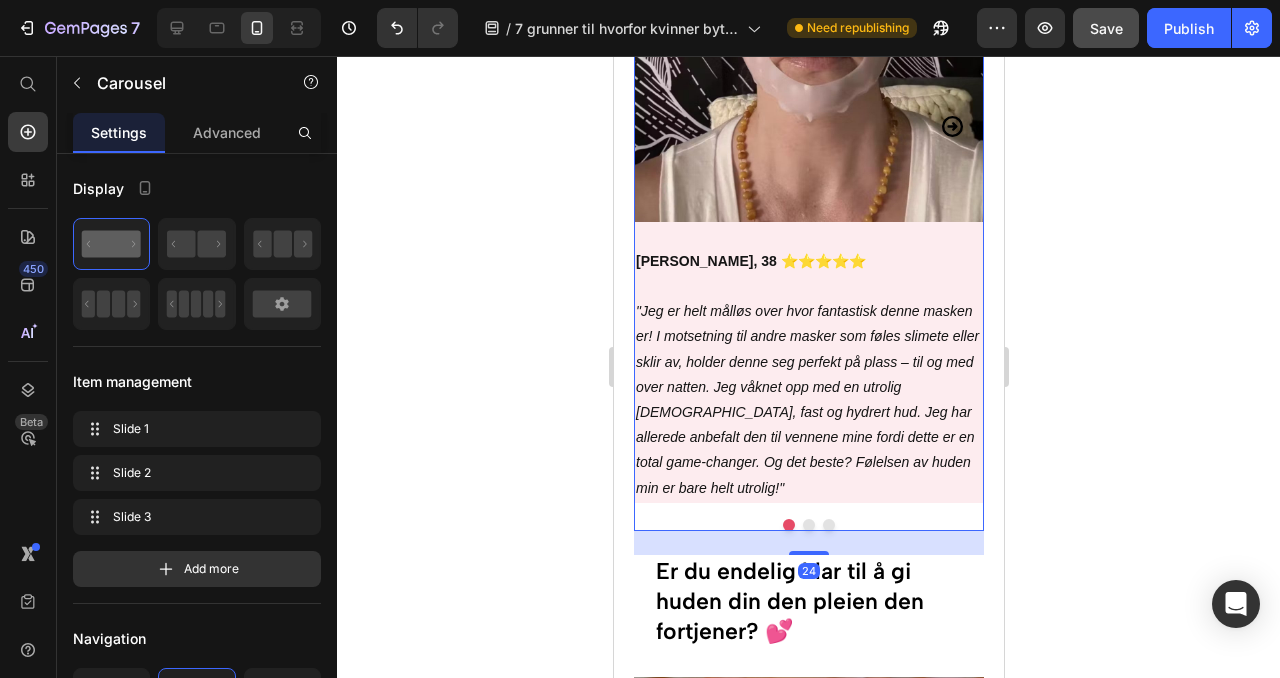 click at bounding box center [808, 525] 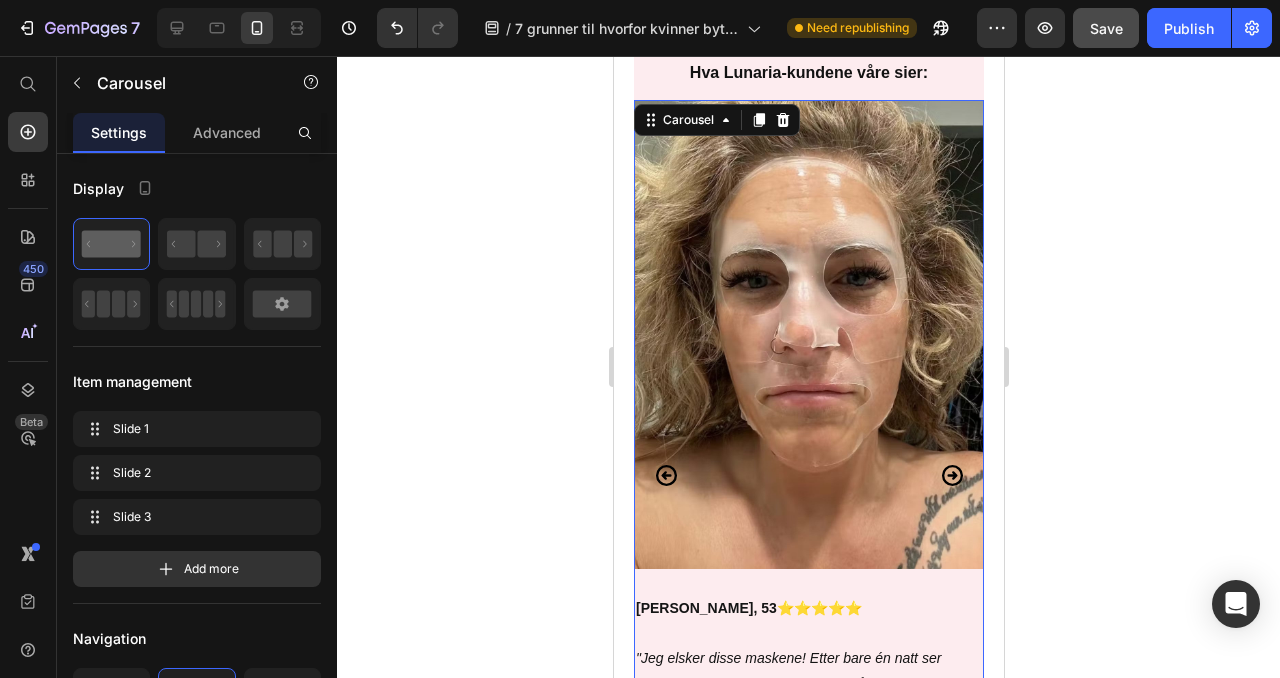 scroll, scrollTop: 6174, scrollLeft: 0, axis: vertical 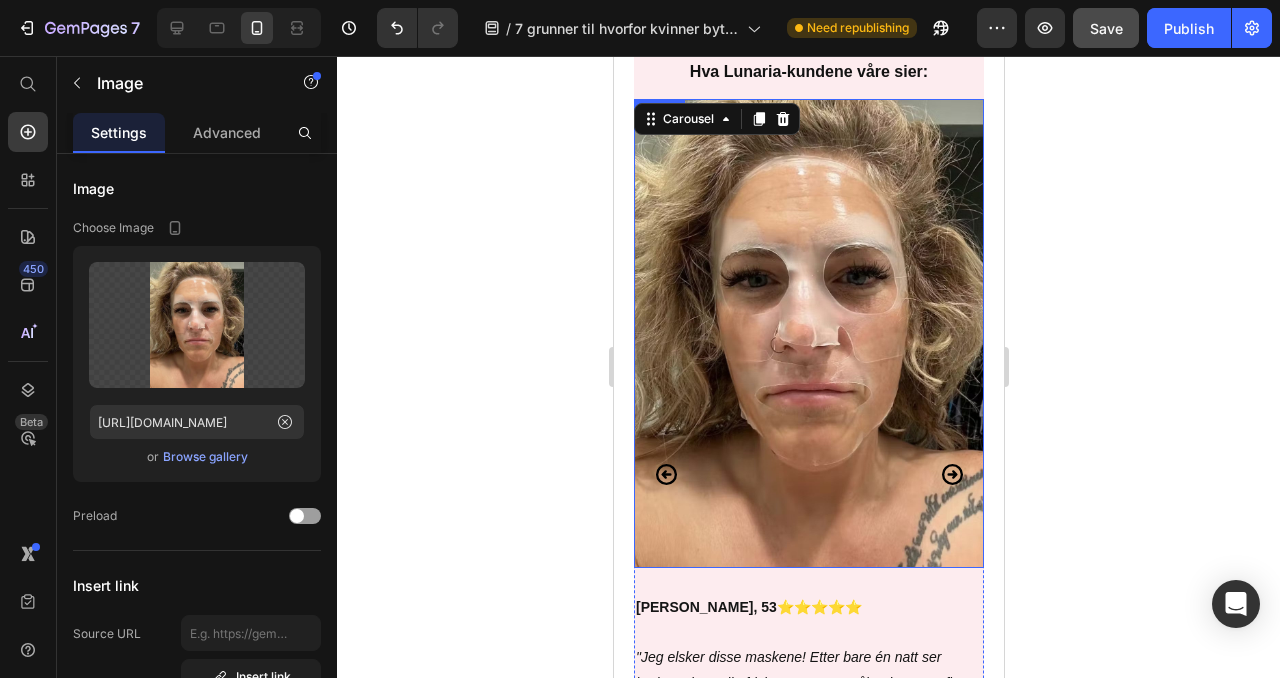 click at bounding box center [808, 333] 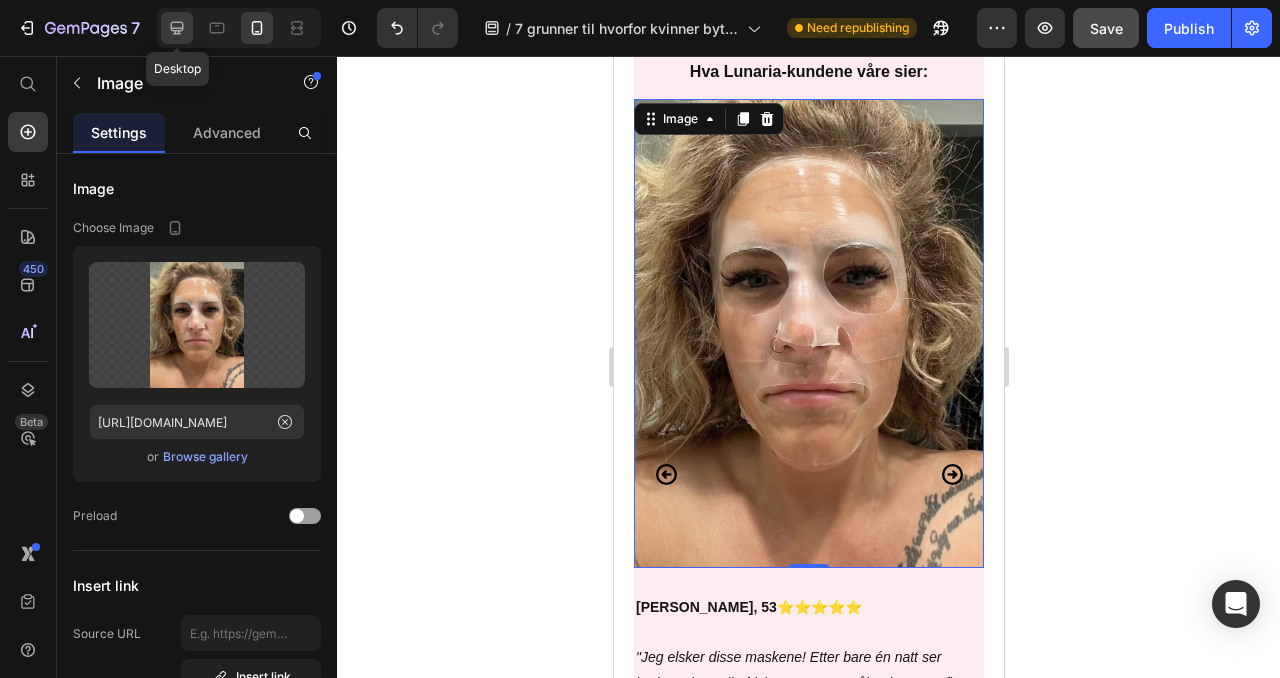 click 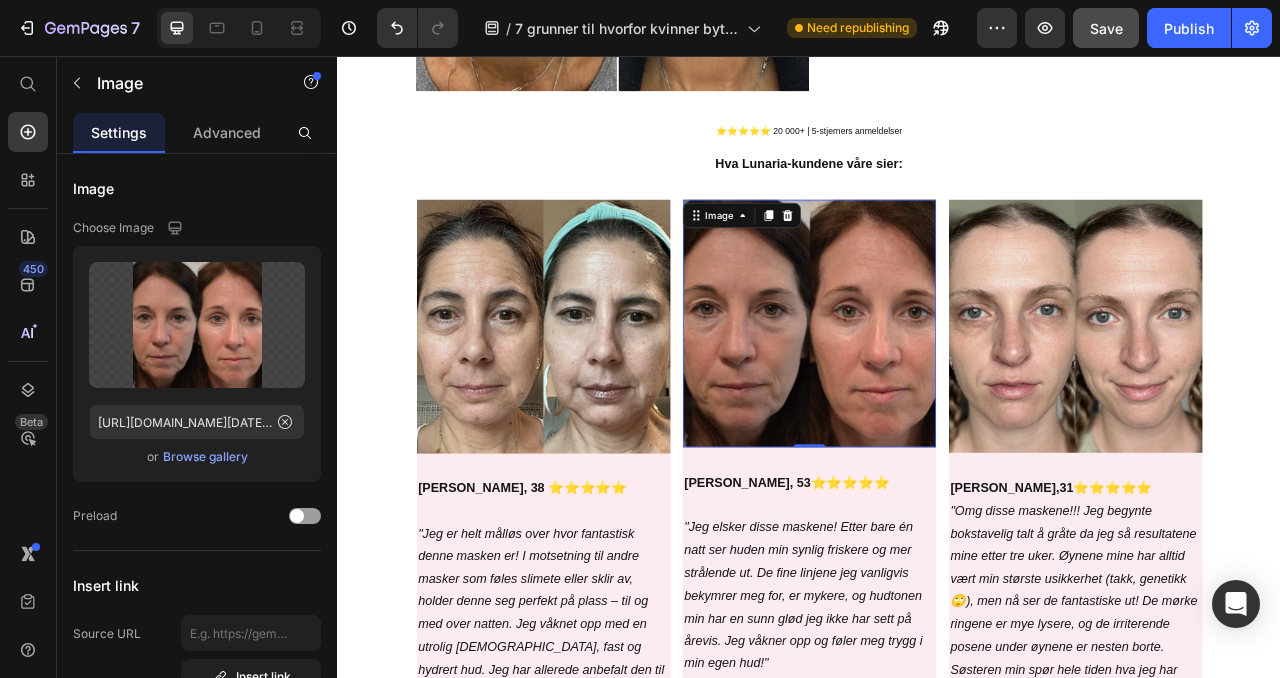 scroll, scrollTop: 4434, scrollLeft: 0, axis: vertical 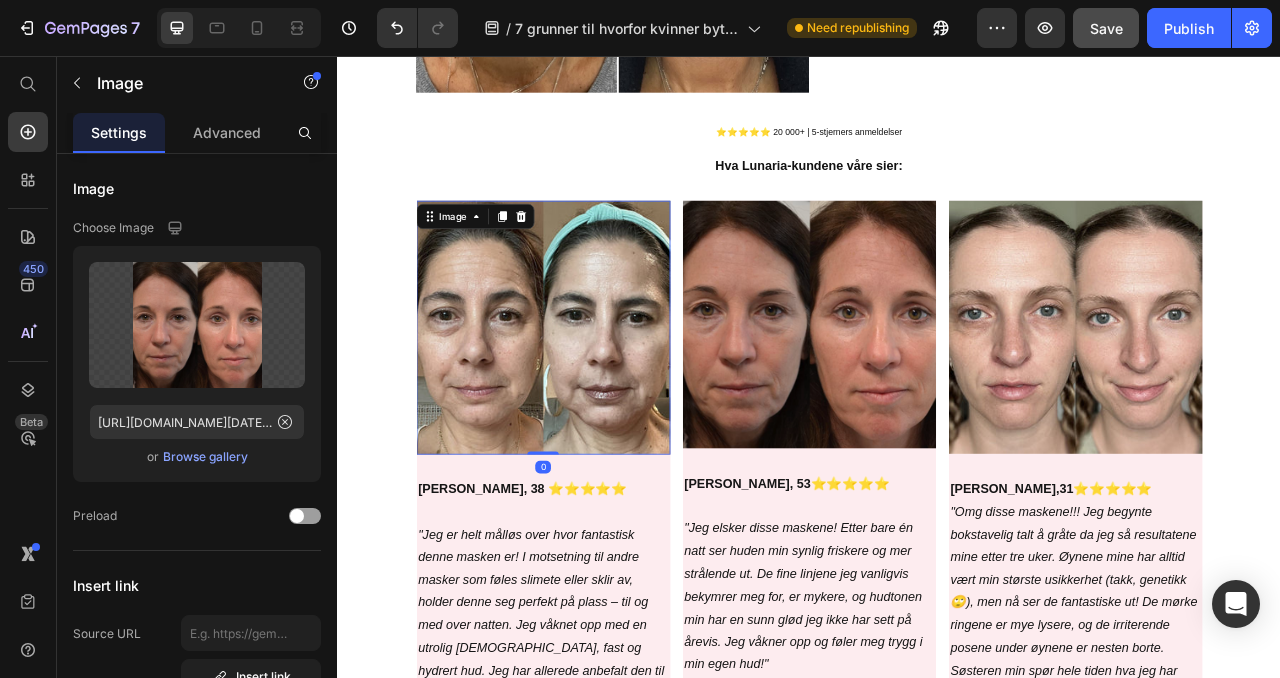 click at bounding box center [598, 402] 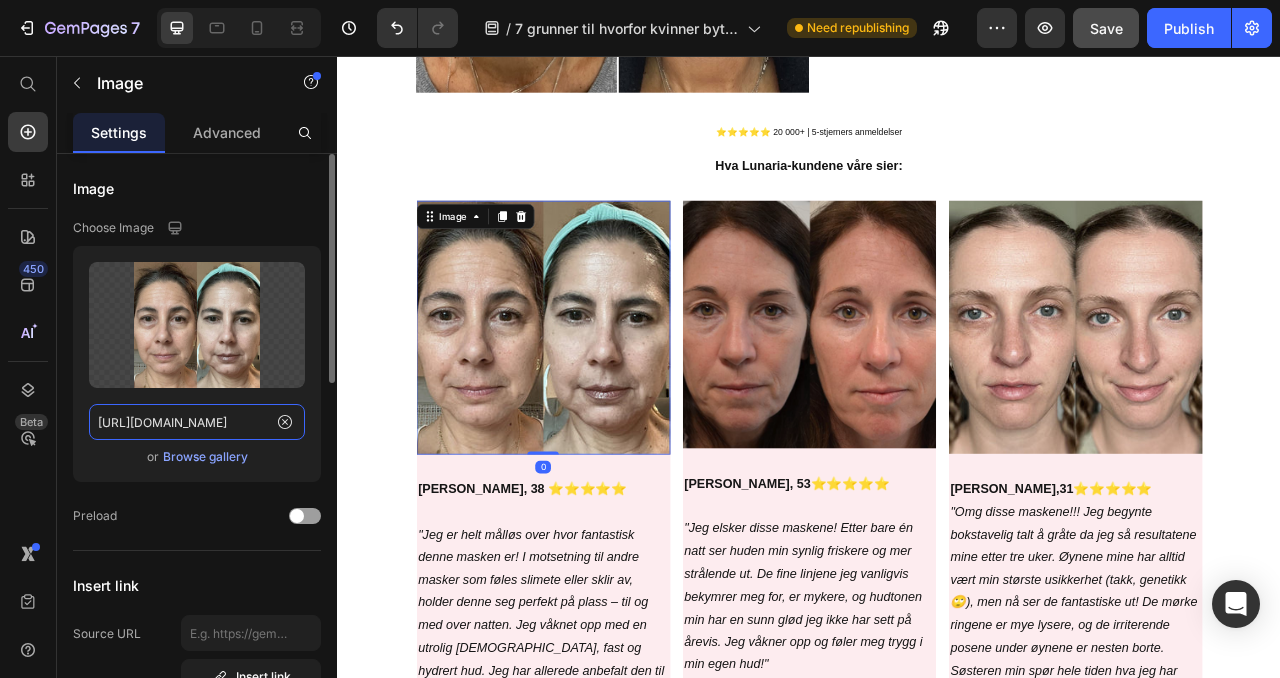click on "[URL][DOMAIN_NAME]" 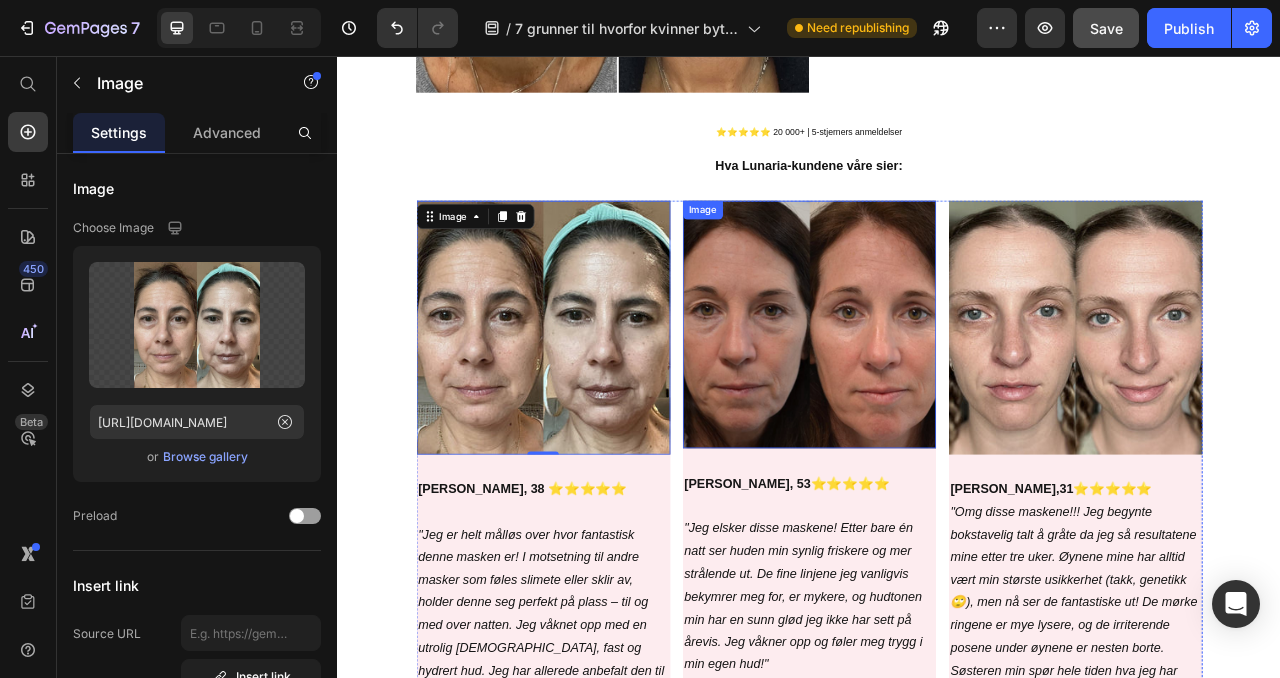 click at bounding box center (937, 398) 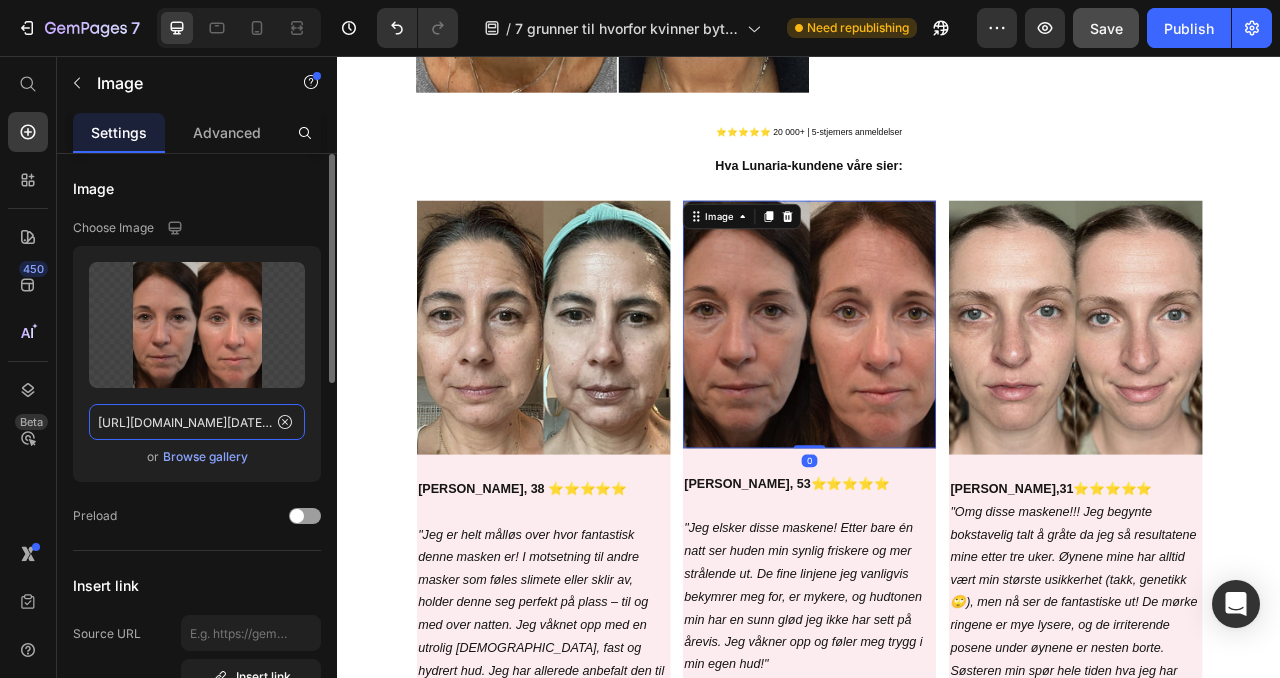 click on "[URL][DOMAIN_NAME][DATE][DATE]" 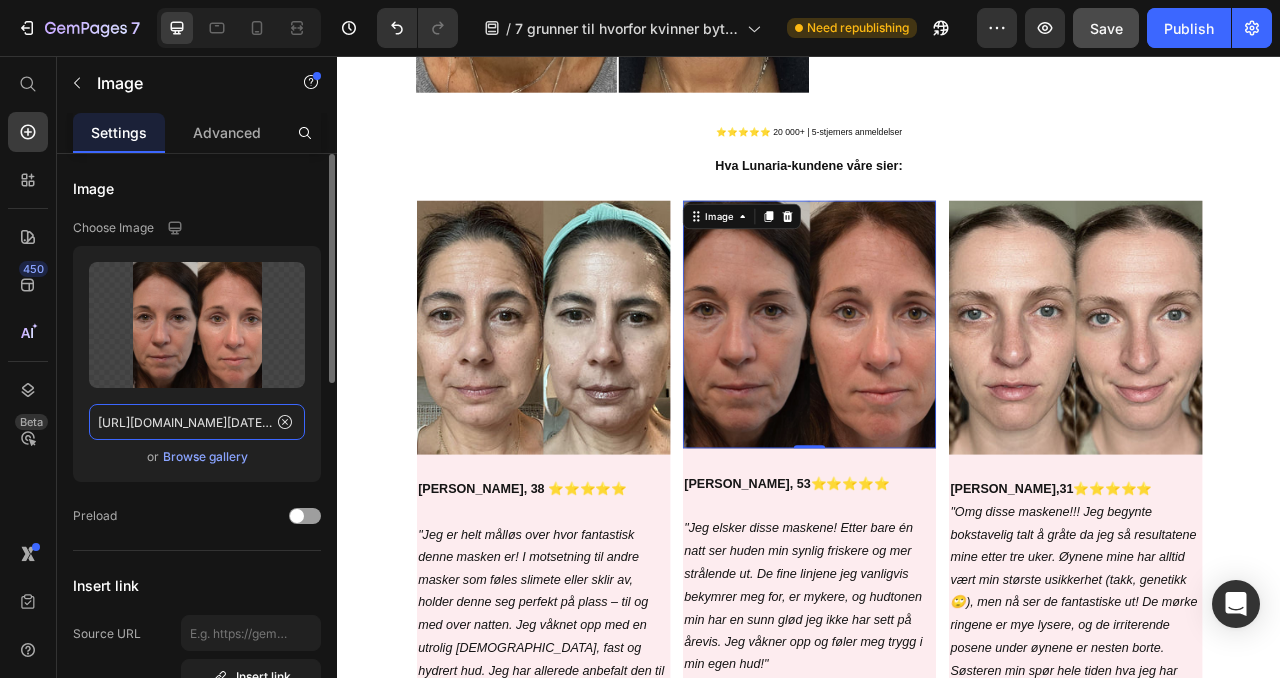 click on "[URL][DOMAIN_NAME][DATE][DATE]" 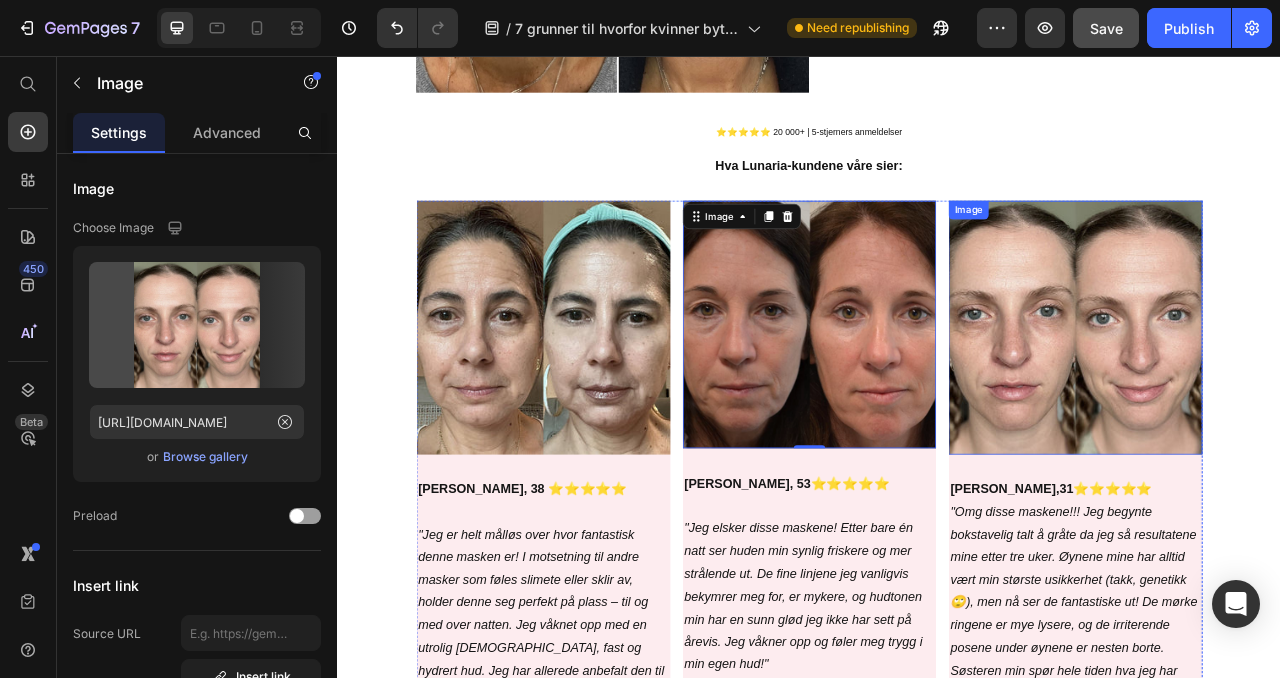 click at bounding box center (1275, 402) 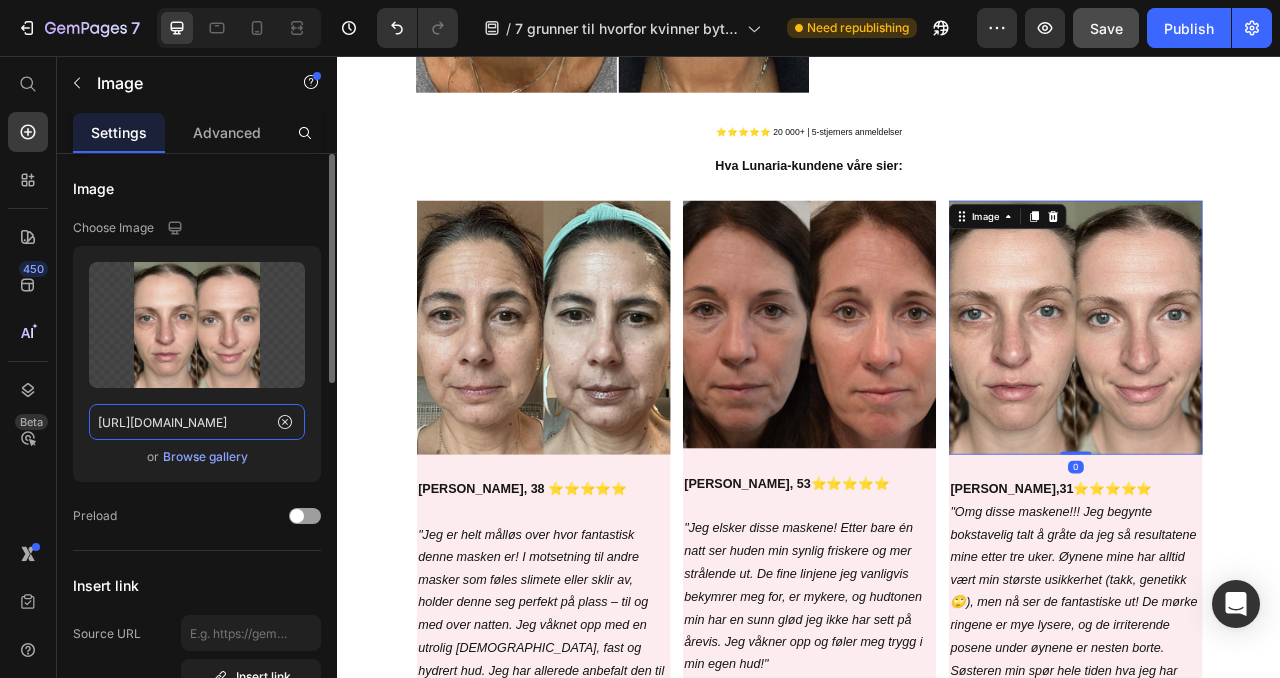 click on "[URL][DOMAIN_NAME]" 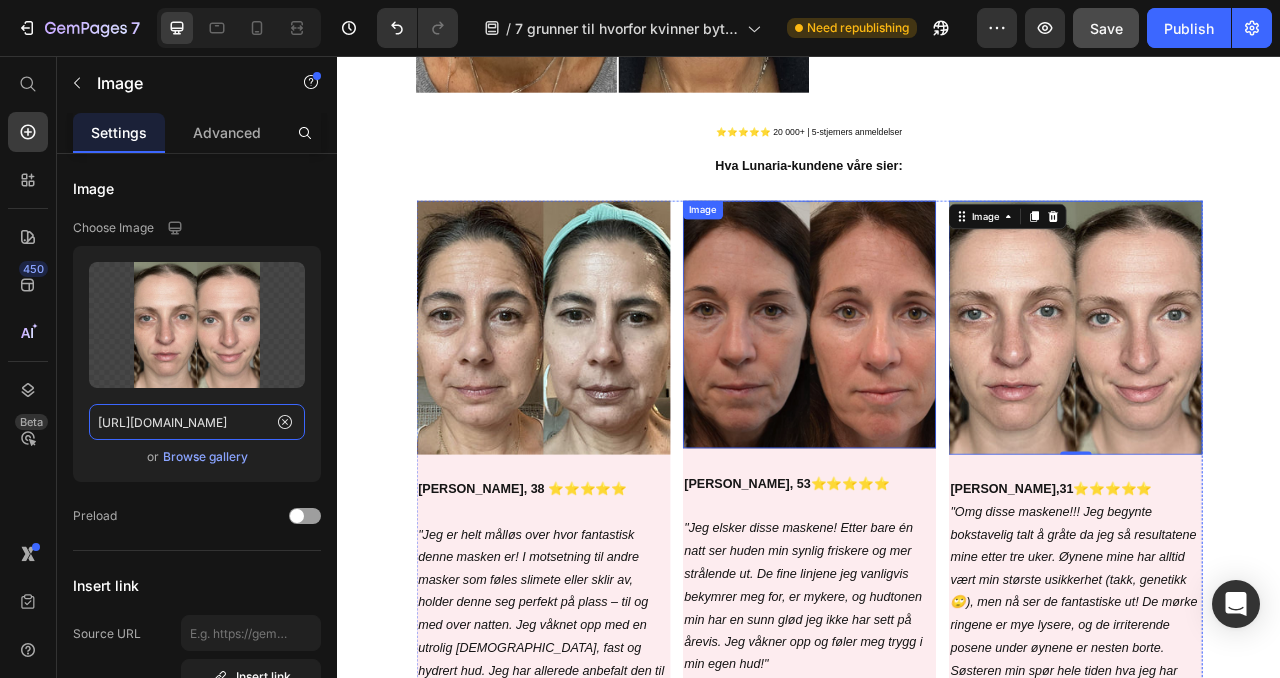 scroll, scrollTop: 4488, scrollLeft: 0, axis: vertical 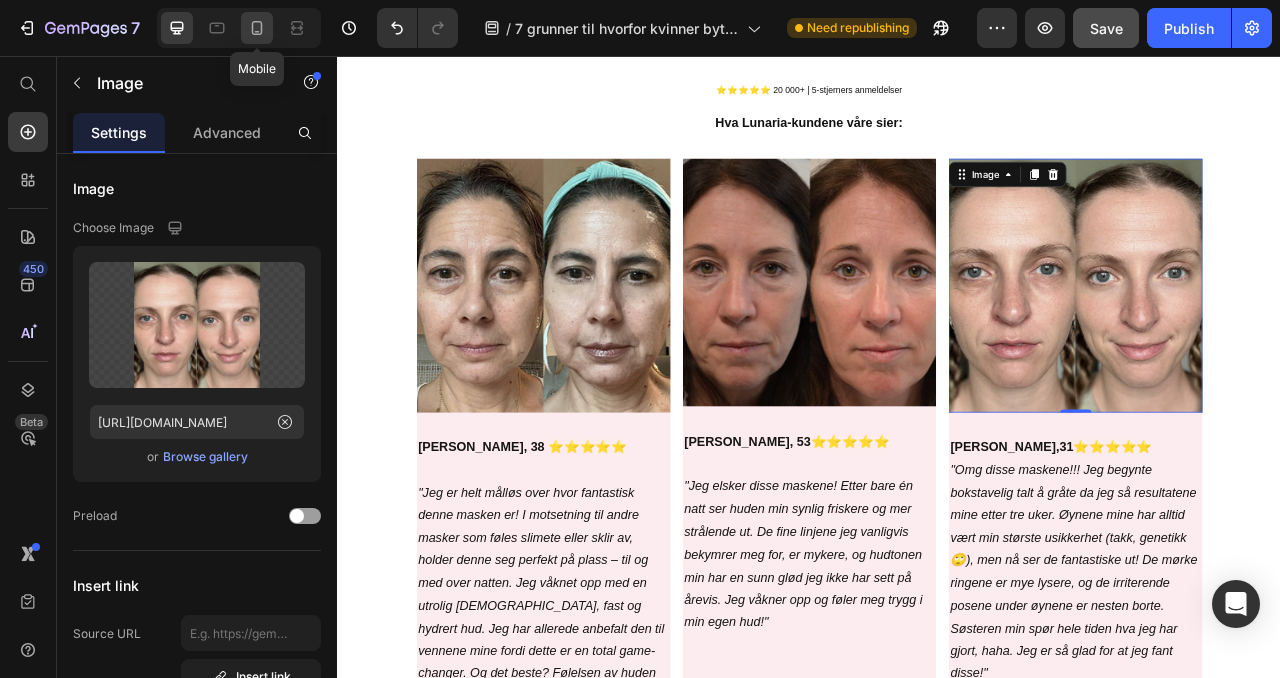 click 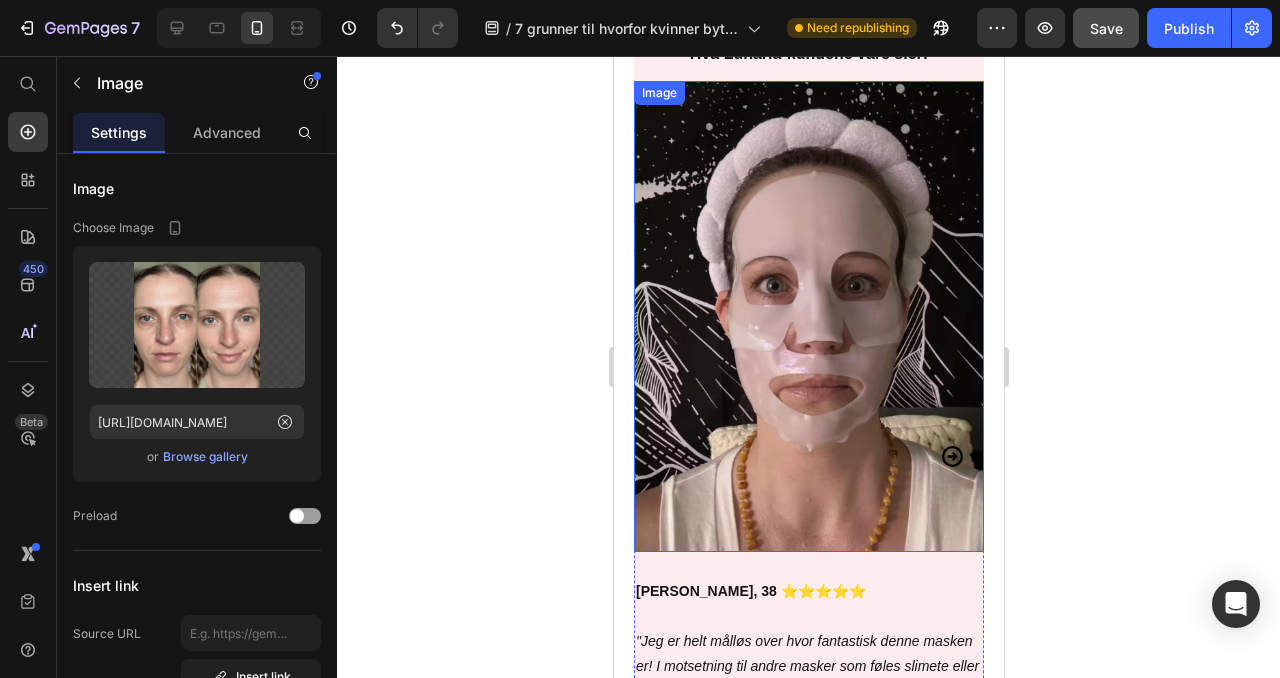 scroll, scrollTop: 6182, scrollLeft: 0, axis: vertical 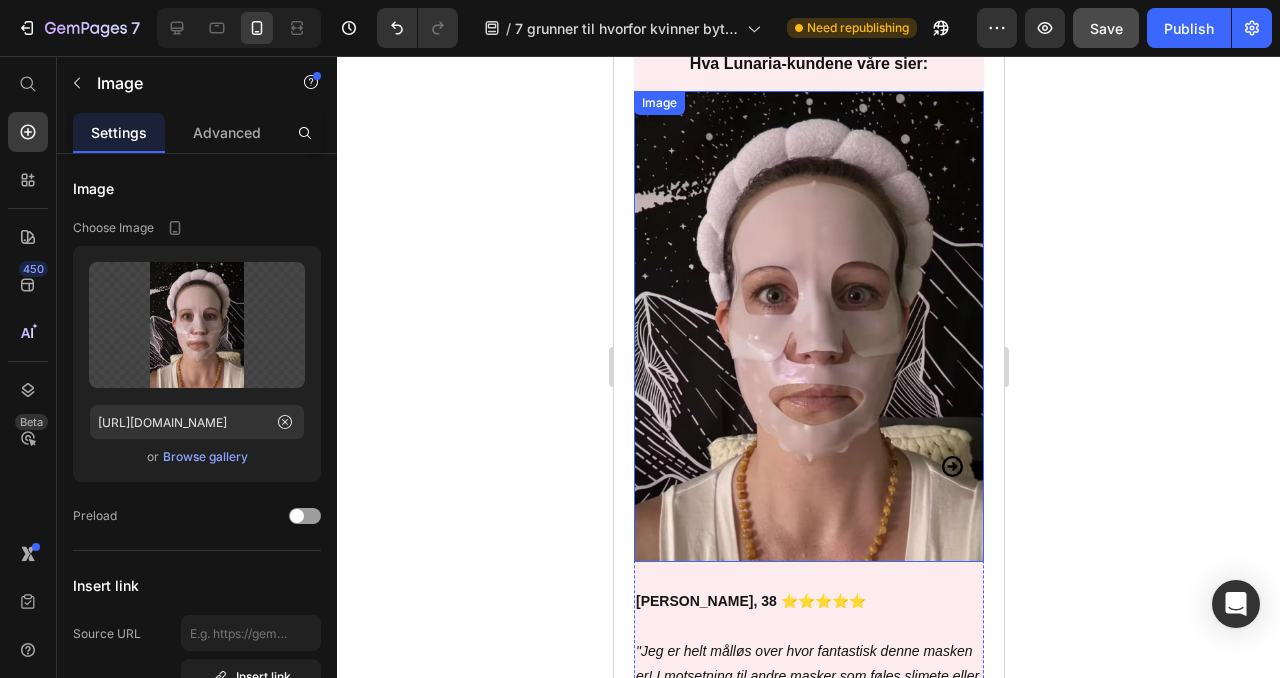 click at bounding box center [808, 326] 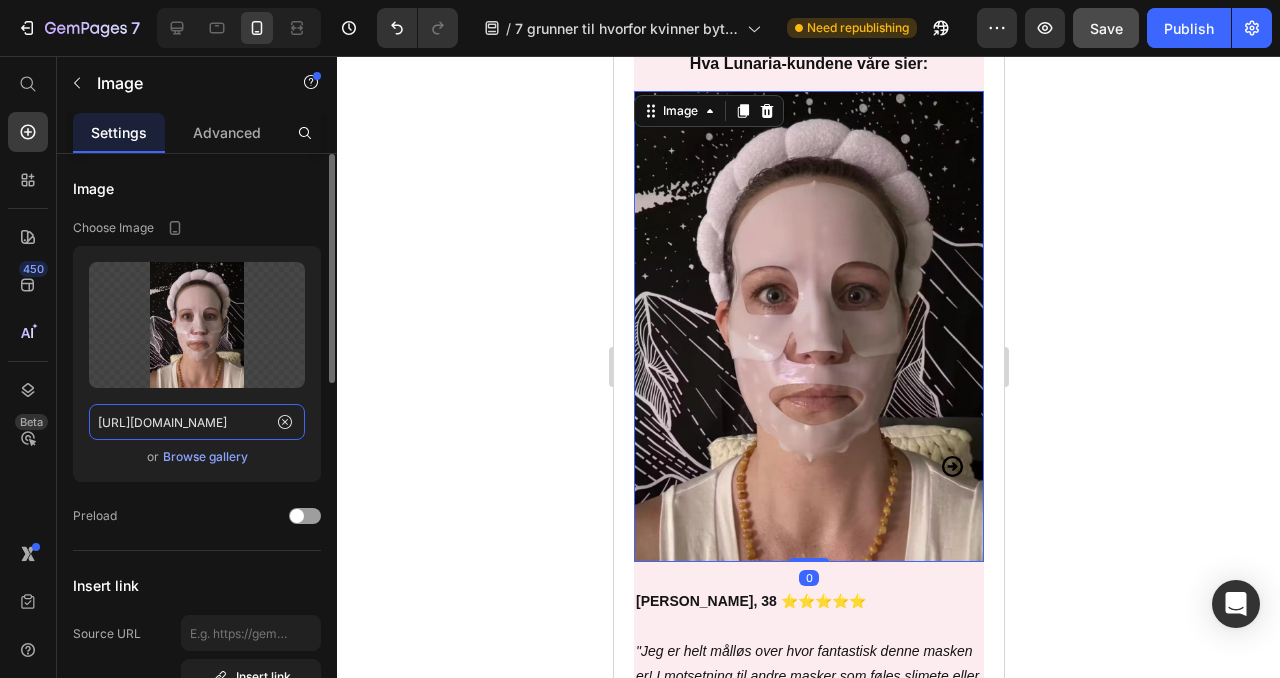 click on "[URL][DOMAIN_NAME]" 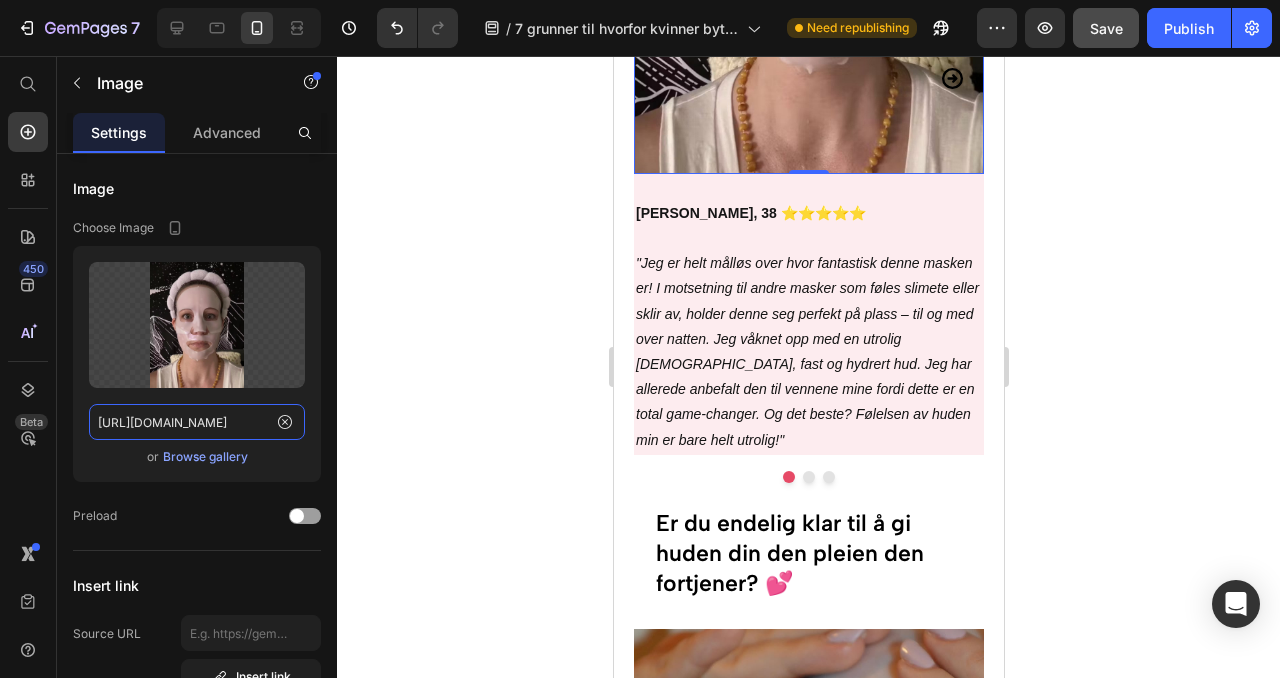 scroll, scrollTop: 6571, scrollLeft: 0, axis: vertical 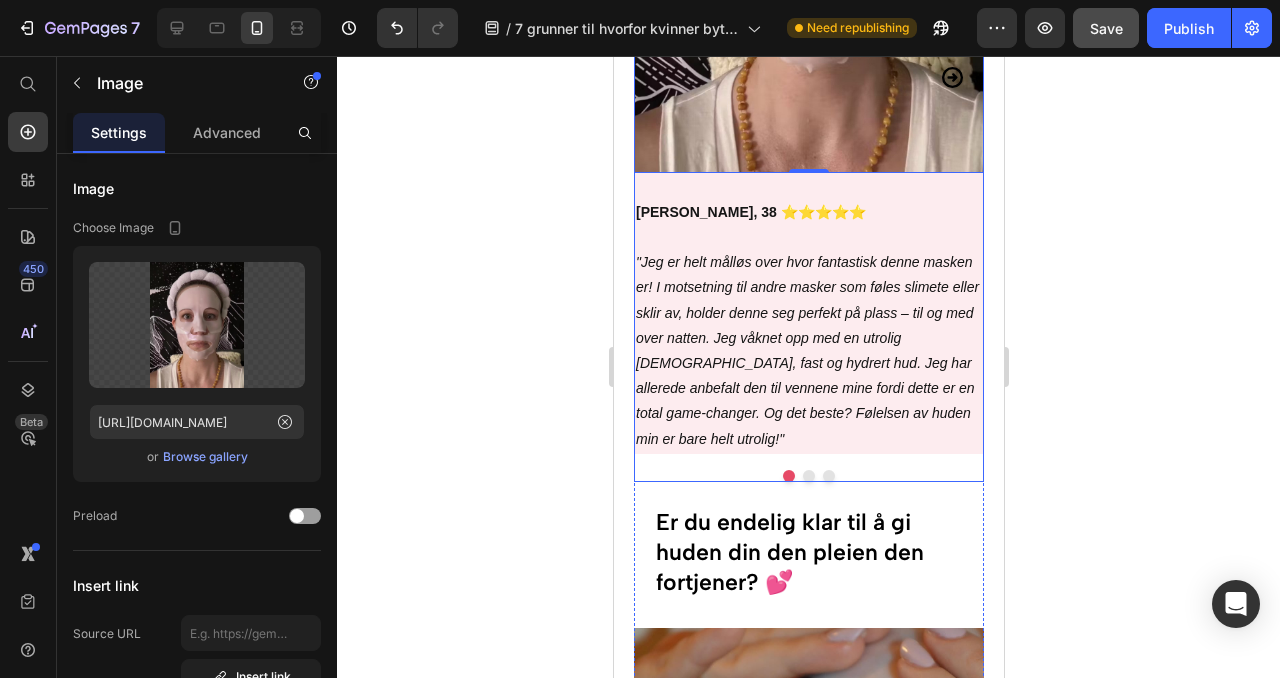 click at bounding box center [808, 476] 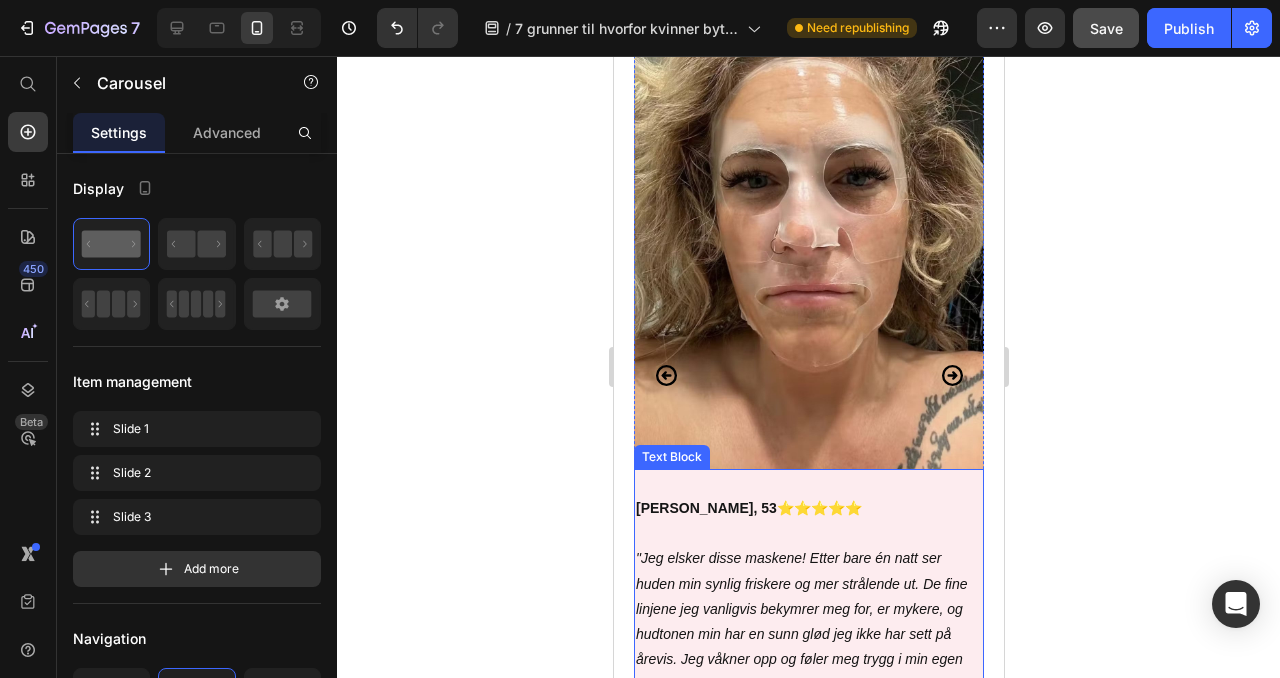 scroll, scrollTop: 6256, scrollLeft: 0, axis: vertical 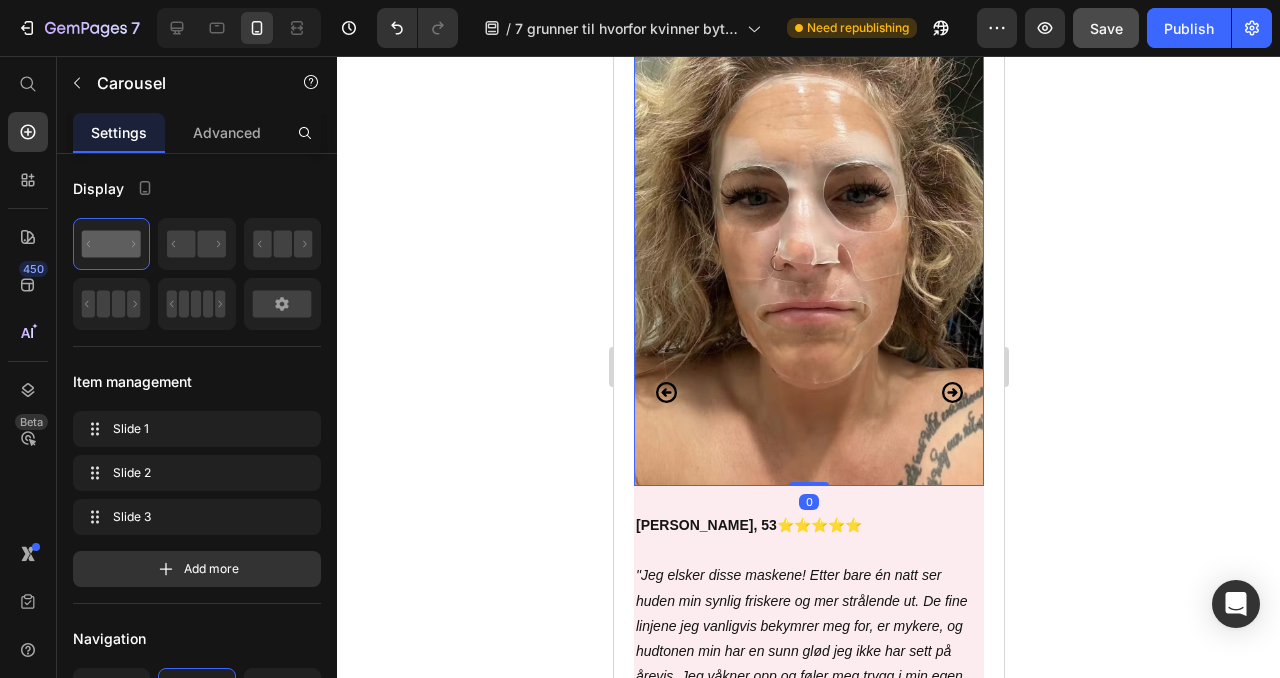 click at bounding box center [808, 251] 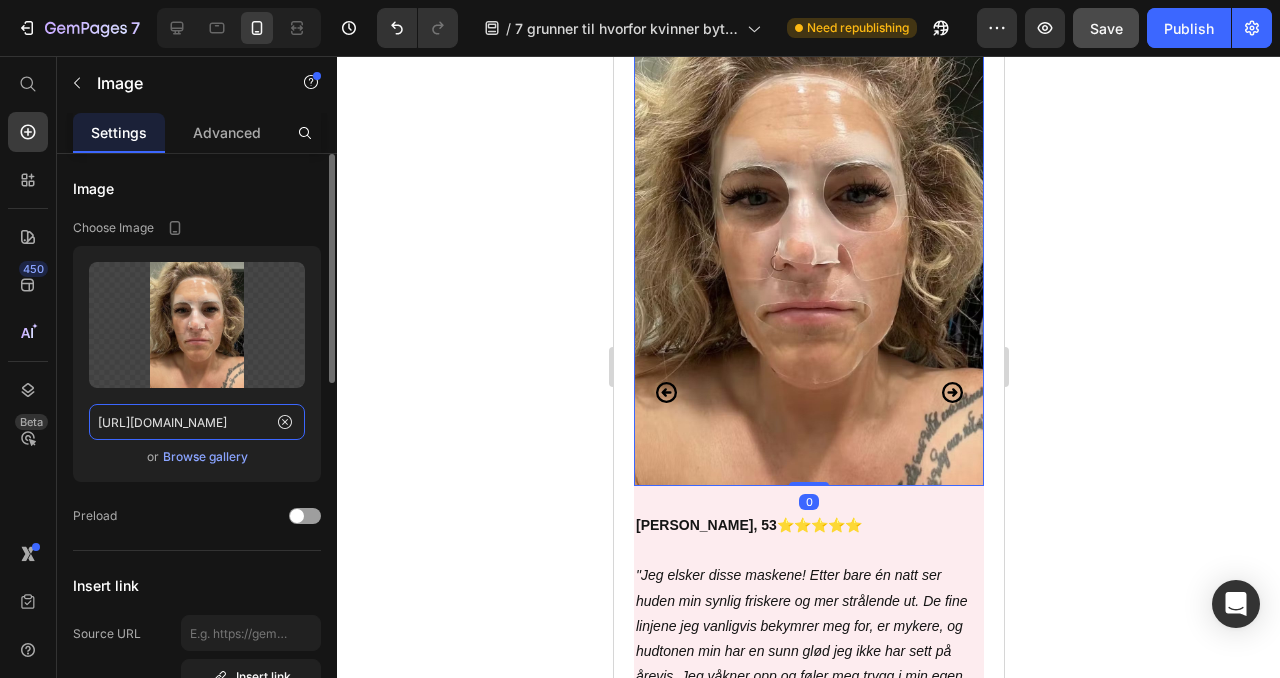 click on "[URL][DOMAIN_NAME]" 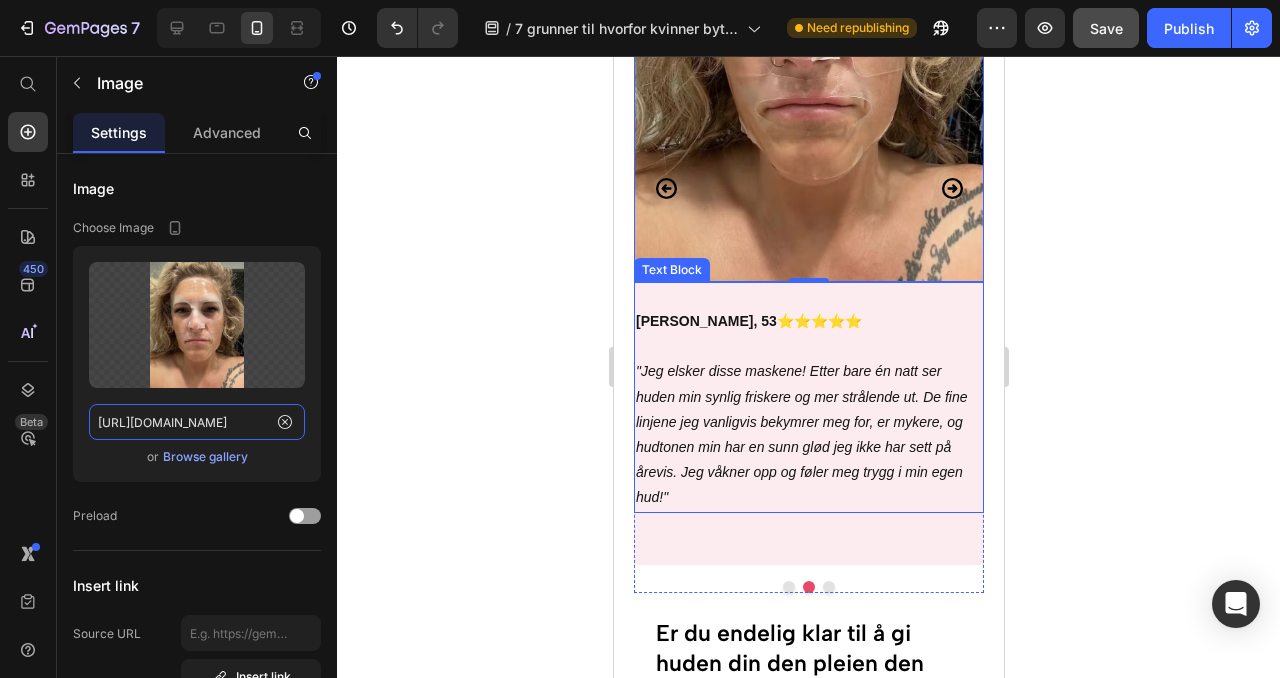 scroll, scrollTop: 6509, scrollLeft: 0, axis: vertical 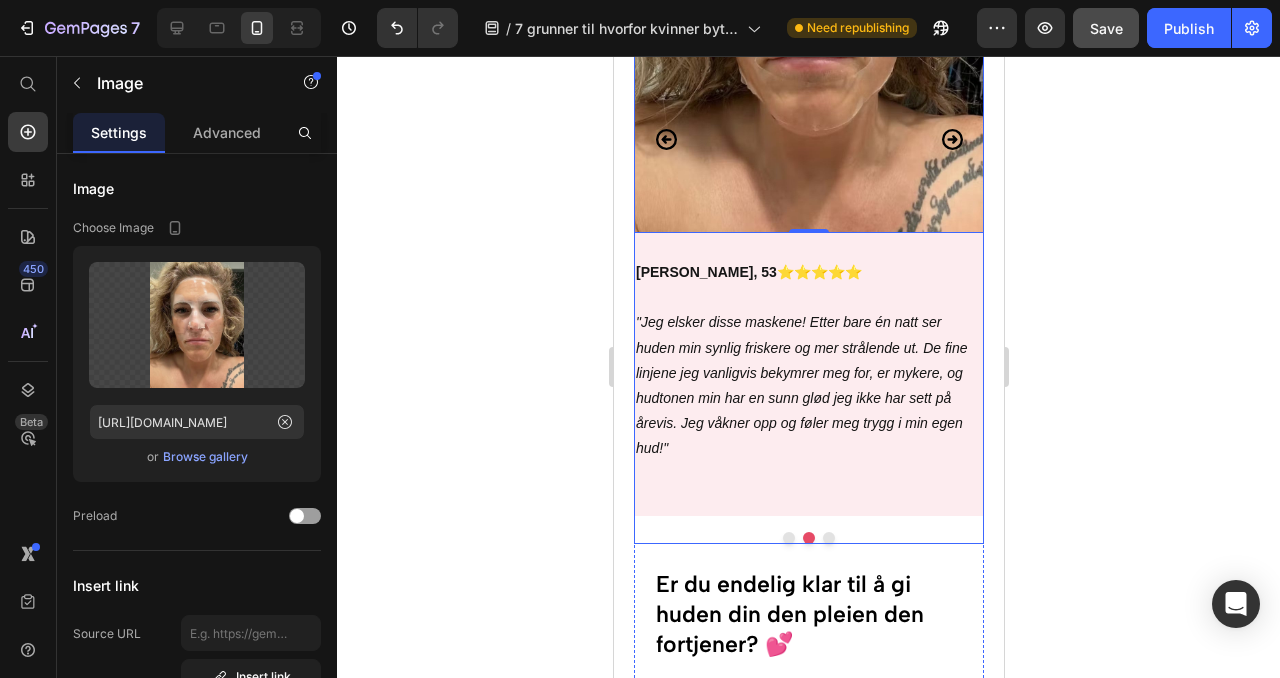 click at bounding box center [828, 538] 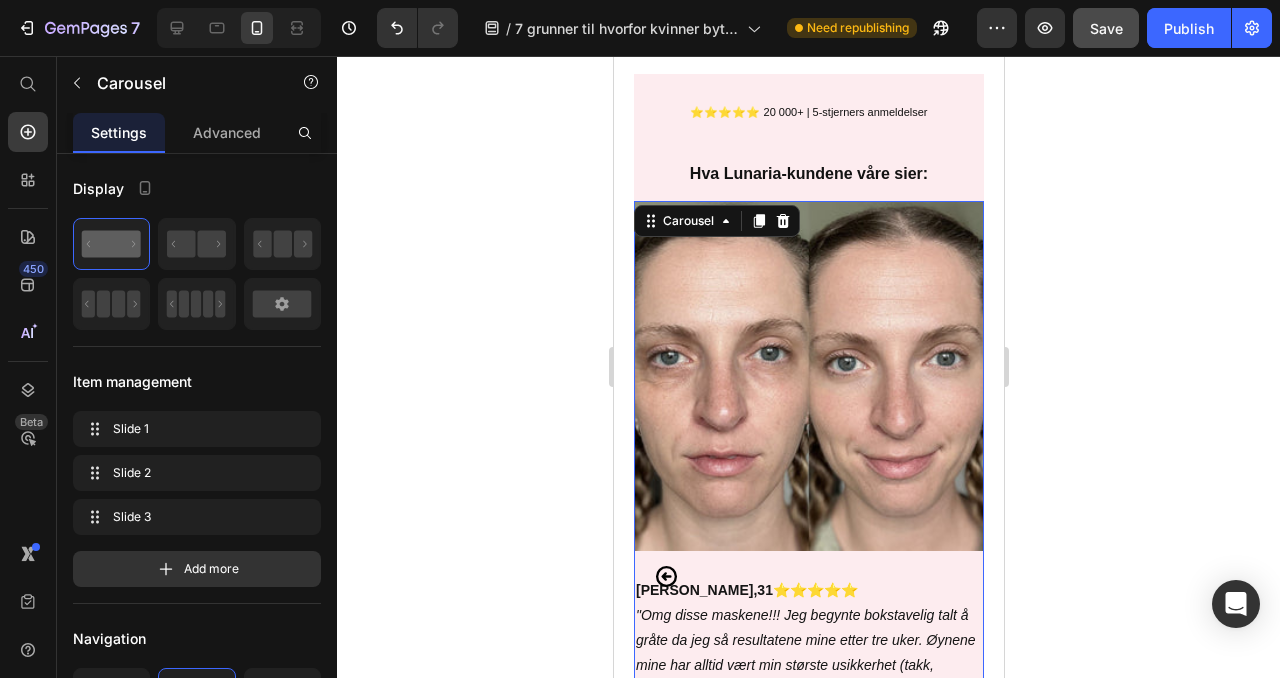 scroll, scrollTop: 6062, scrollLeft: 0, axis: vertical 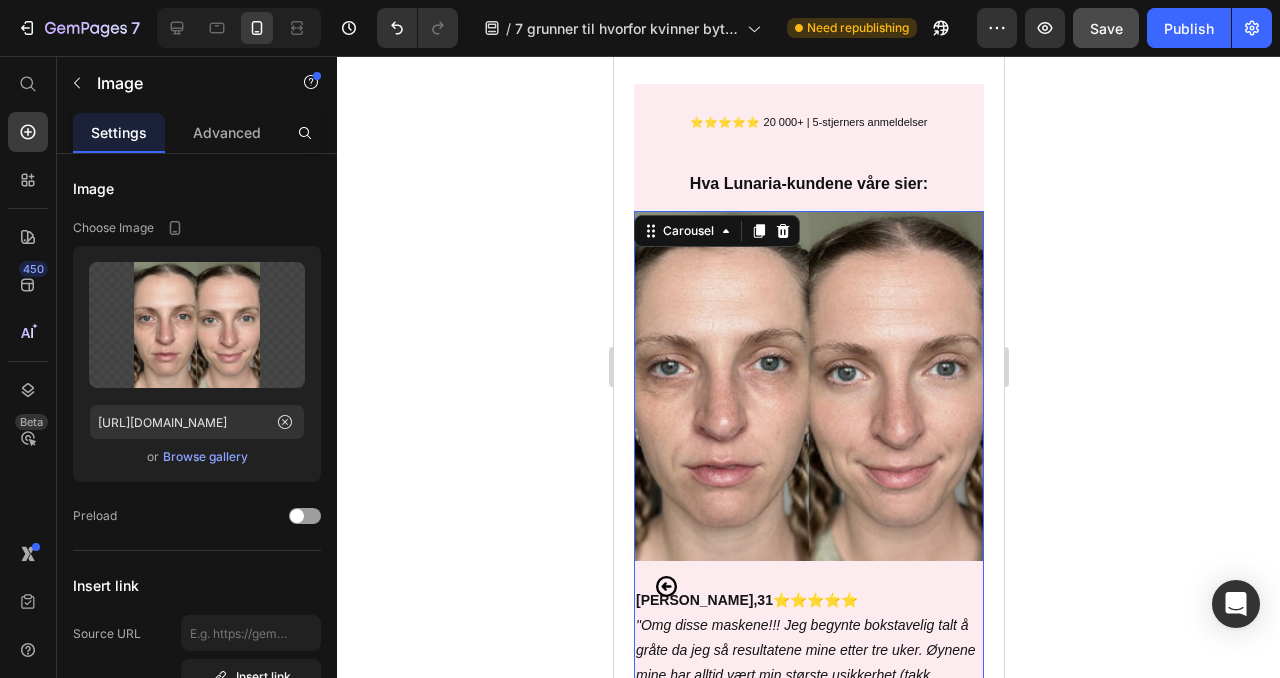 click at bounding box center (808, 386) 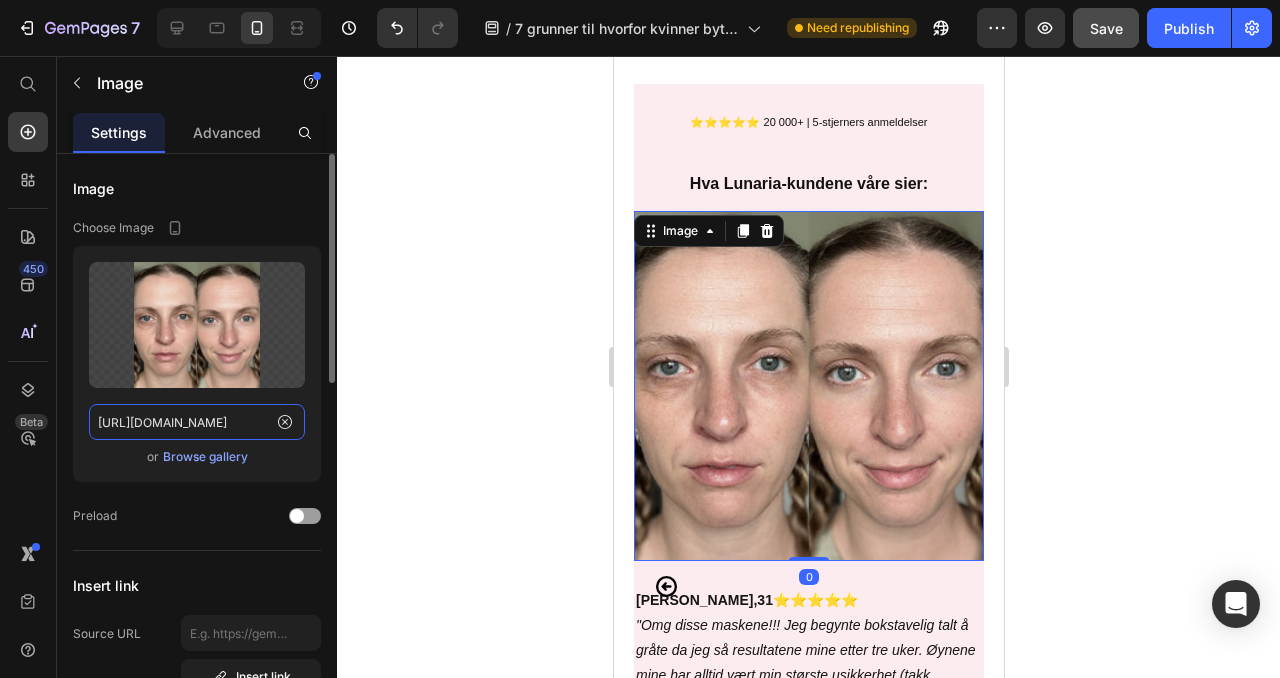click on "[URL][DOMAIN_NAME]" 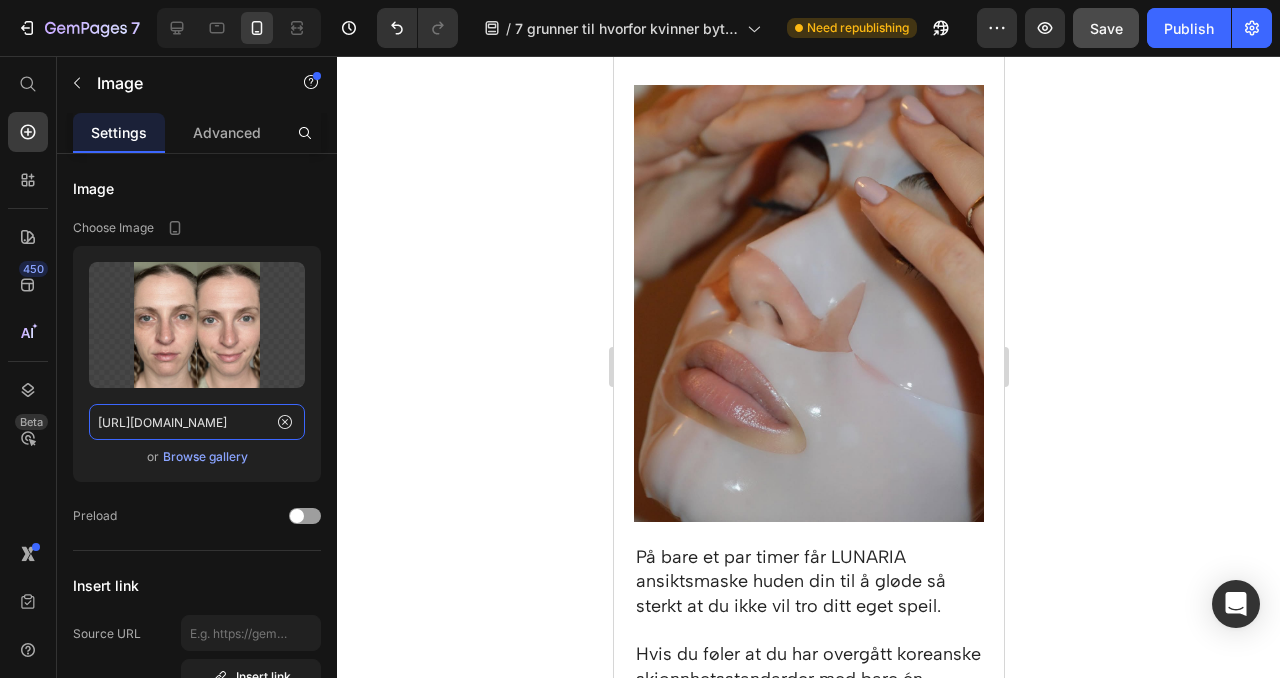 scroll, scrollTop: 7117, scrollLeft: 0, axis: vertical 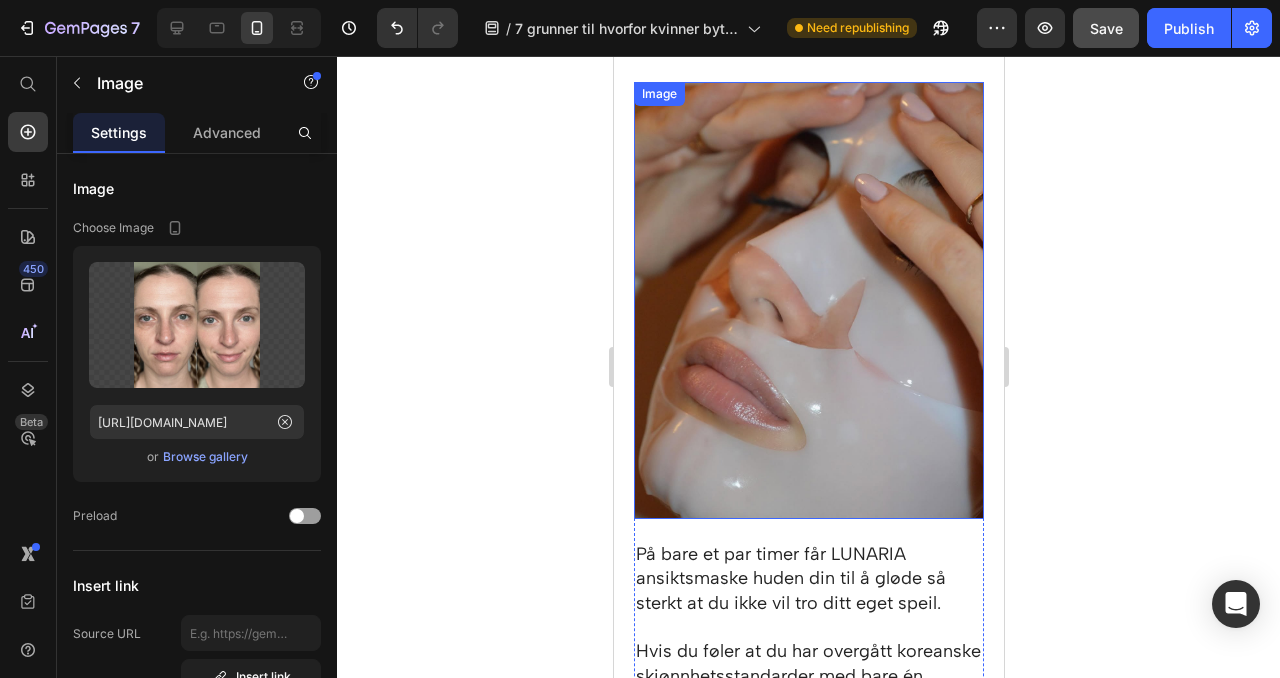 click at bounding box center [808, 301] 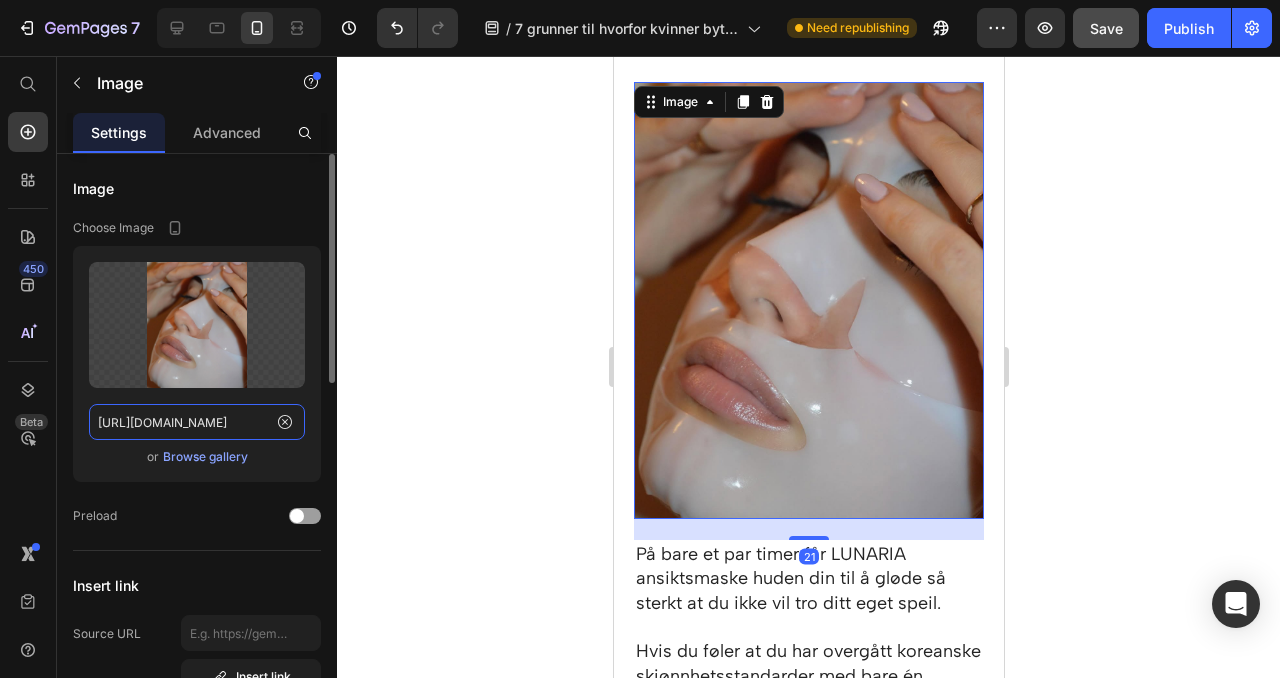 click on "[URL][DOMAIN_NAME]" 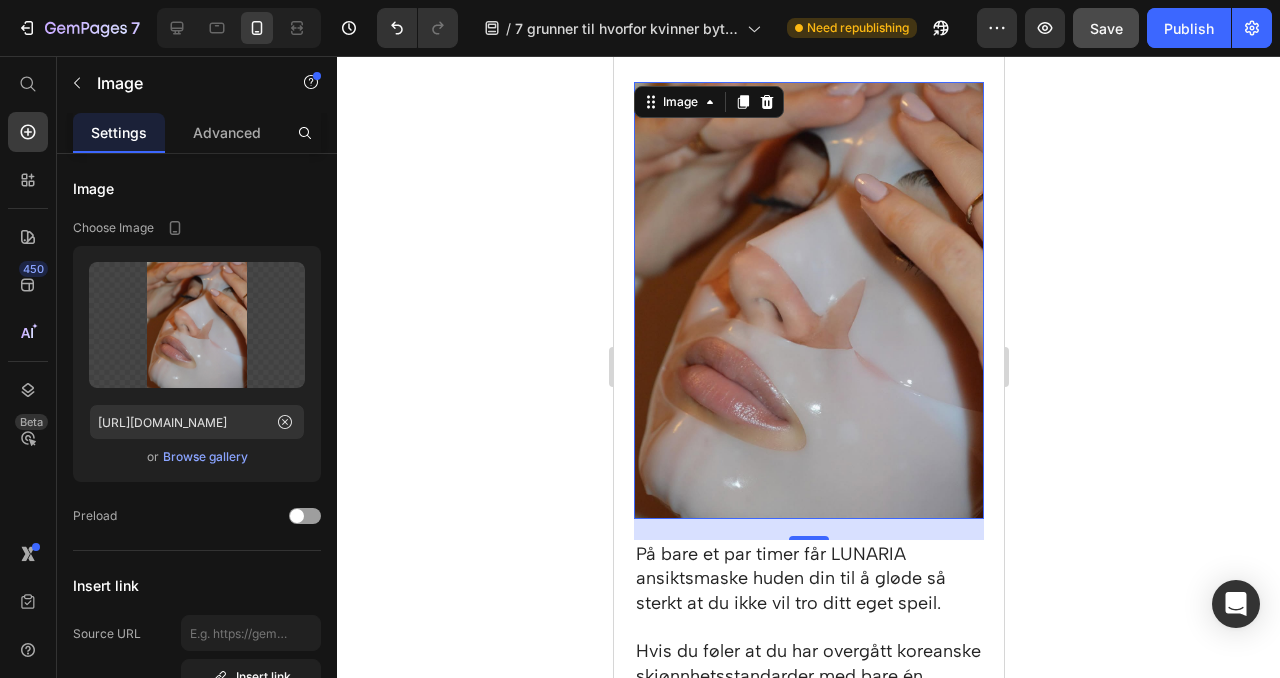 click at bounding box center [239, 28] 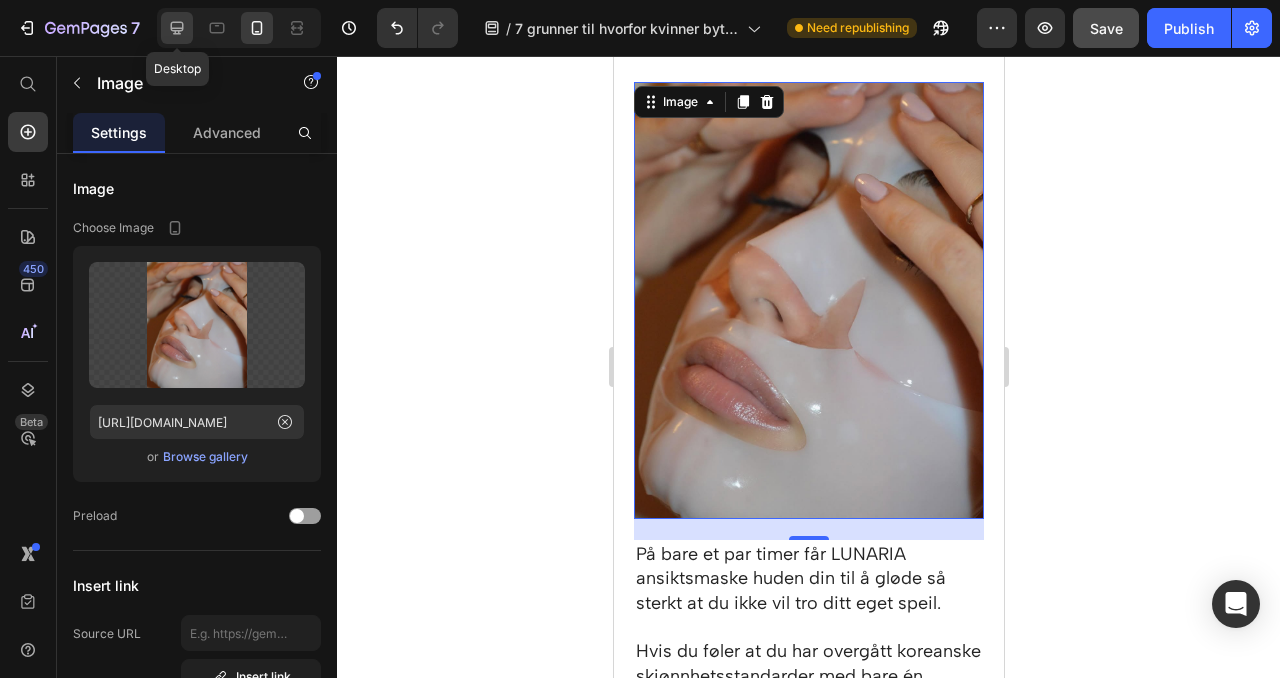 click 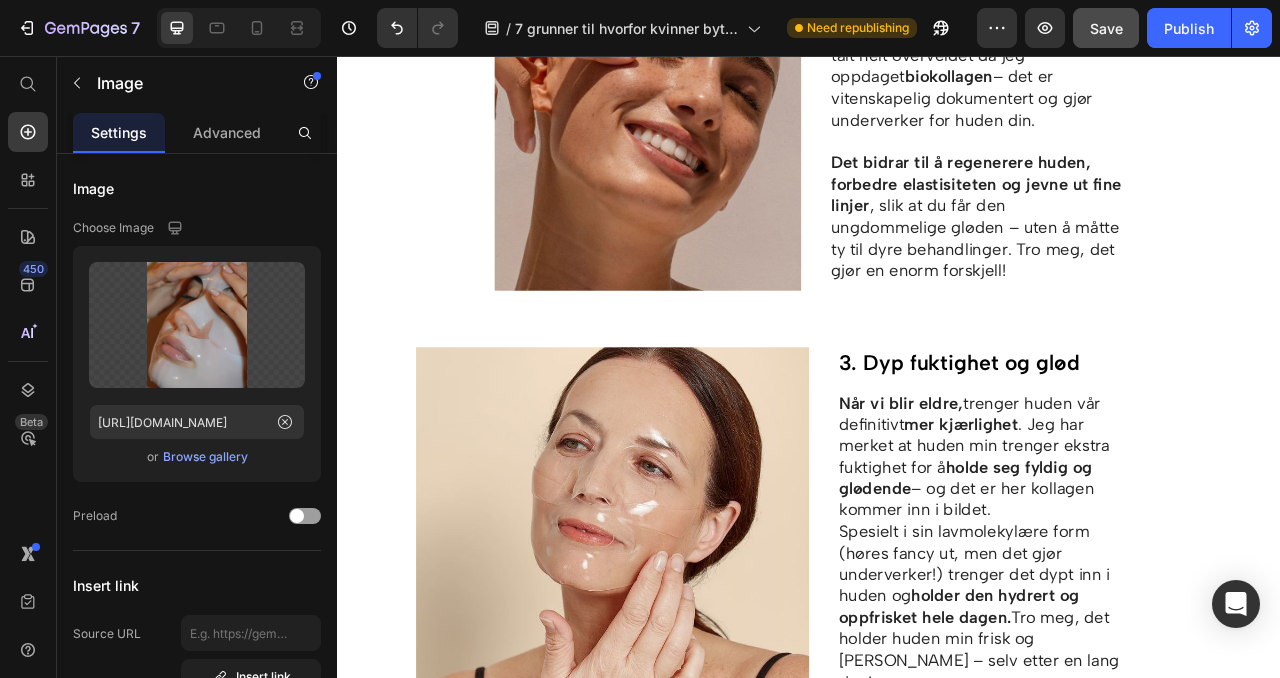 scroll, scrollTop: 0, scrollLeft: 0, axis: both 